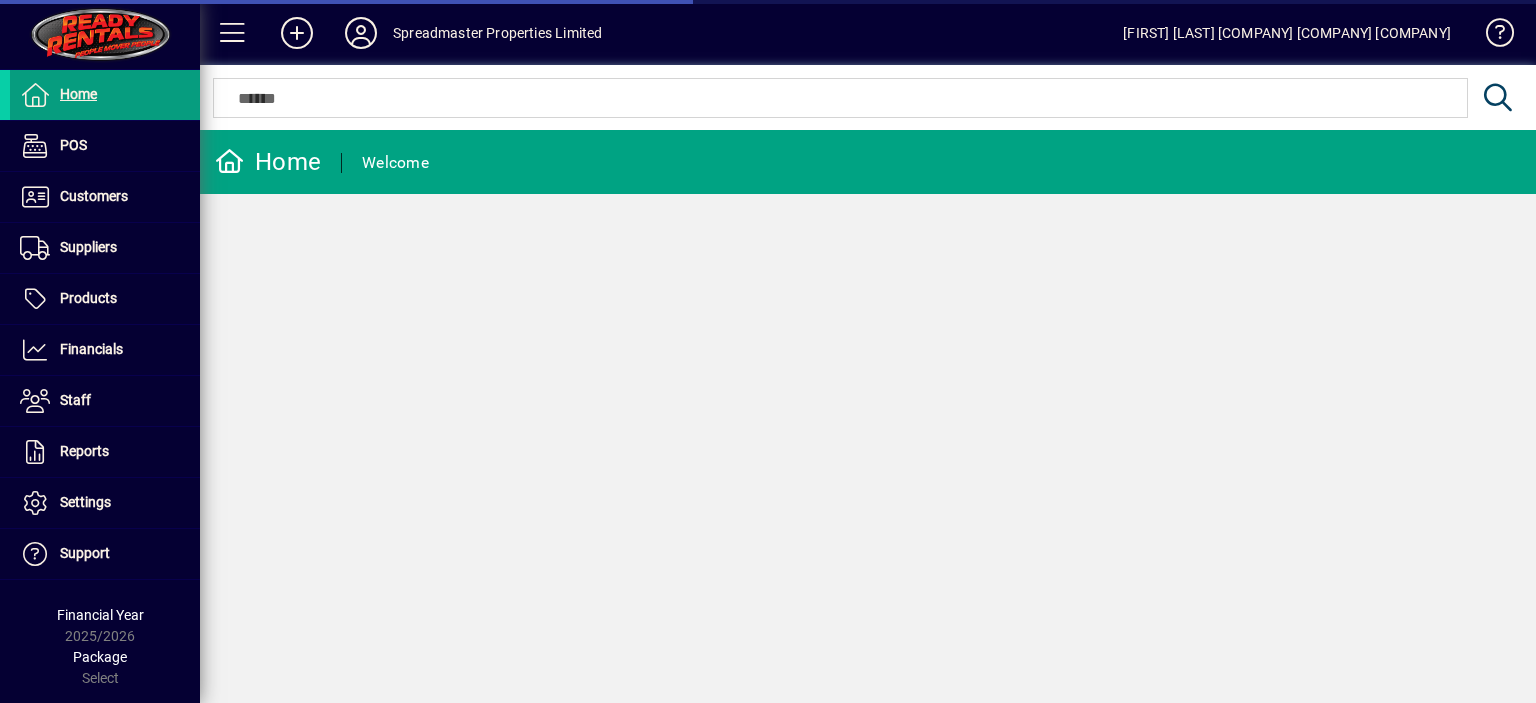scroll, scrollTop: 0, scrollLeft: 0, axis: both 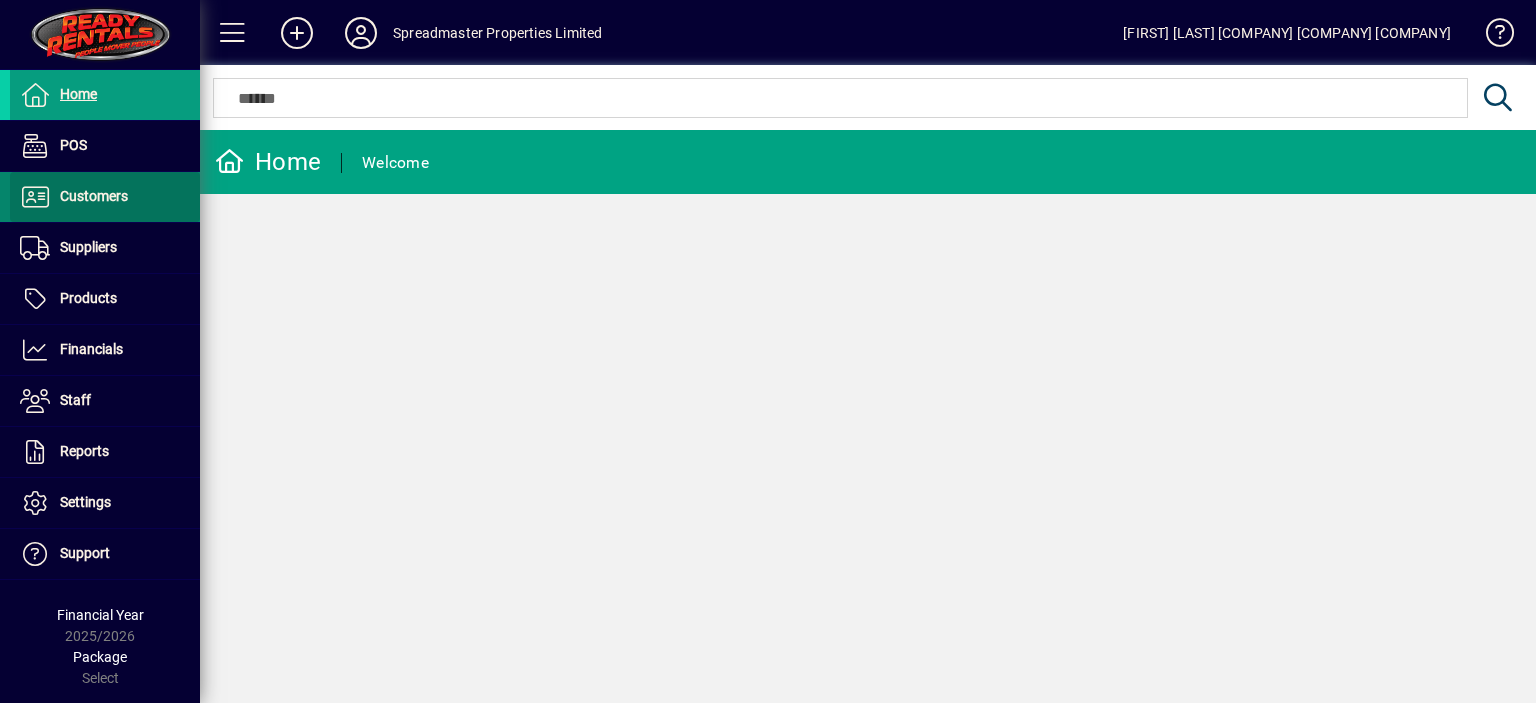 click on "Customers" at bounding box center [94, 196] 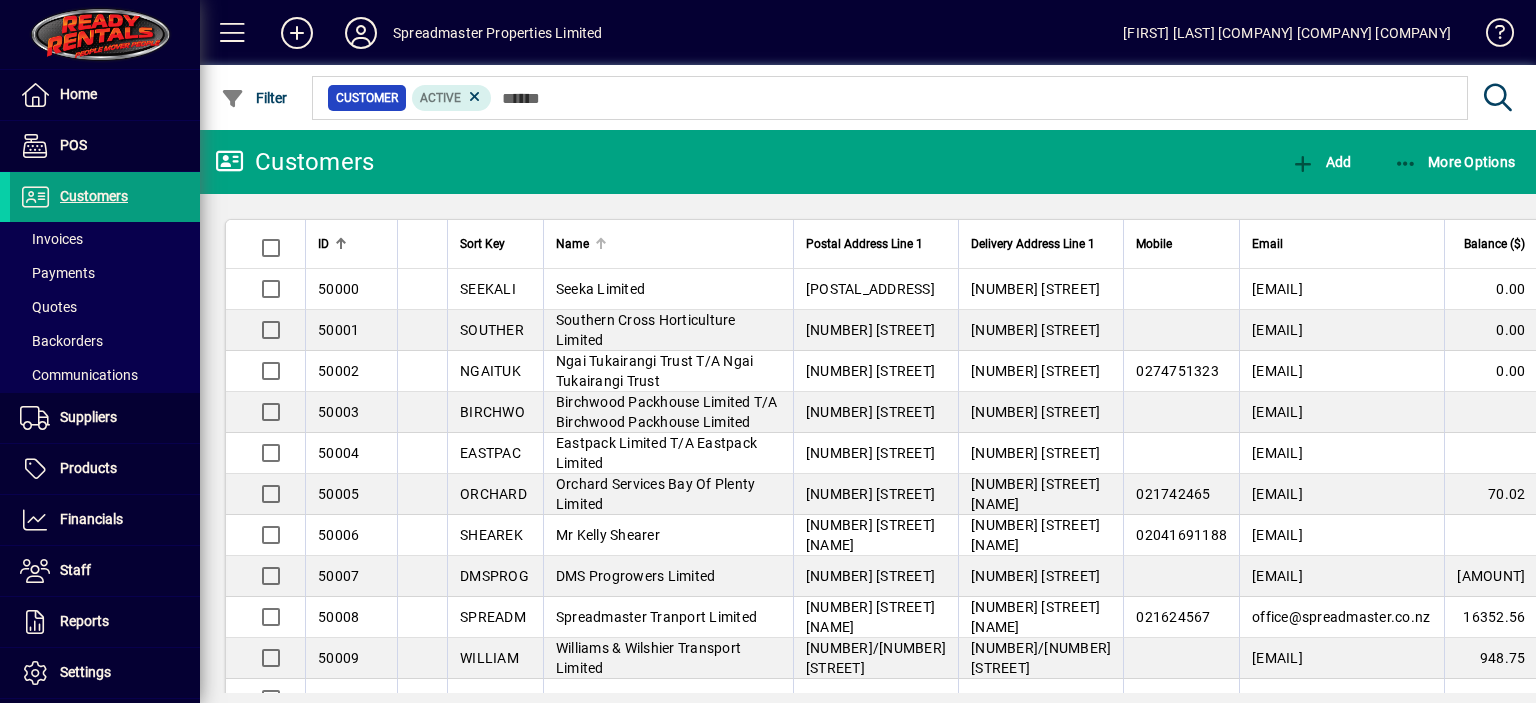 click at bounding box center [601, 239] 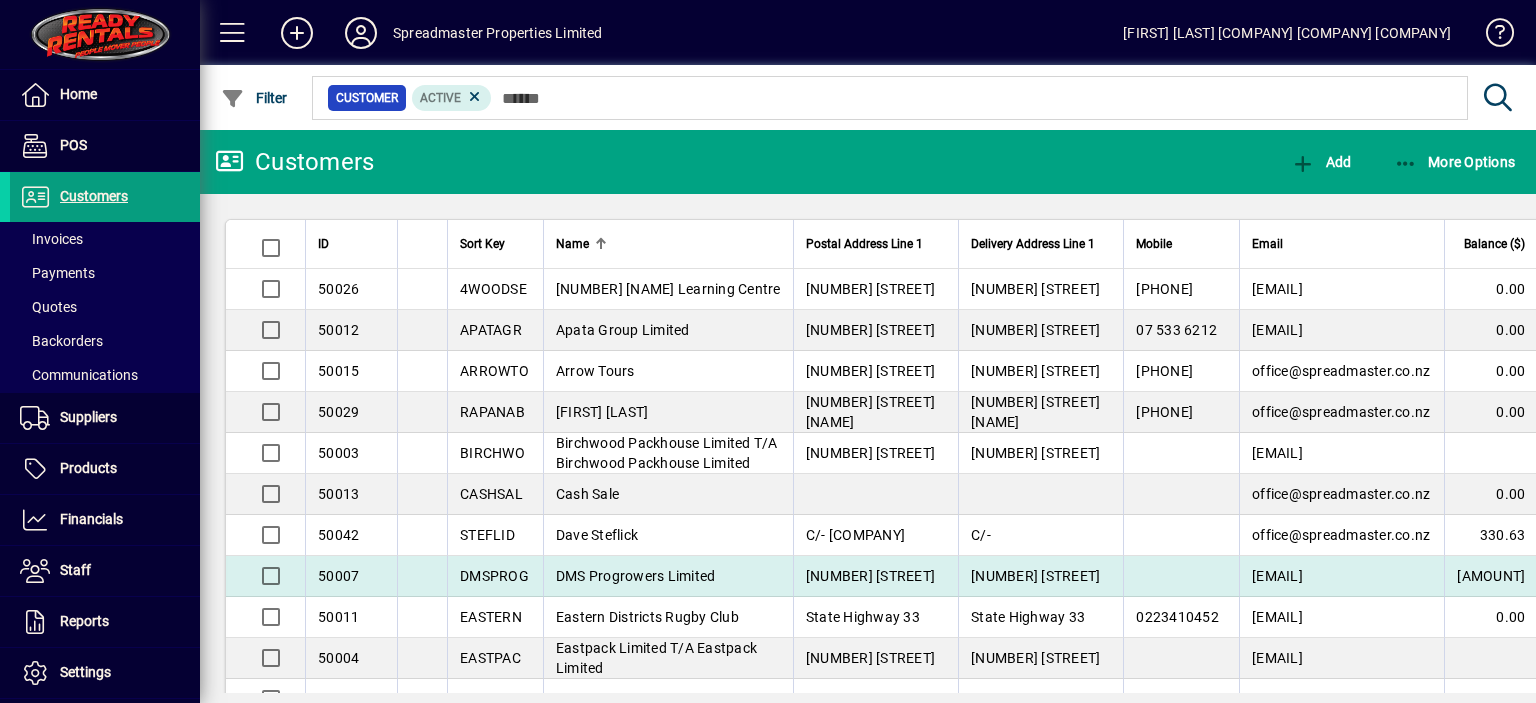 click on "DMS Progrowers Limited" at bounding box center [636, 576] 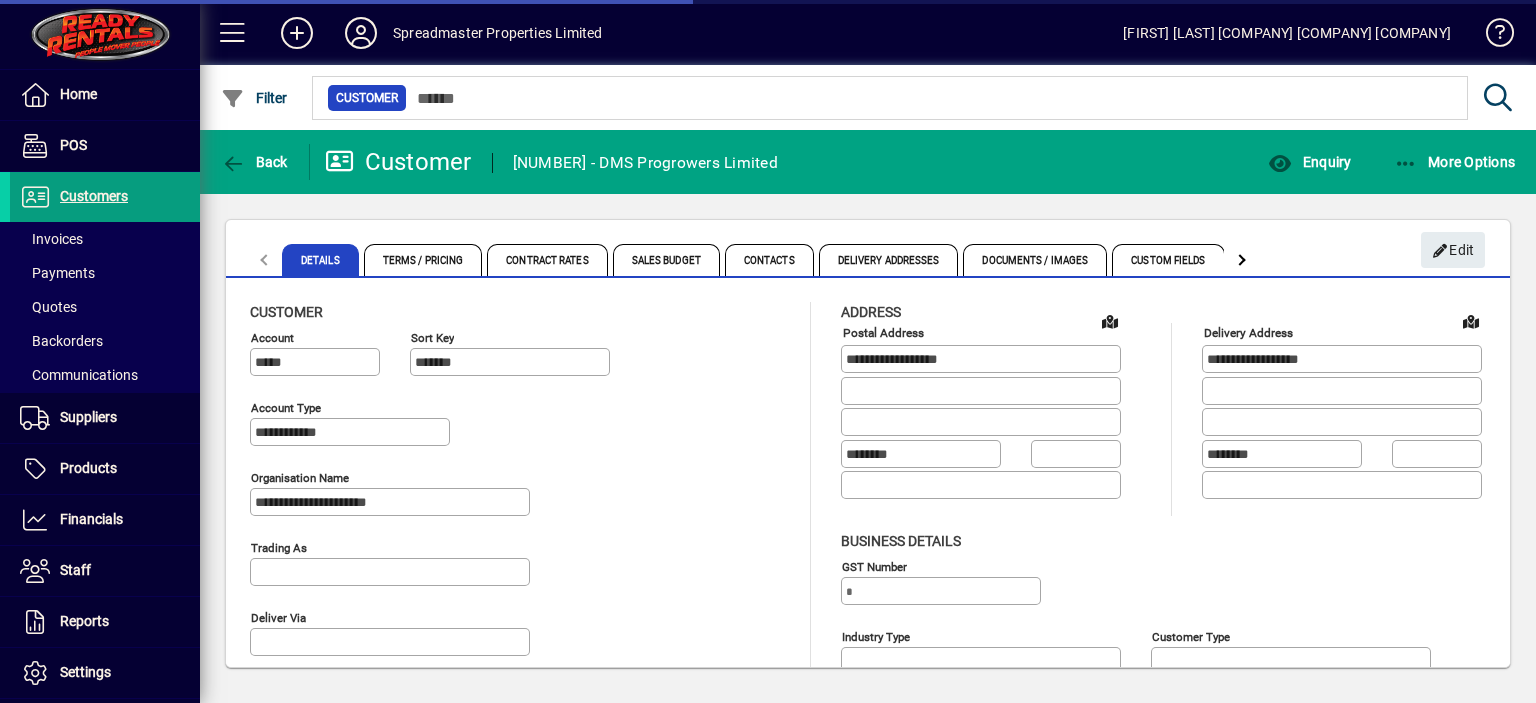 type on "**********" 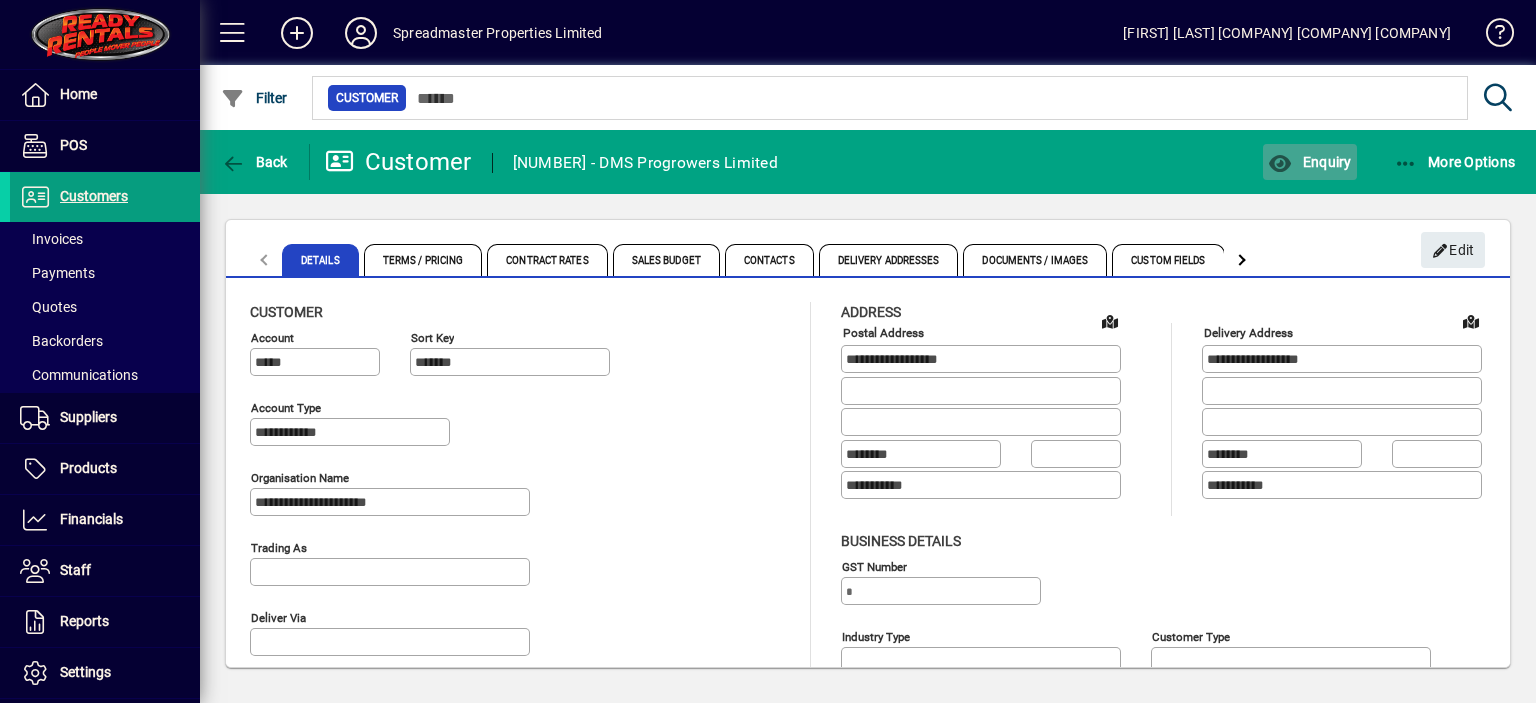 click on "Enquiry" 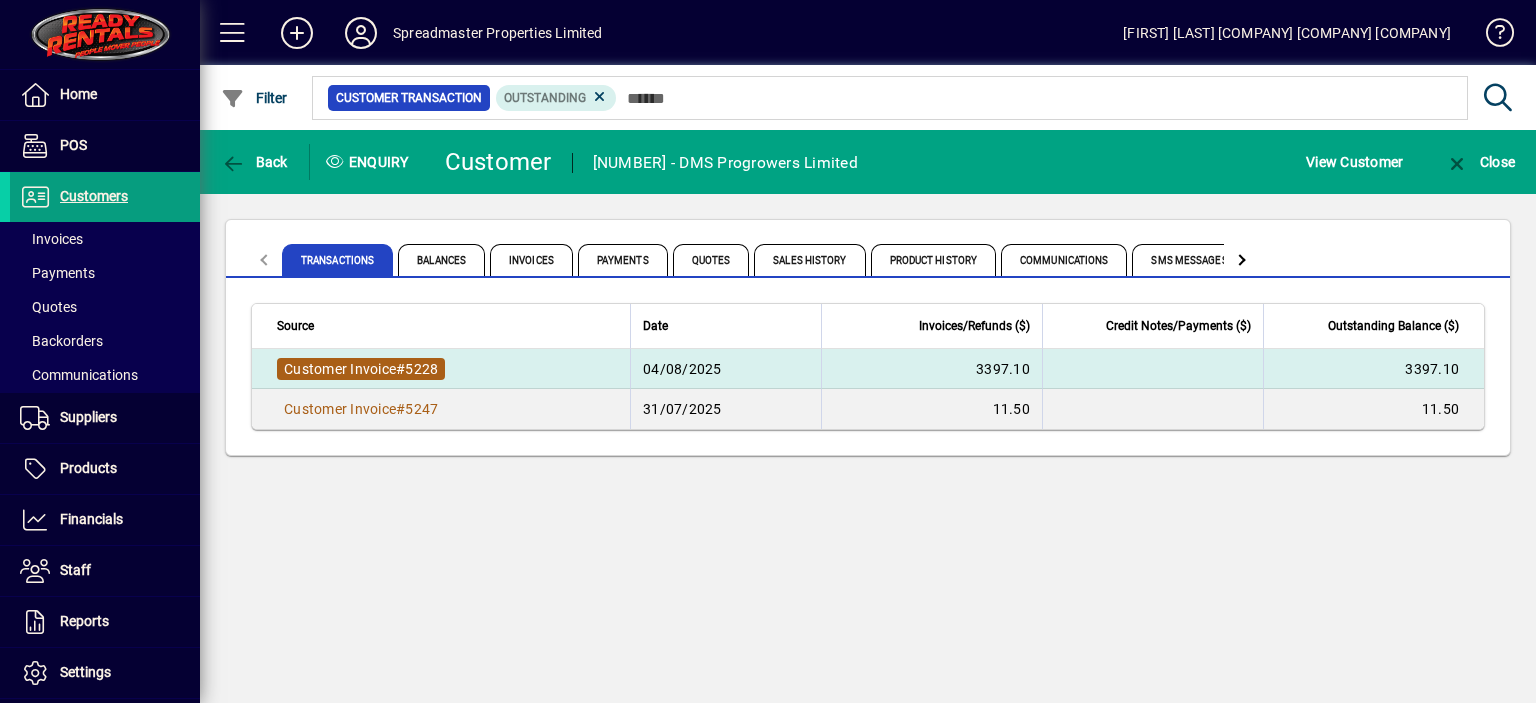 click on "Customer Invoice" at bounding box center [340, 369] 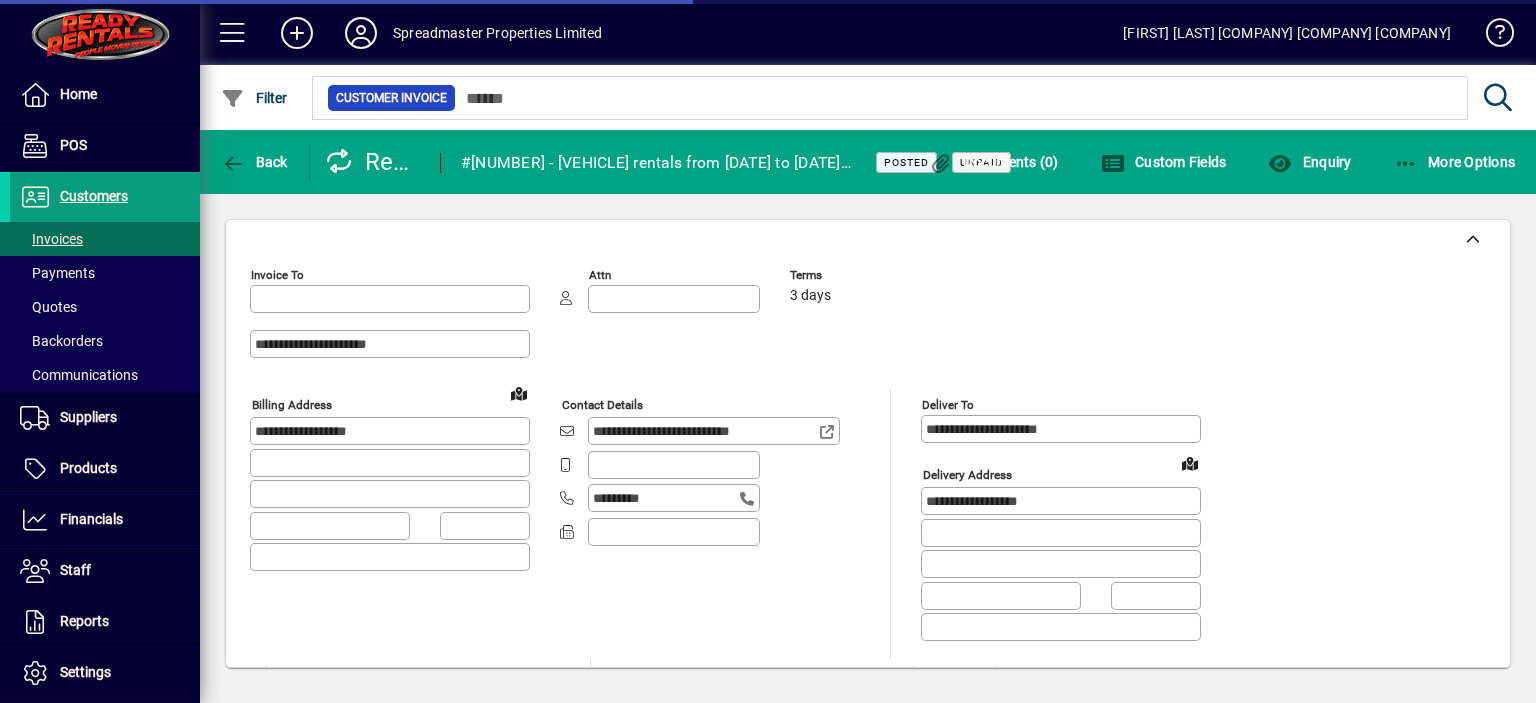 type on "**********" 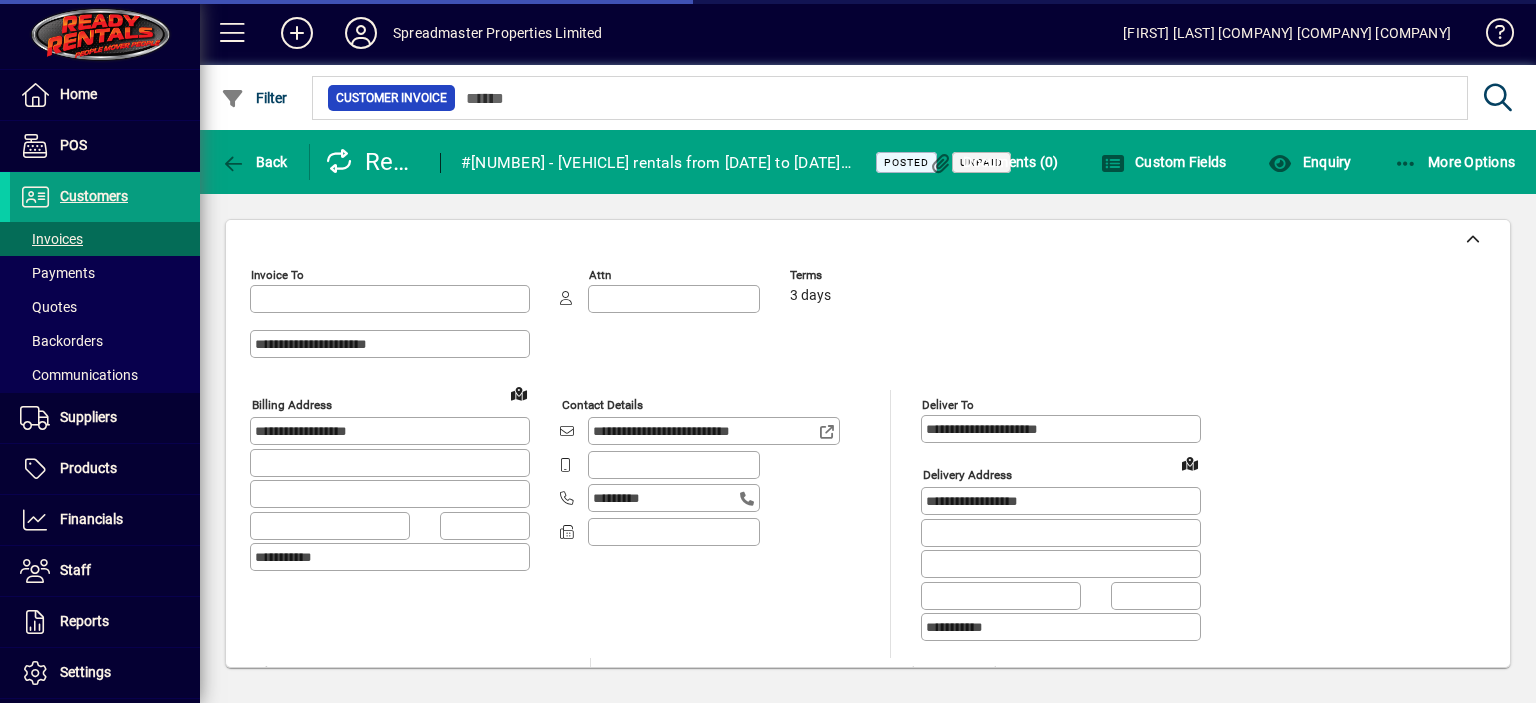 type on "**********" 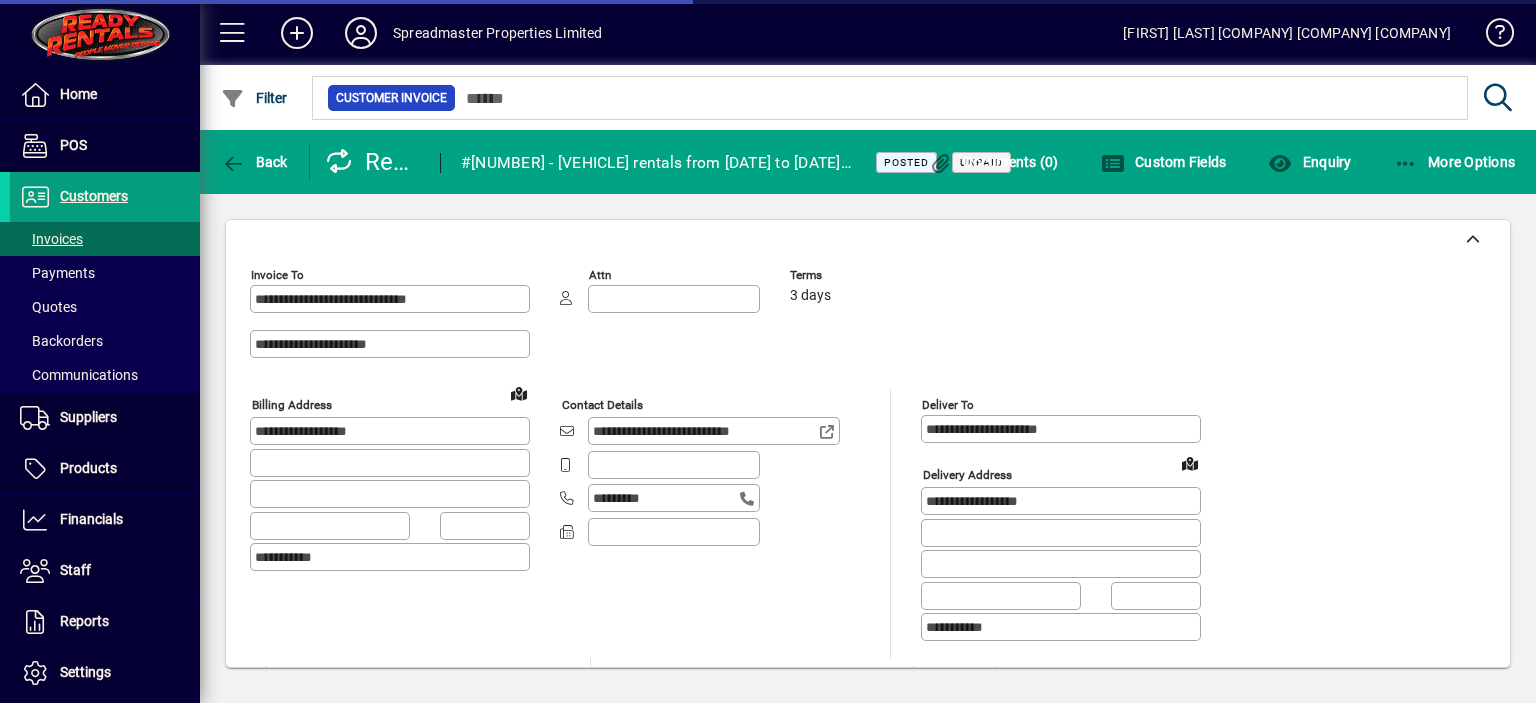 type on "**********" 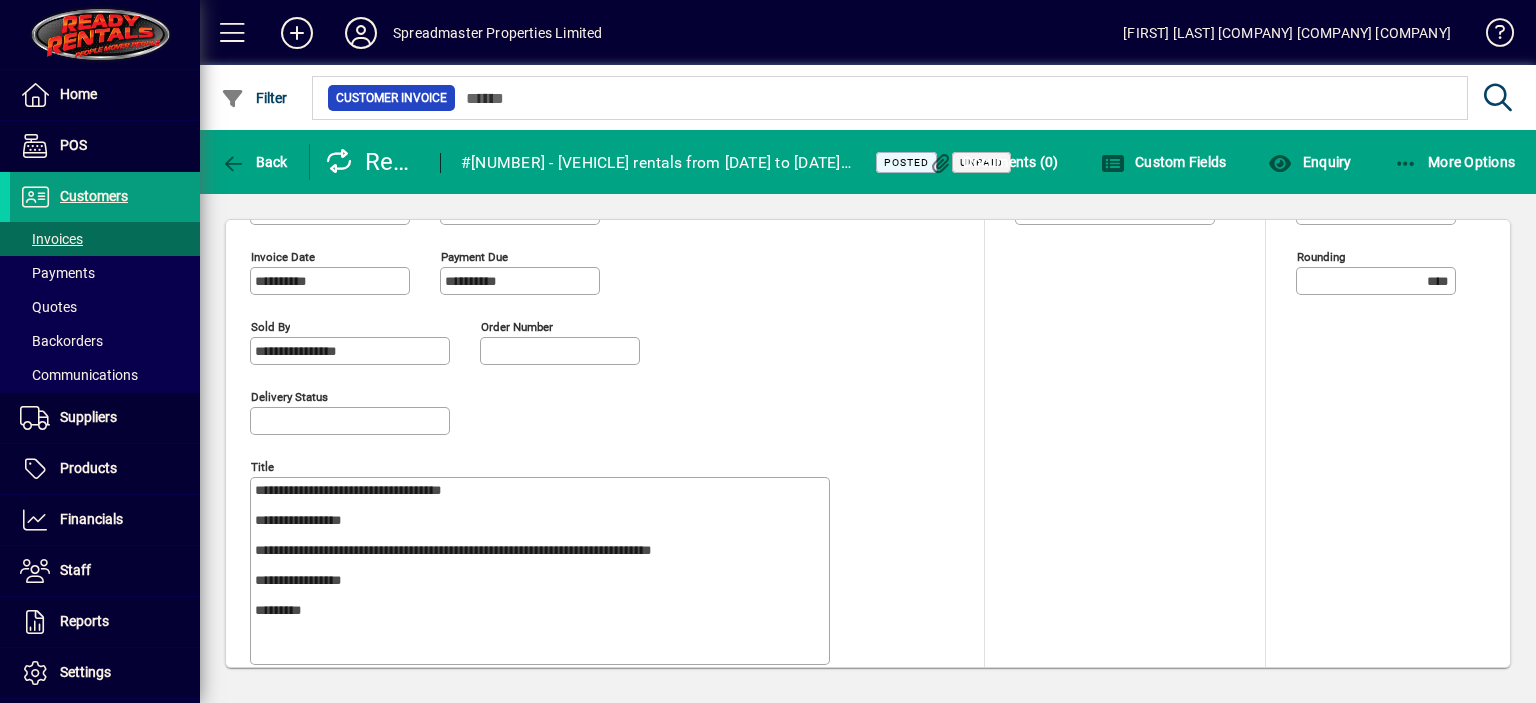 scroll, scrollTop: 670, scrollLeft: 0, axis: vertical 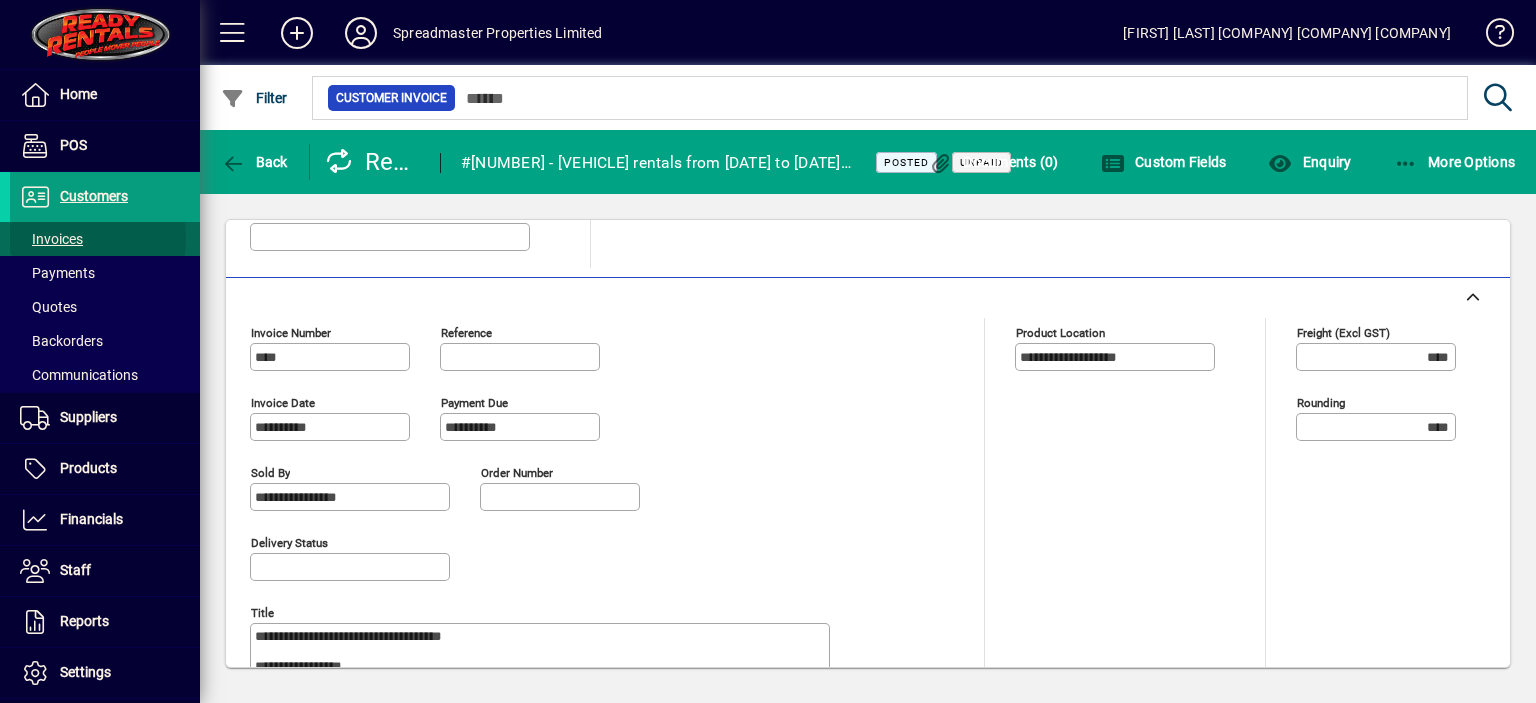 click on "Invoices" at bounding box center (51, 239) 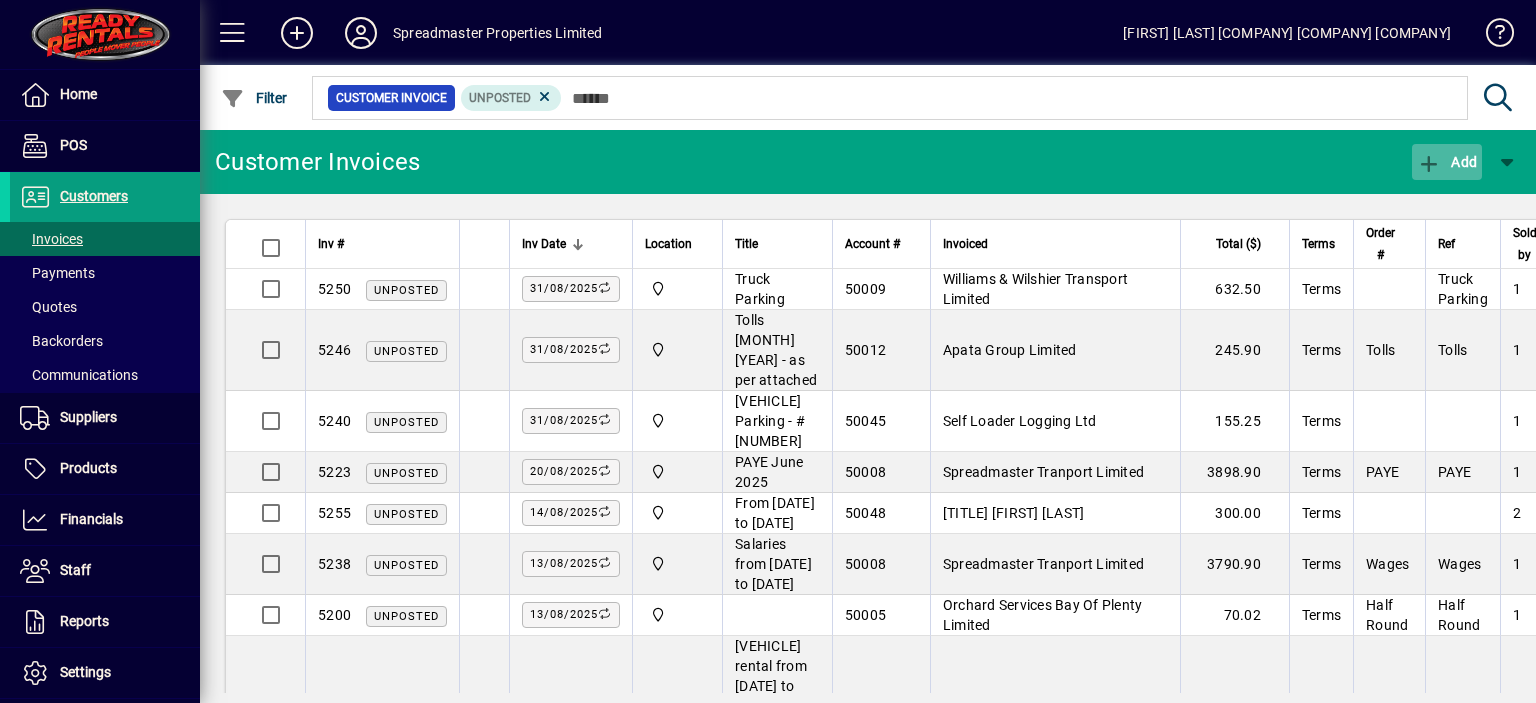 click on "Add" 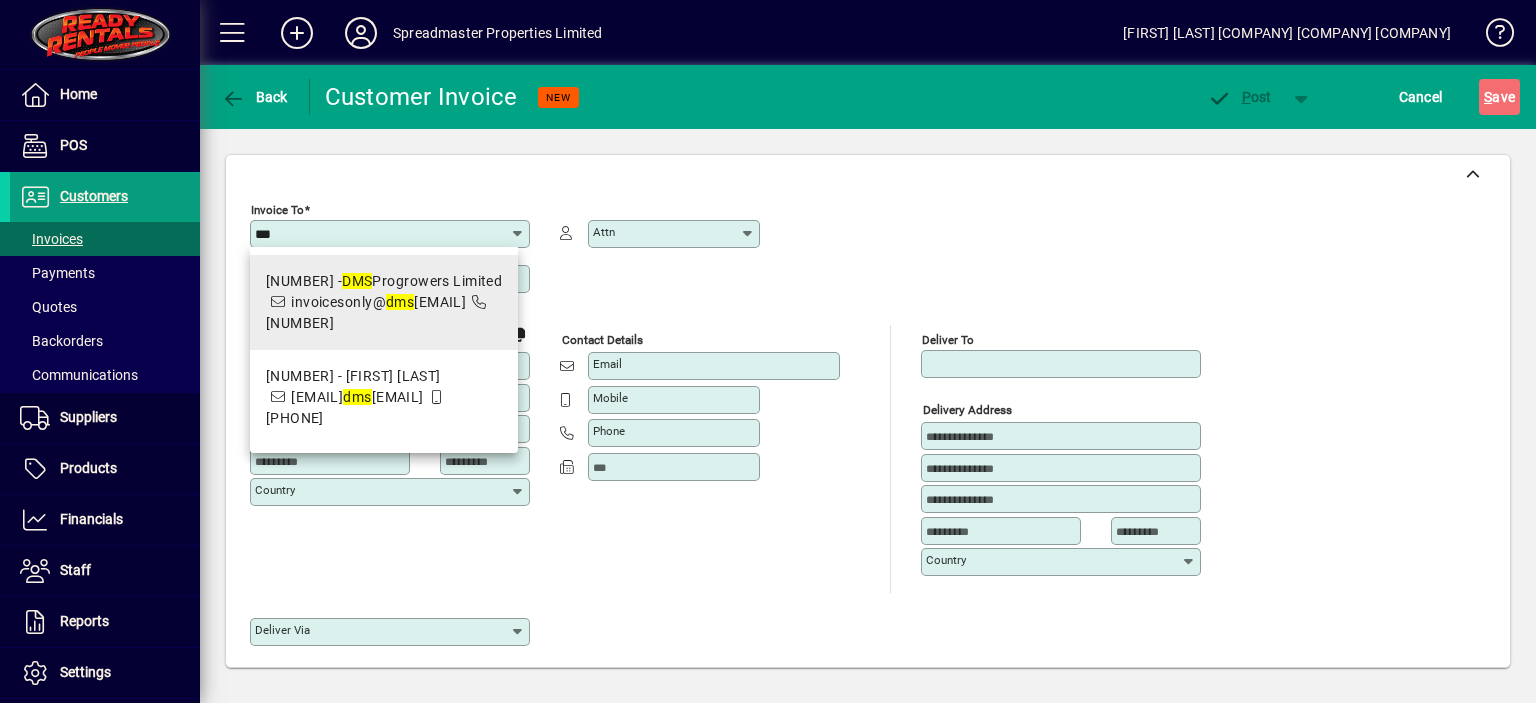 click on "[NUMBER] - DMS Progrowers Limited" at bounding box center (384, 281) 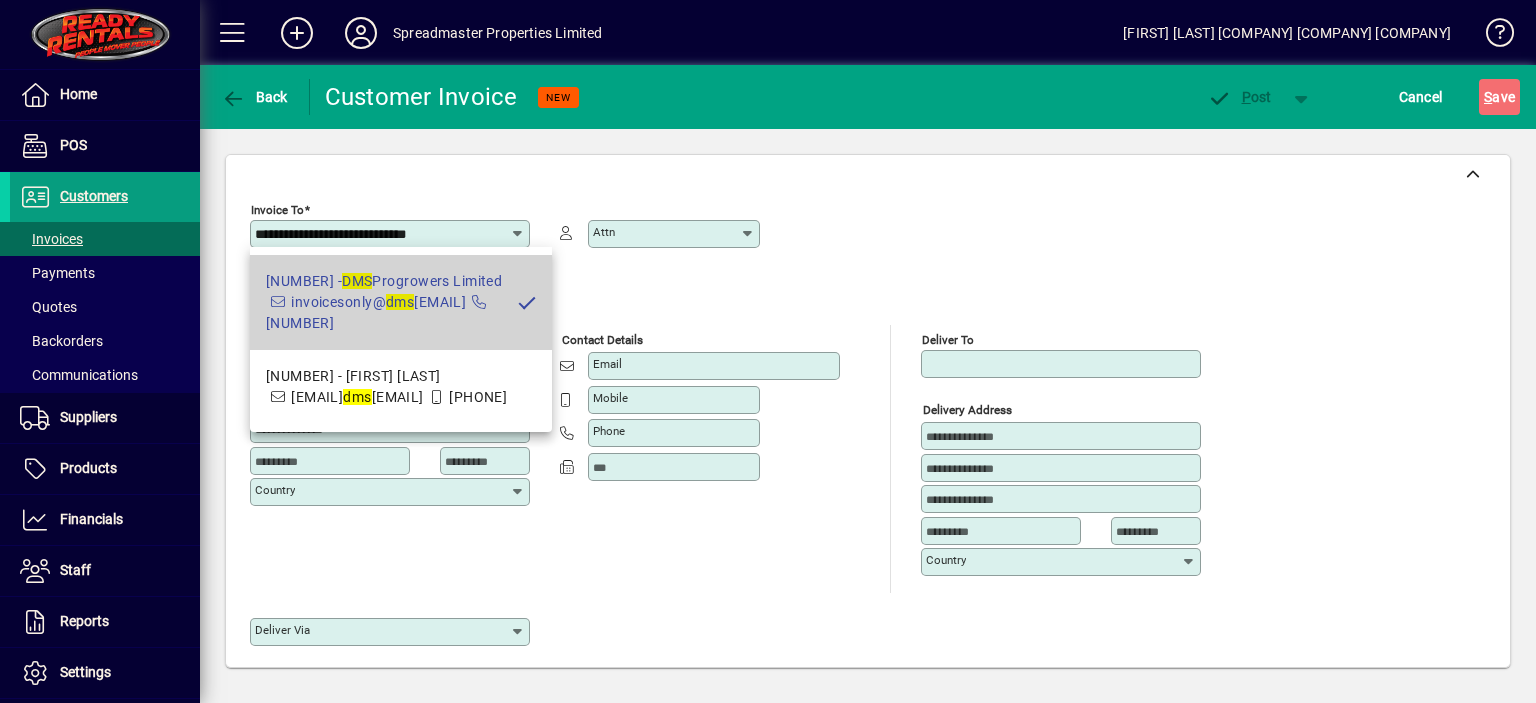 type on "**********" 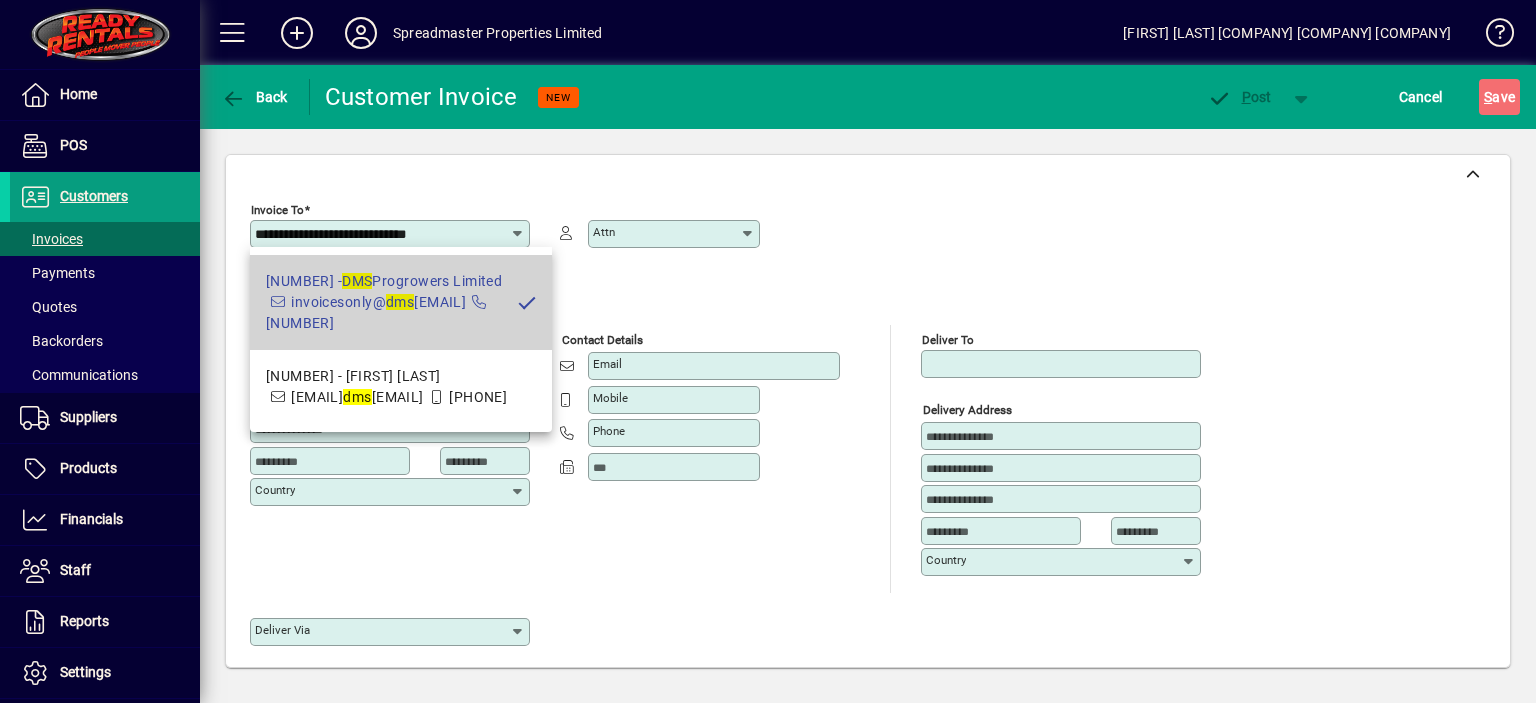 type on "********" 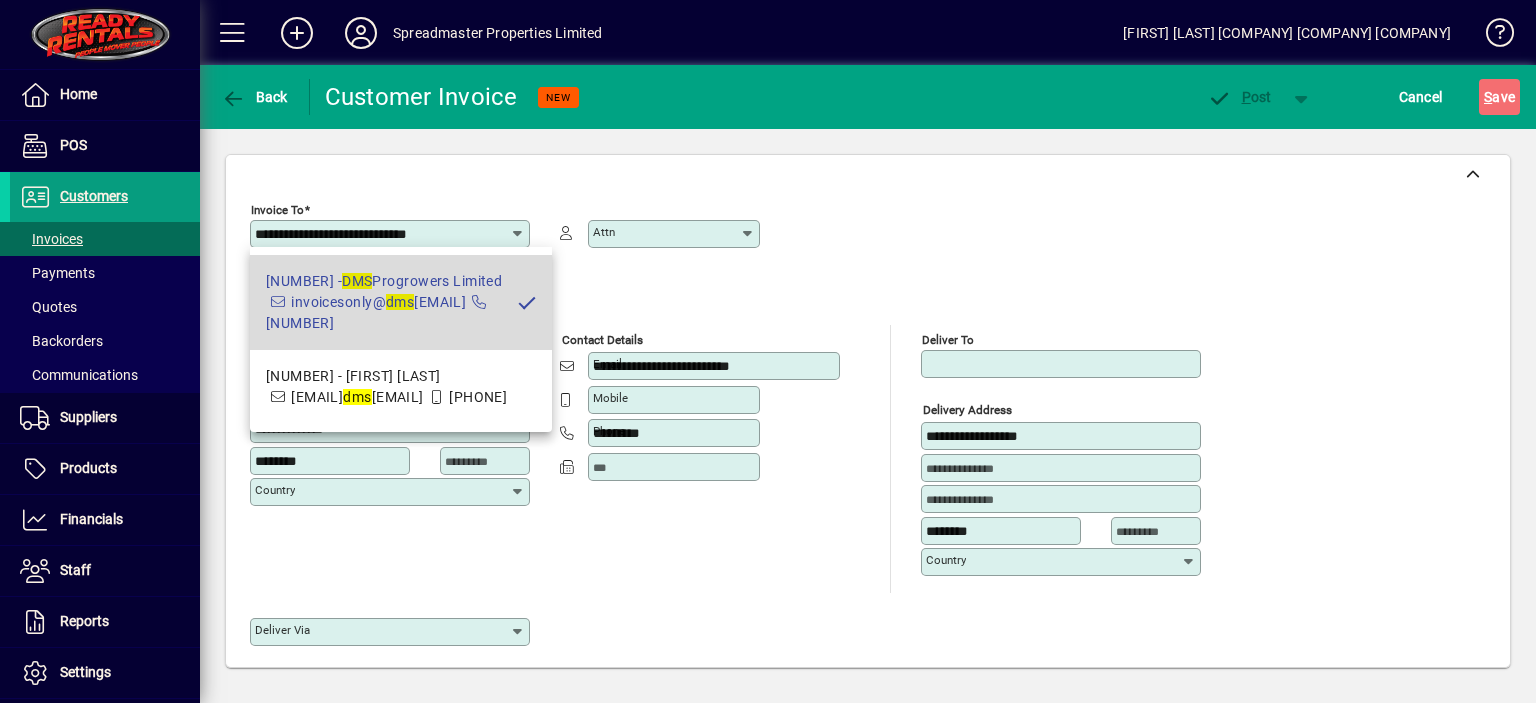 type on "**********" 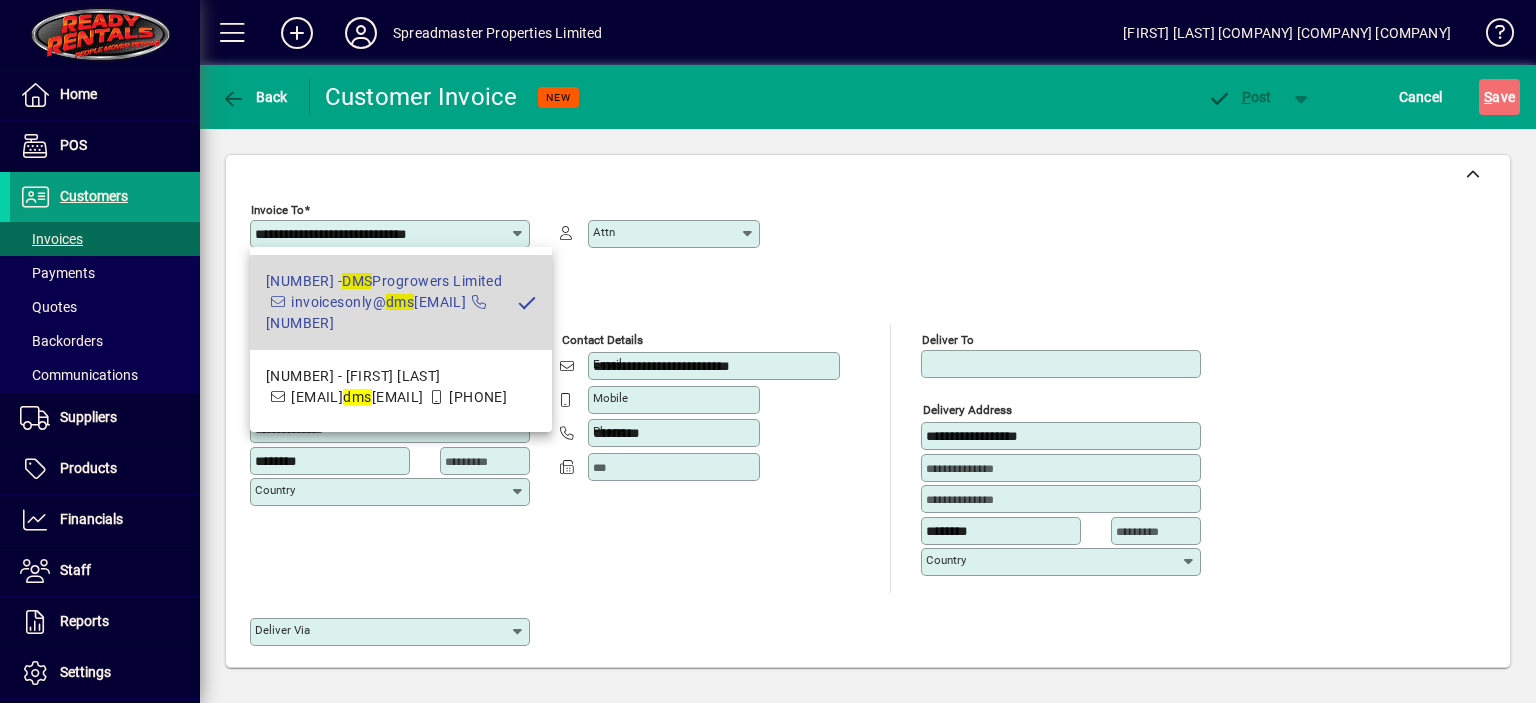 type on "**********" 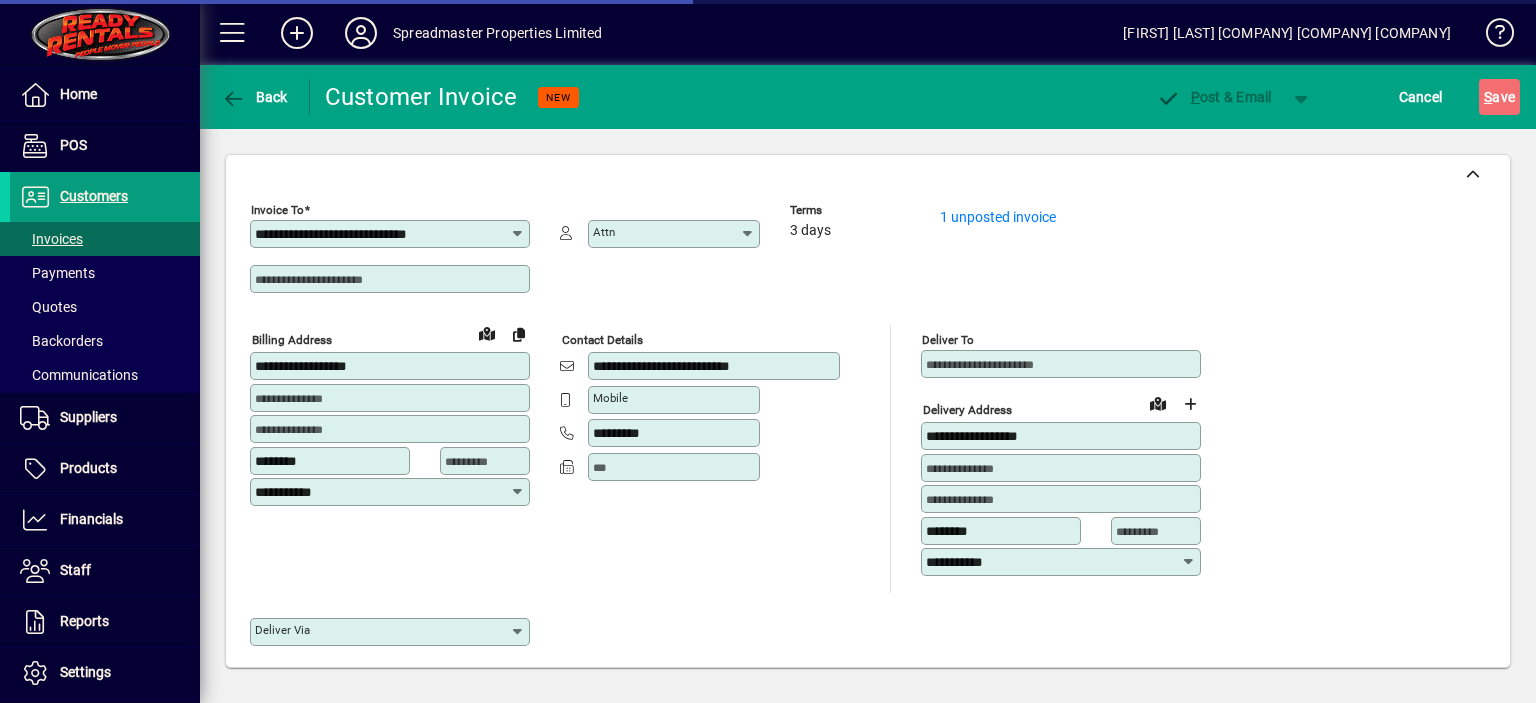 type on "**********" 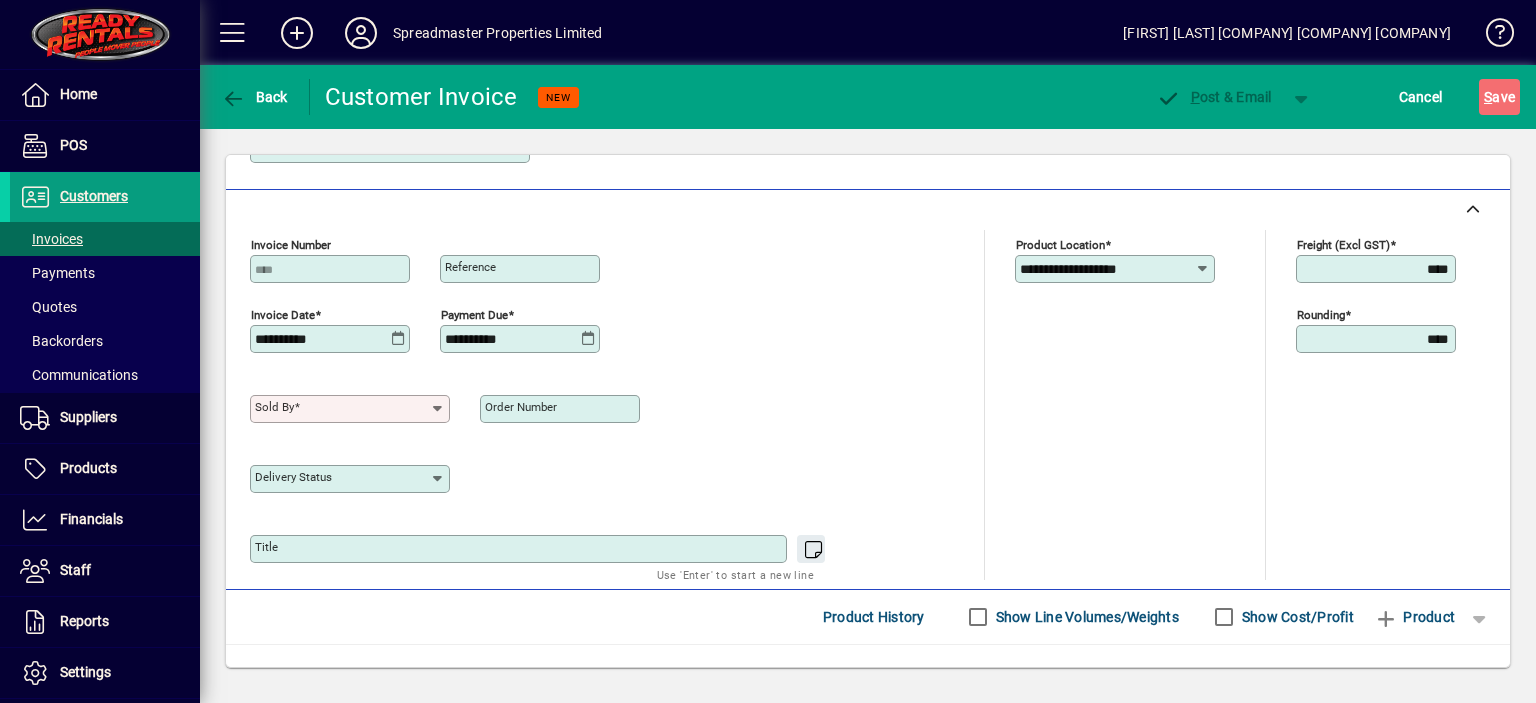 scroll, scrollTop: 700, scrollLeft: 0, axis: vertical 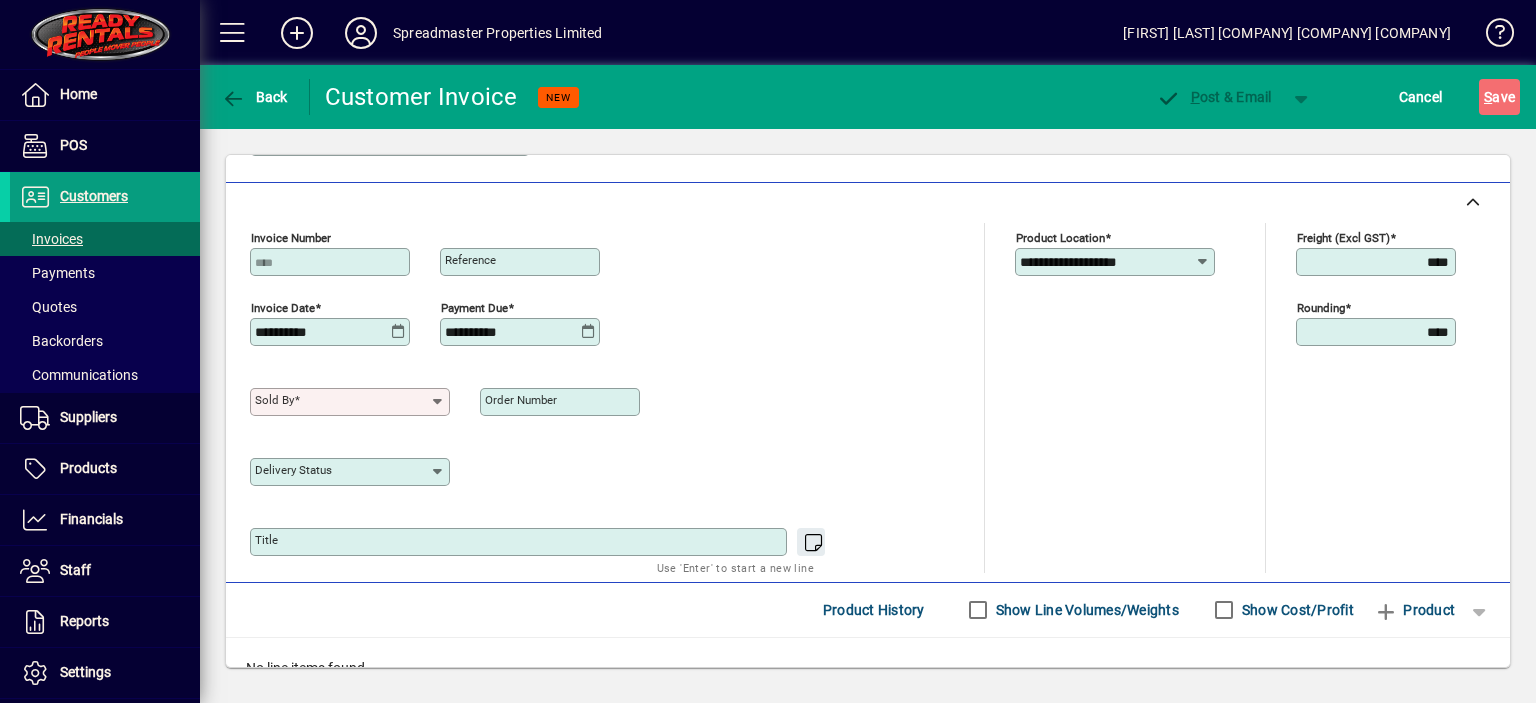 click 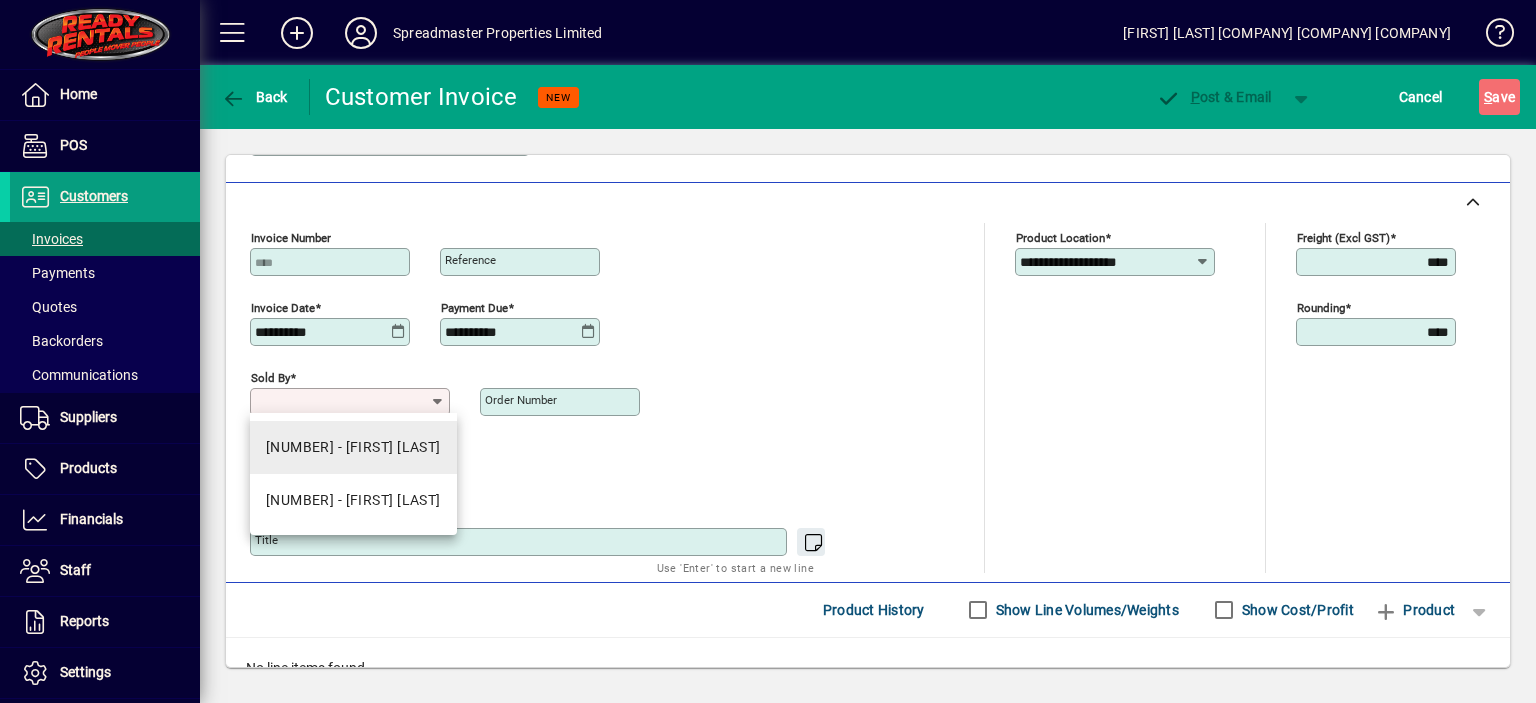 click on "[NUMBER] - [FIRST] [LAST]" at bounding box center [353, 447] 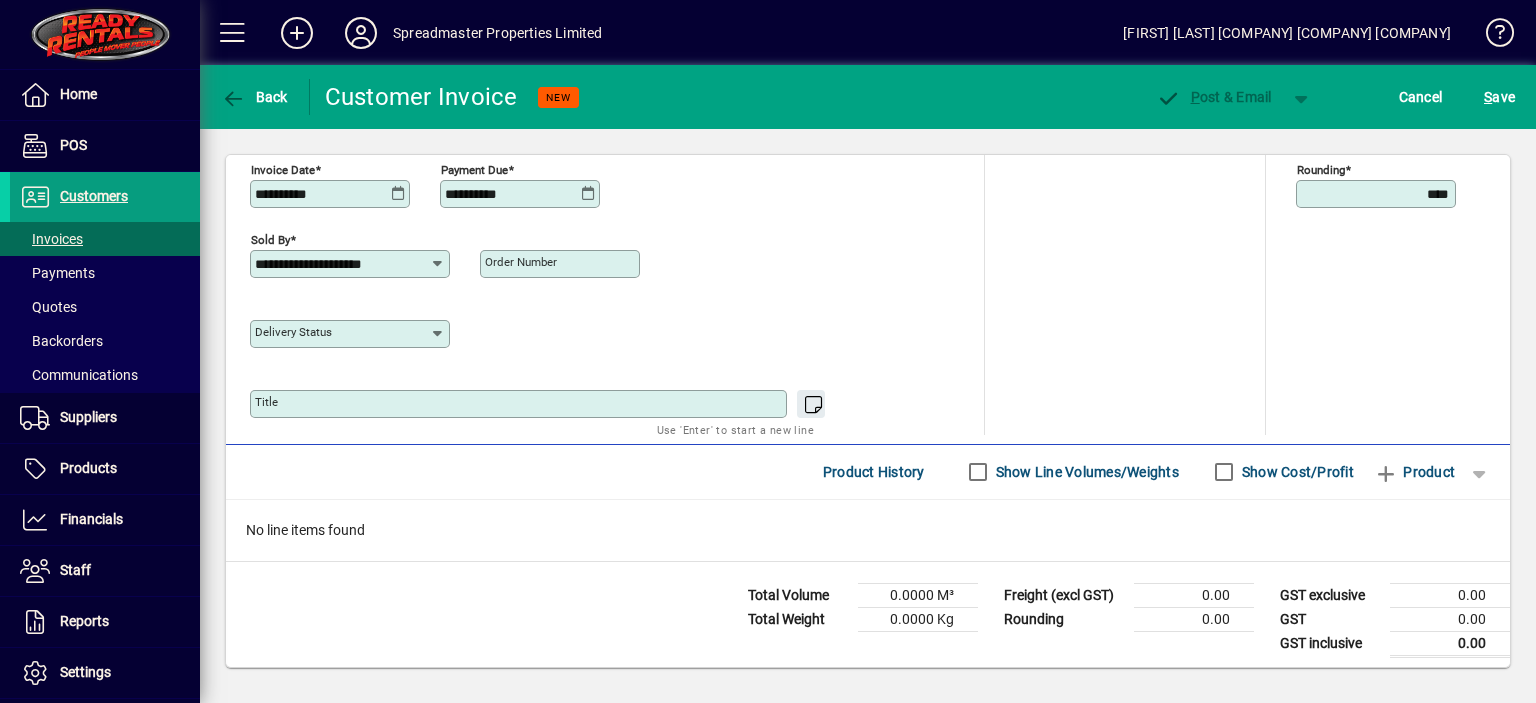 scroll, scrollTop: 840, scrollLeft: 0, axis: vertical 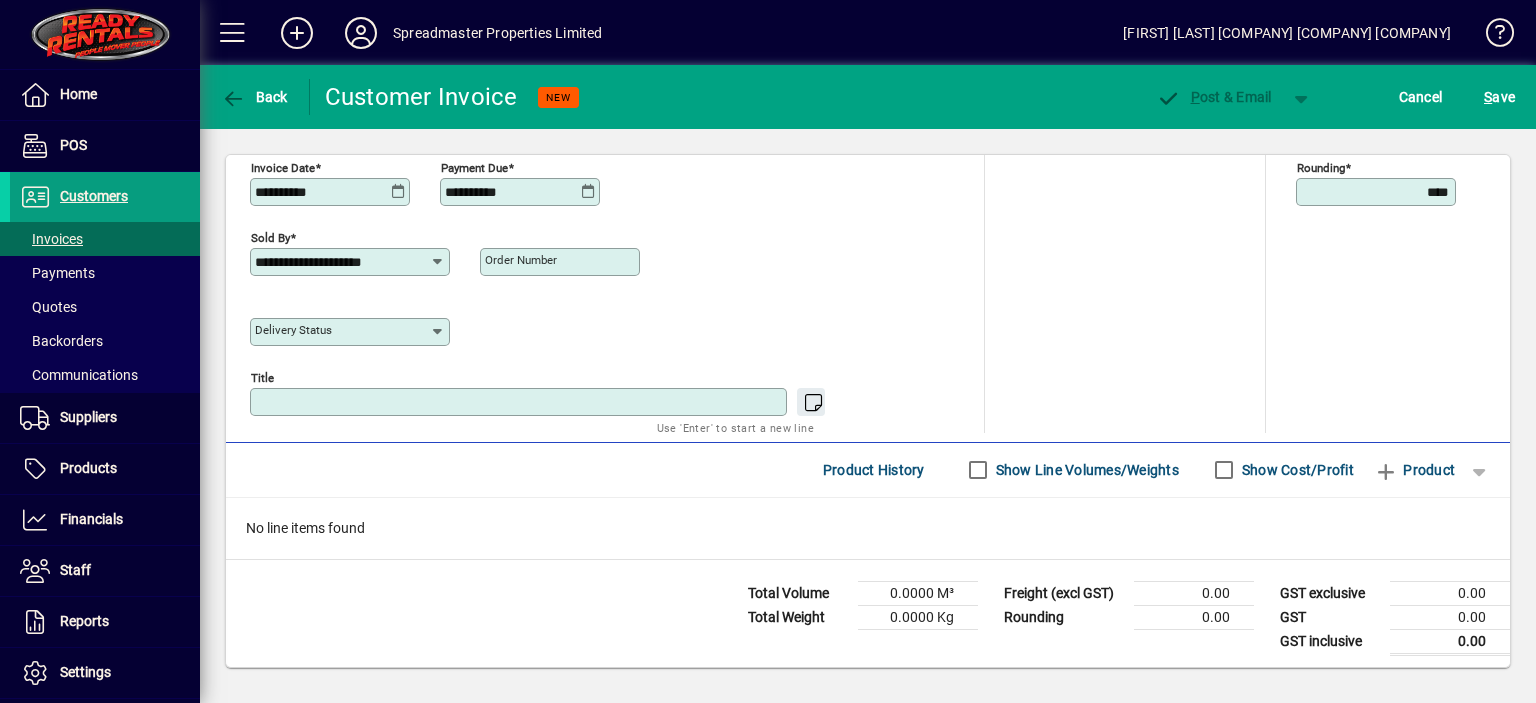 click on "Title" at bounding box center (520, 402) 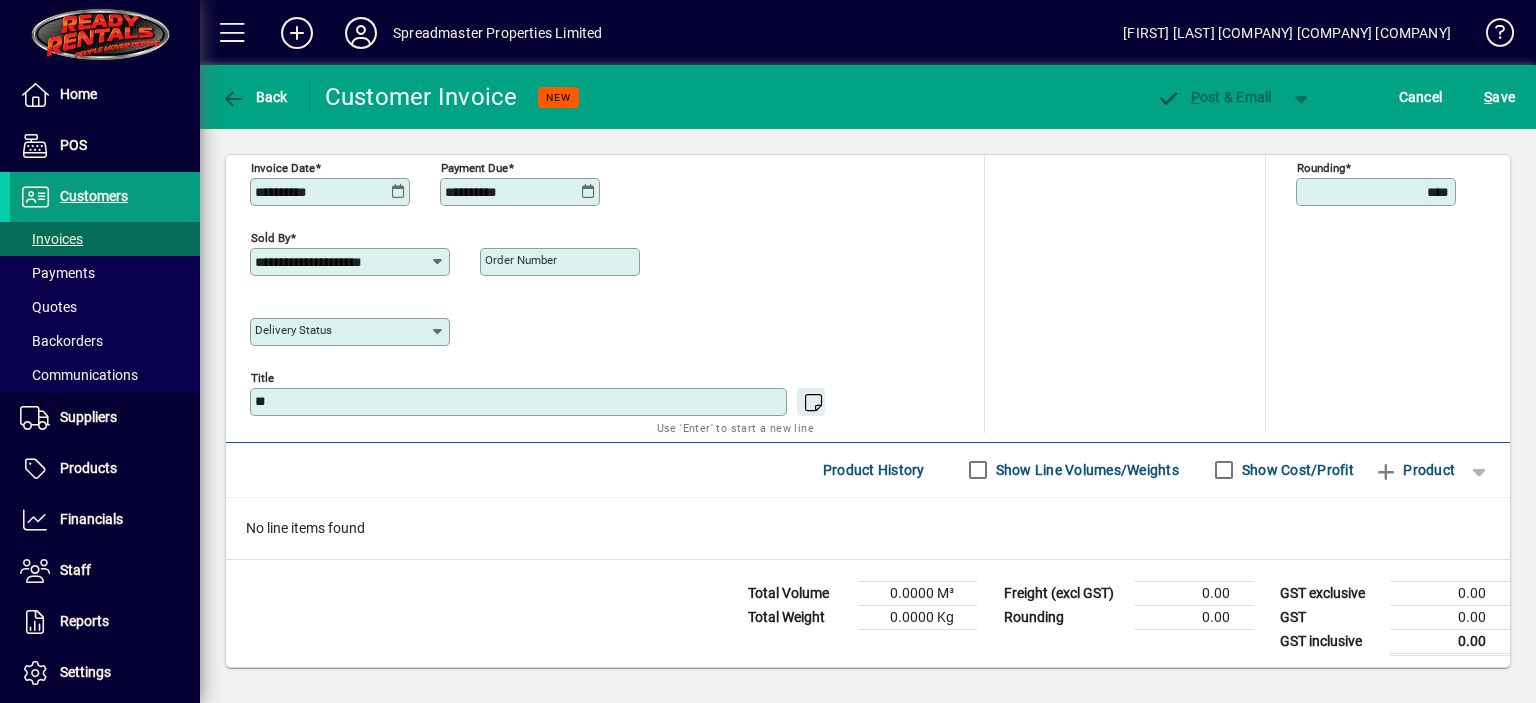 type on "*" 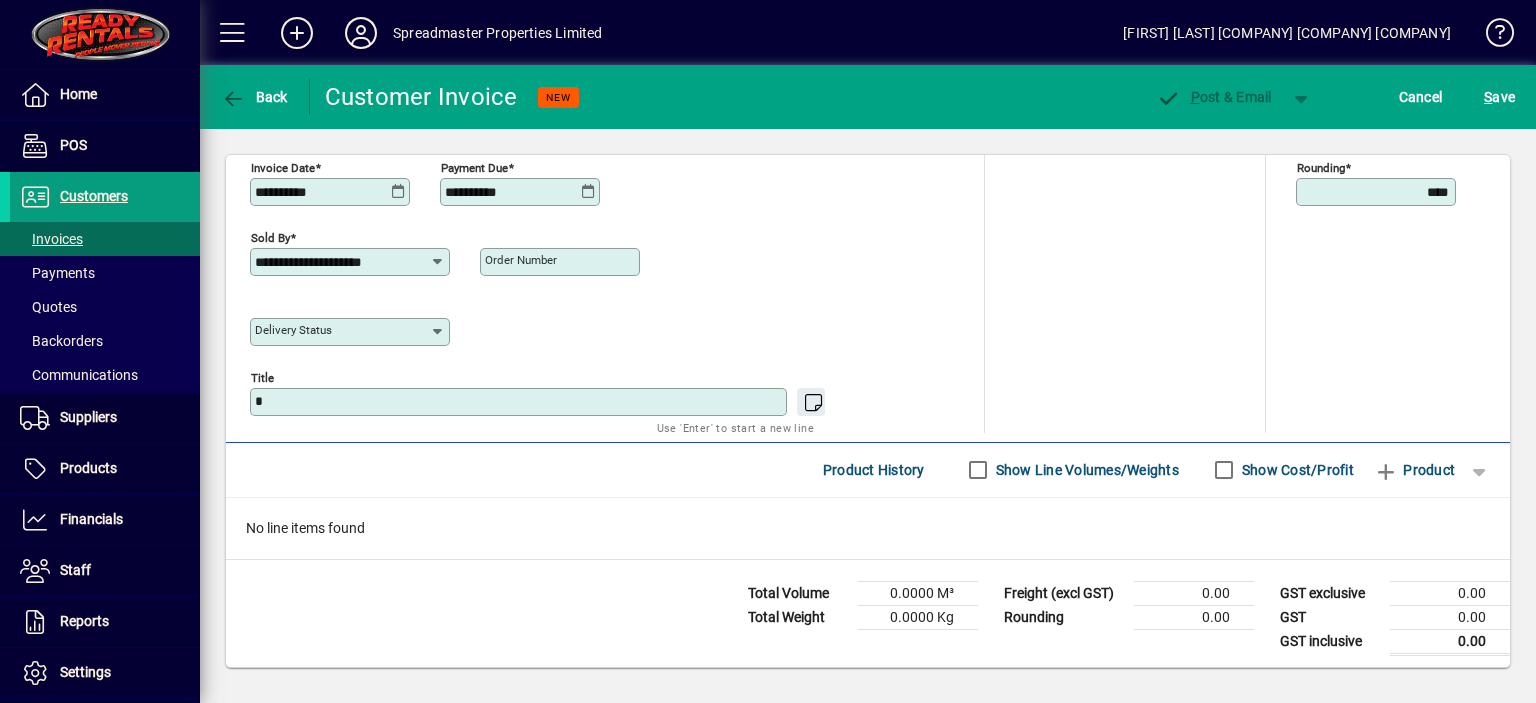 type 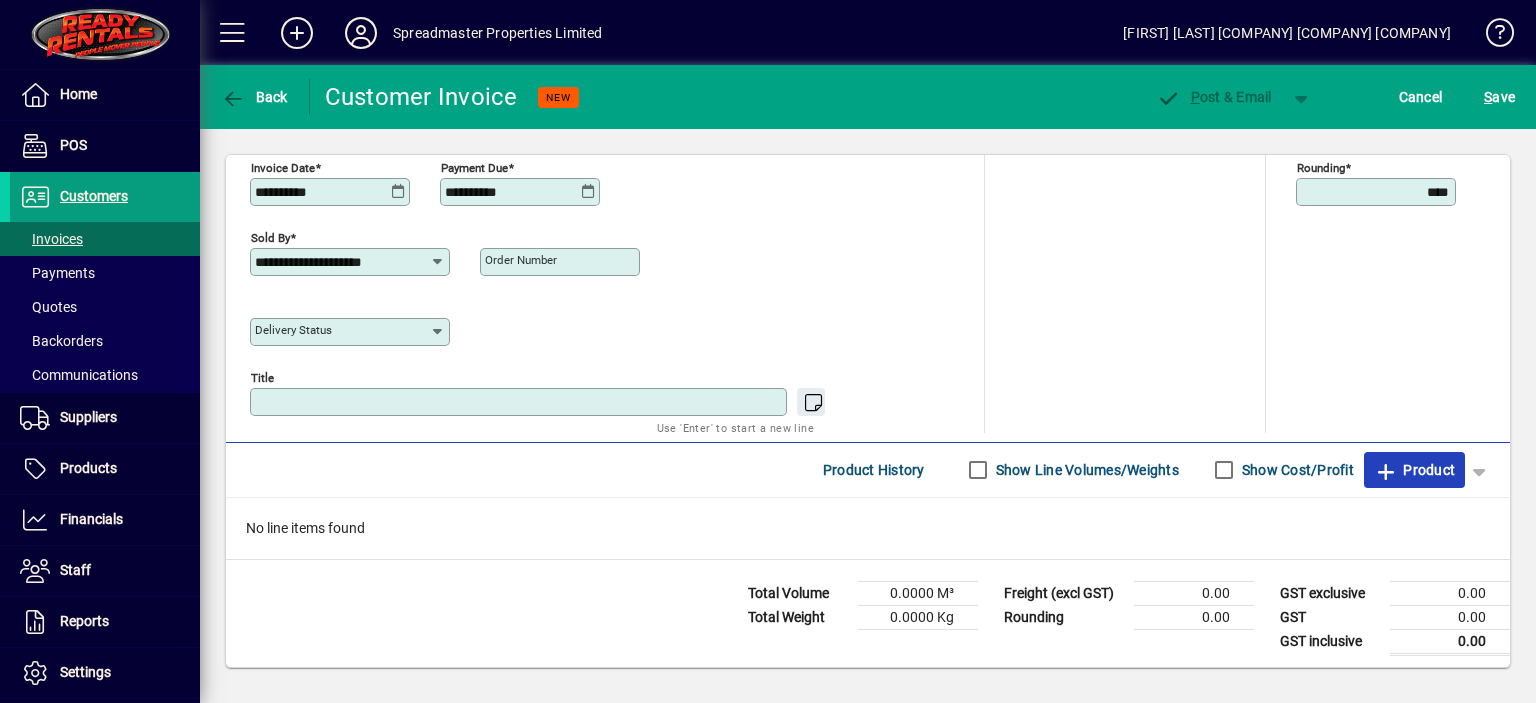 click on "Product" 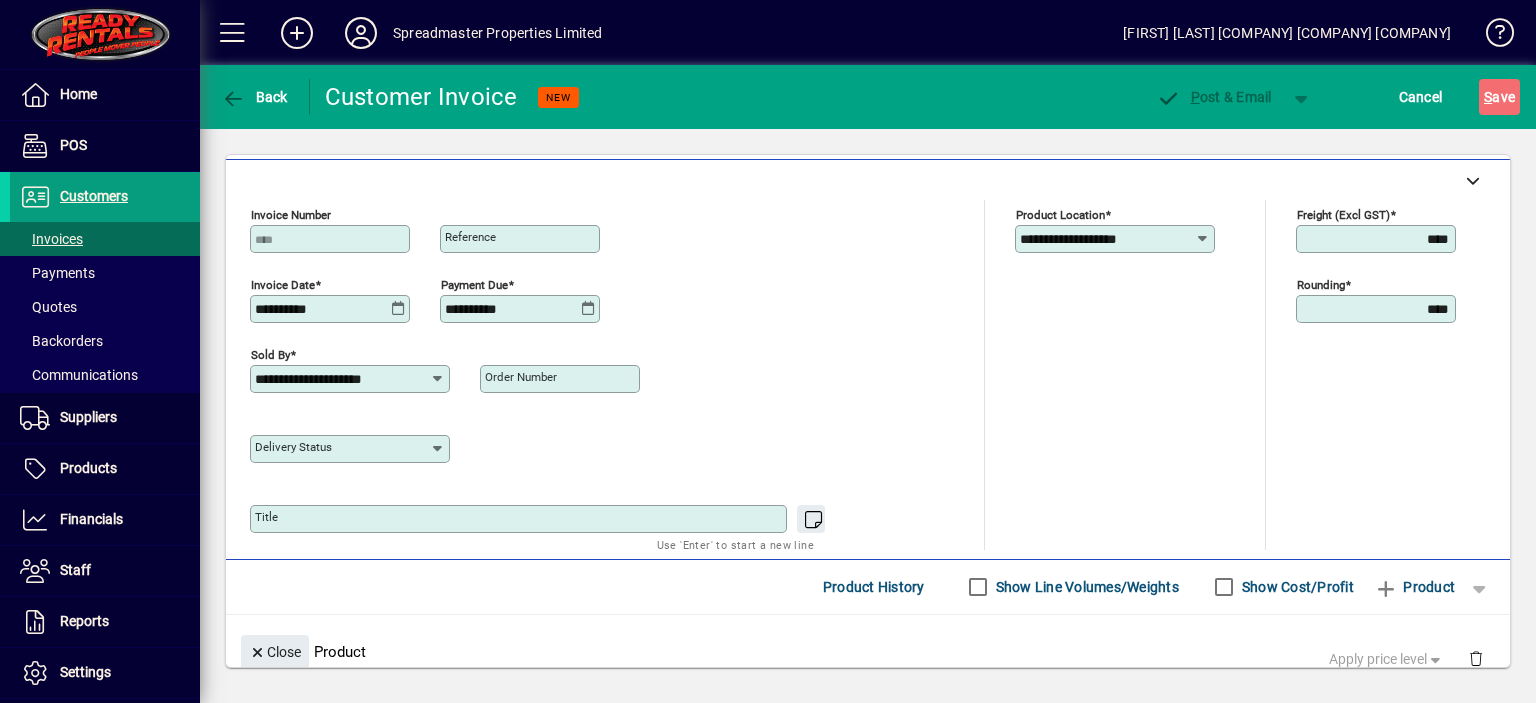 scroll, scrollTop: 123, scrollLeft: 0, axis: vertical 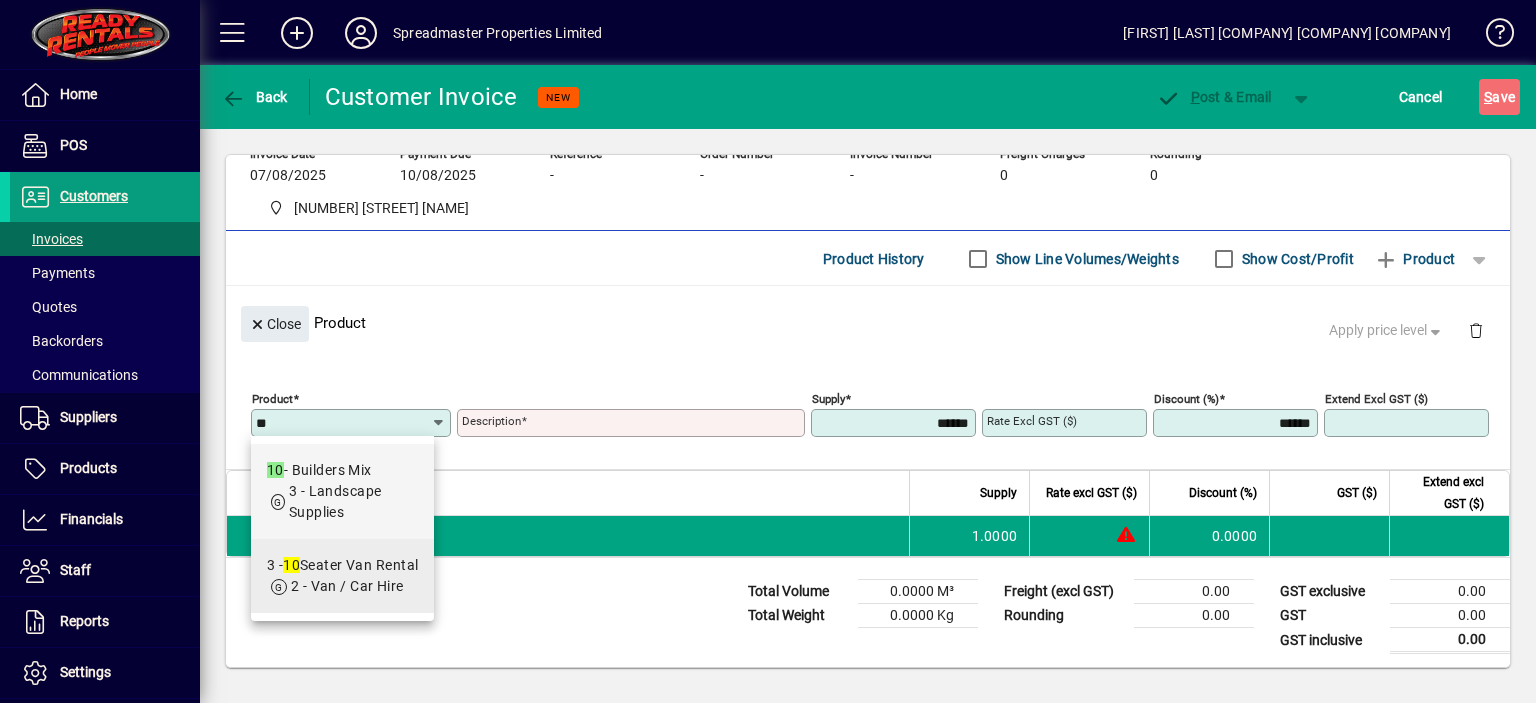 click on "[NUMBER] -  [NUMBER] [VEHICLE]" at bounding box center [343, 565] 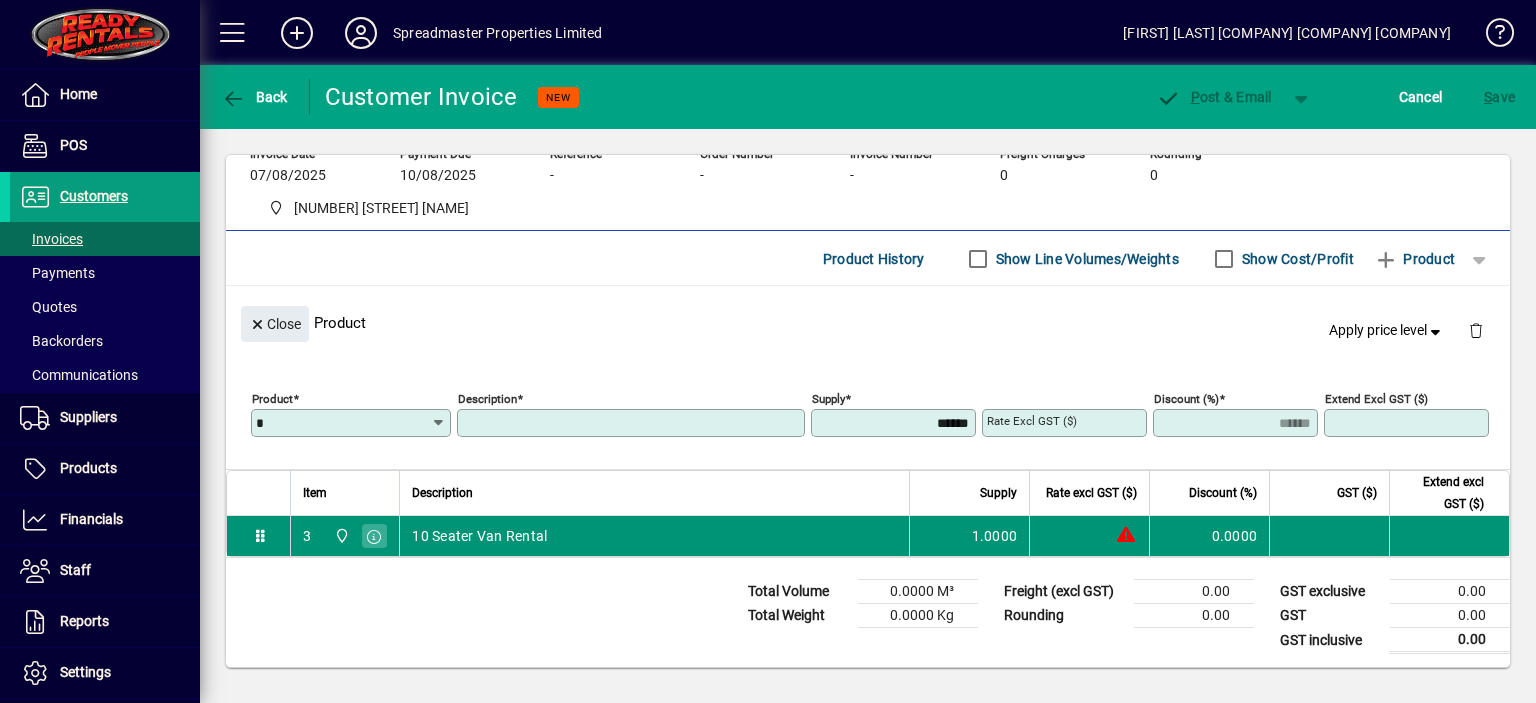 type on "**********" 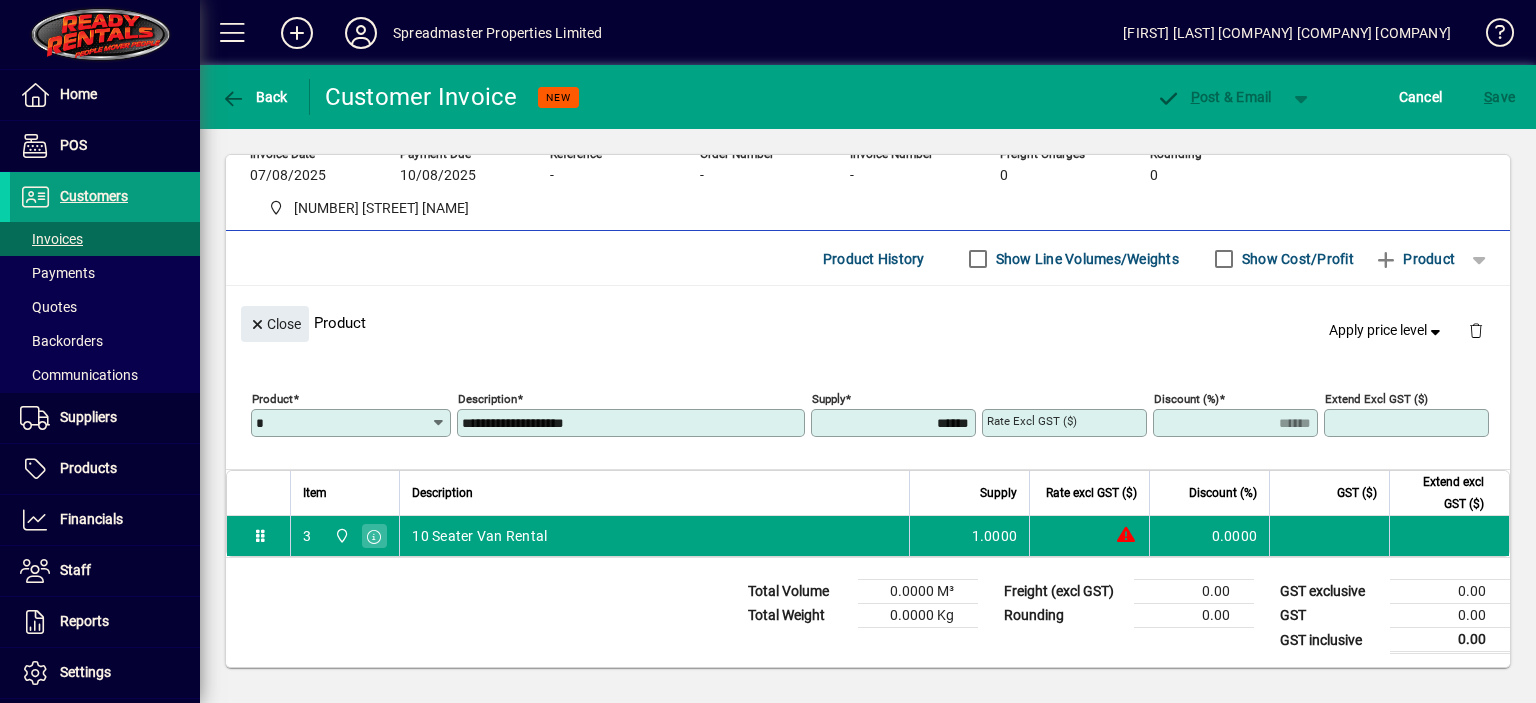 type on "****" 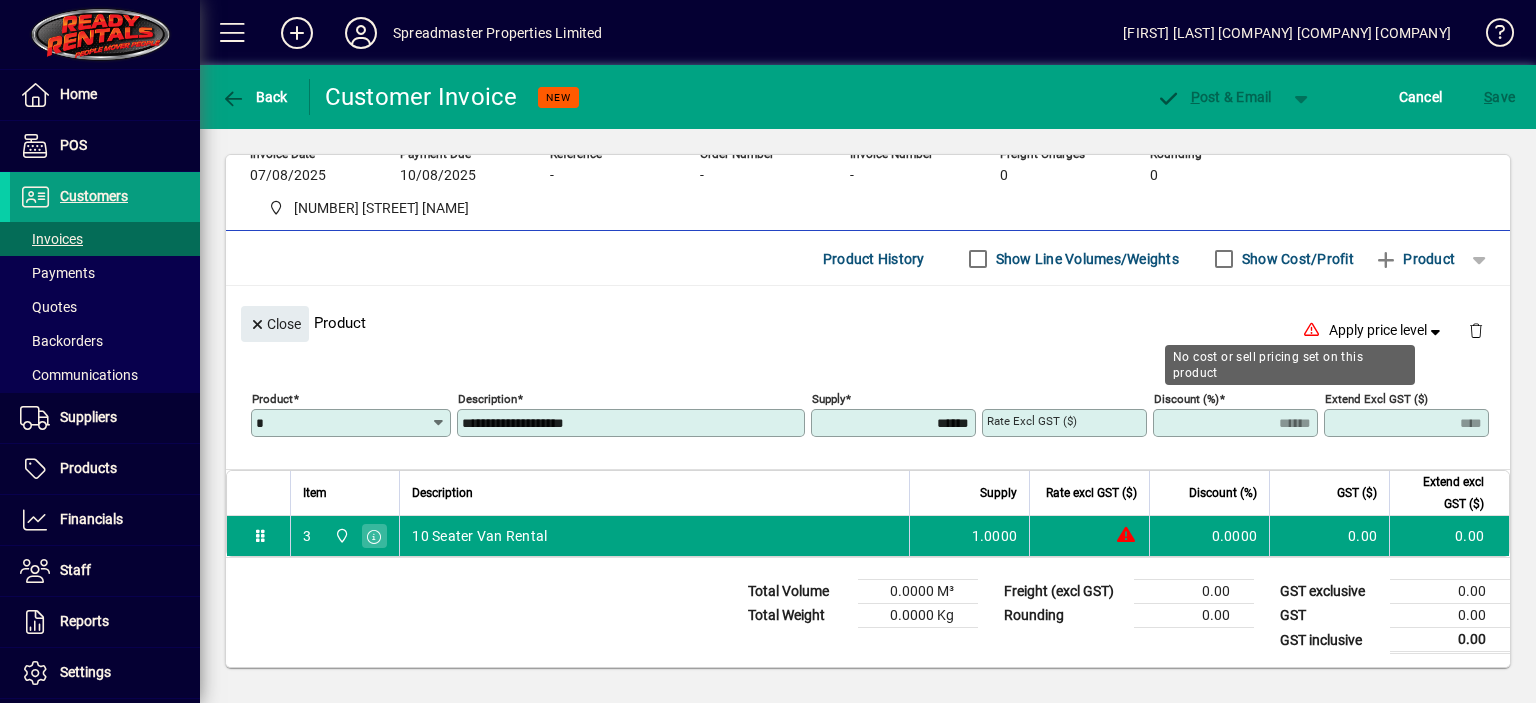 click on "**********" at bounding box center (633, 423) 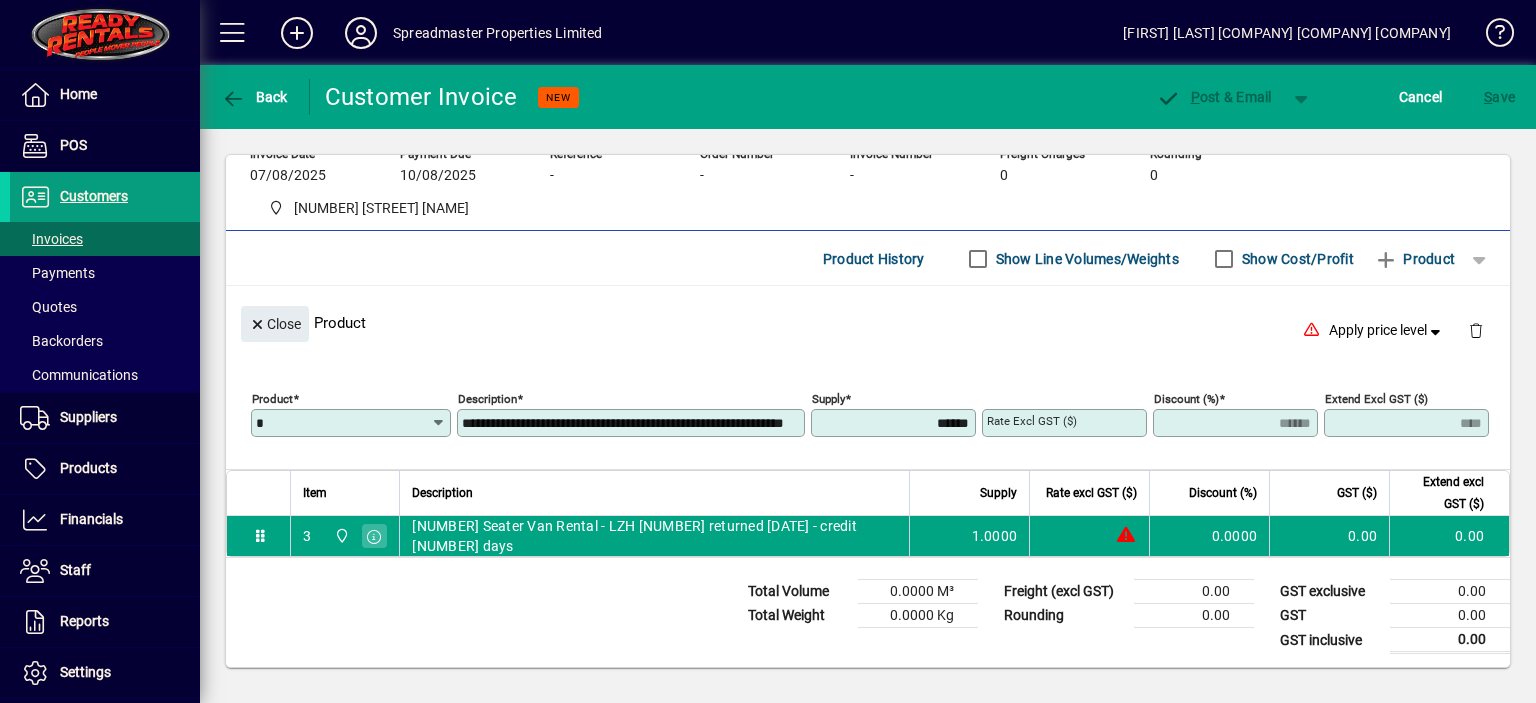 scroll, scrollTop: 0, scrollLeft: 93, axis: horizontal 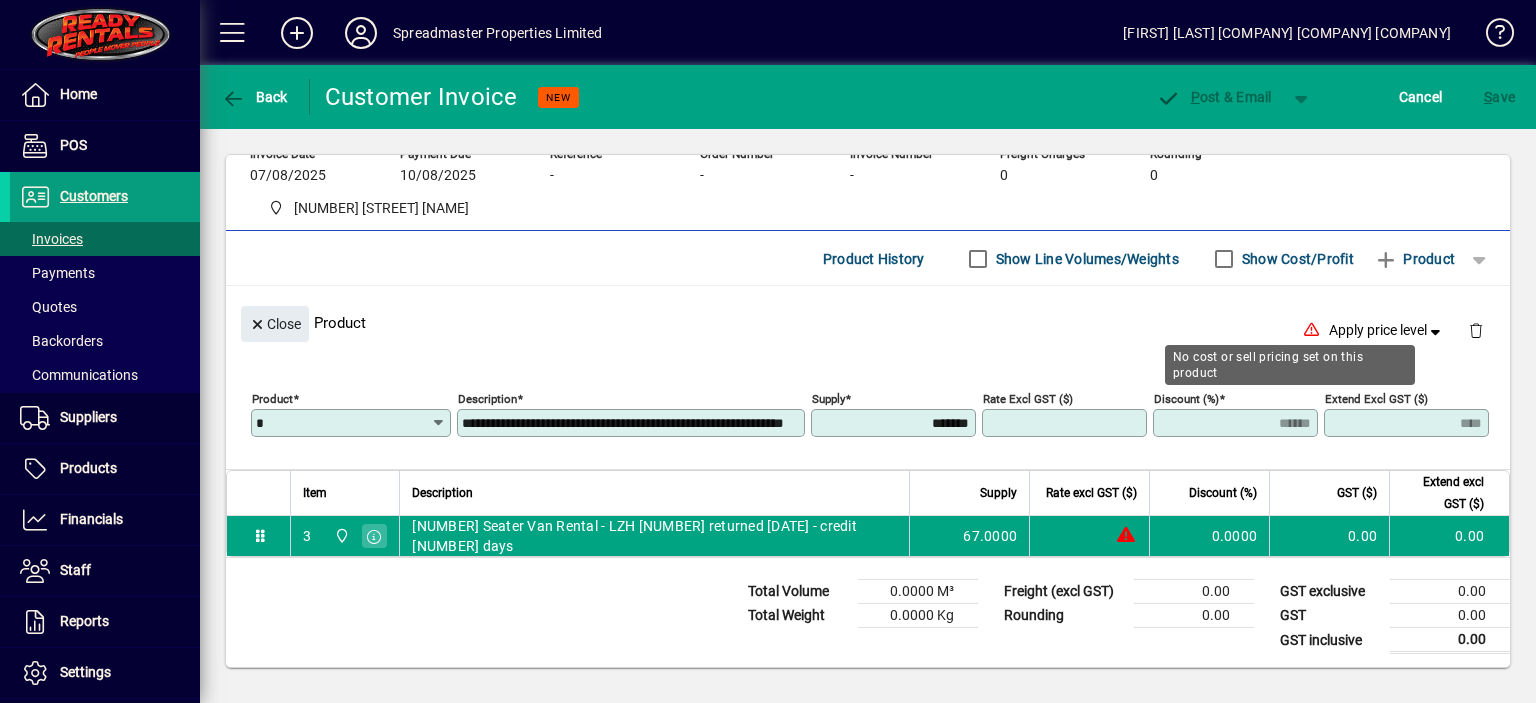 click on "*******" at bounding box center [895, 423] 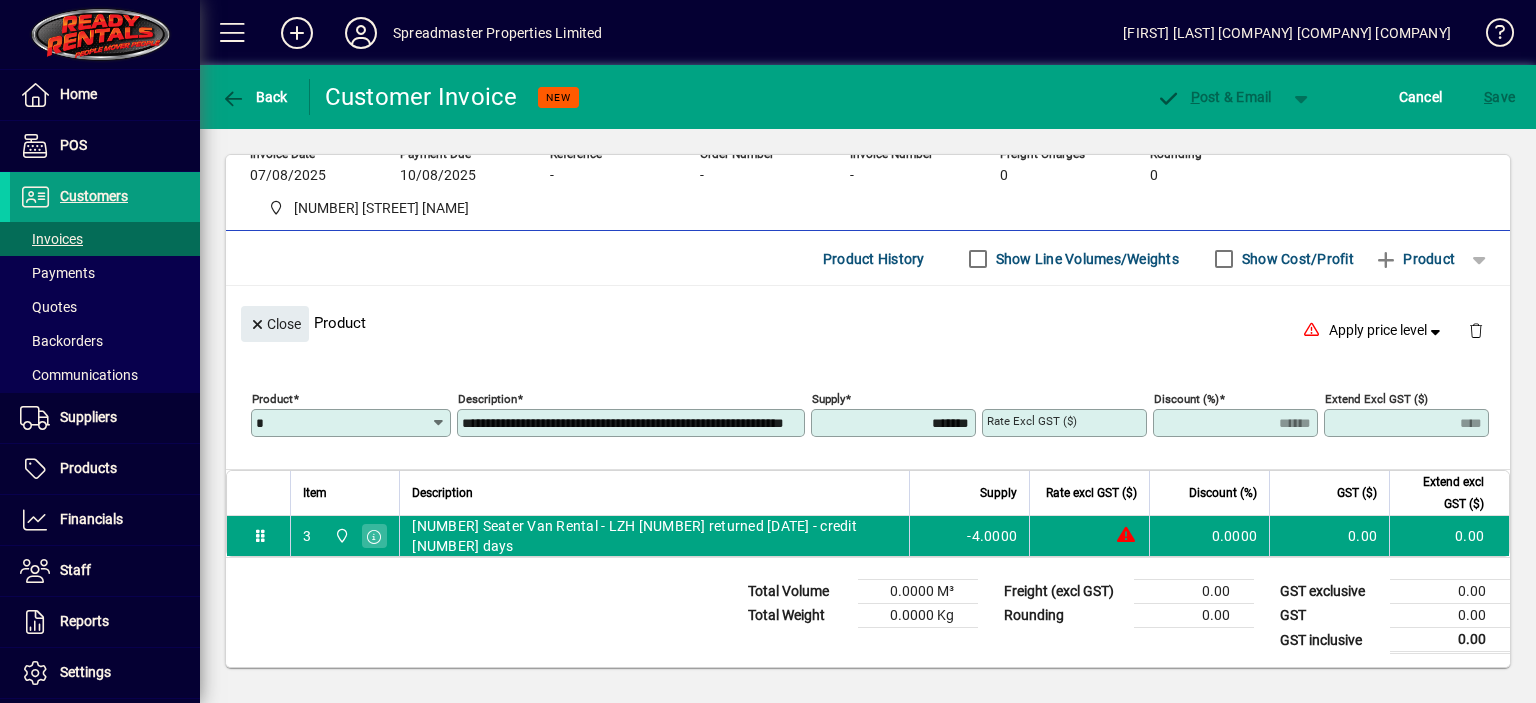 type on "*******" 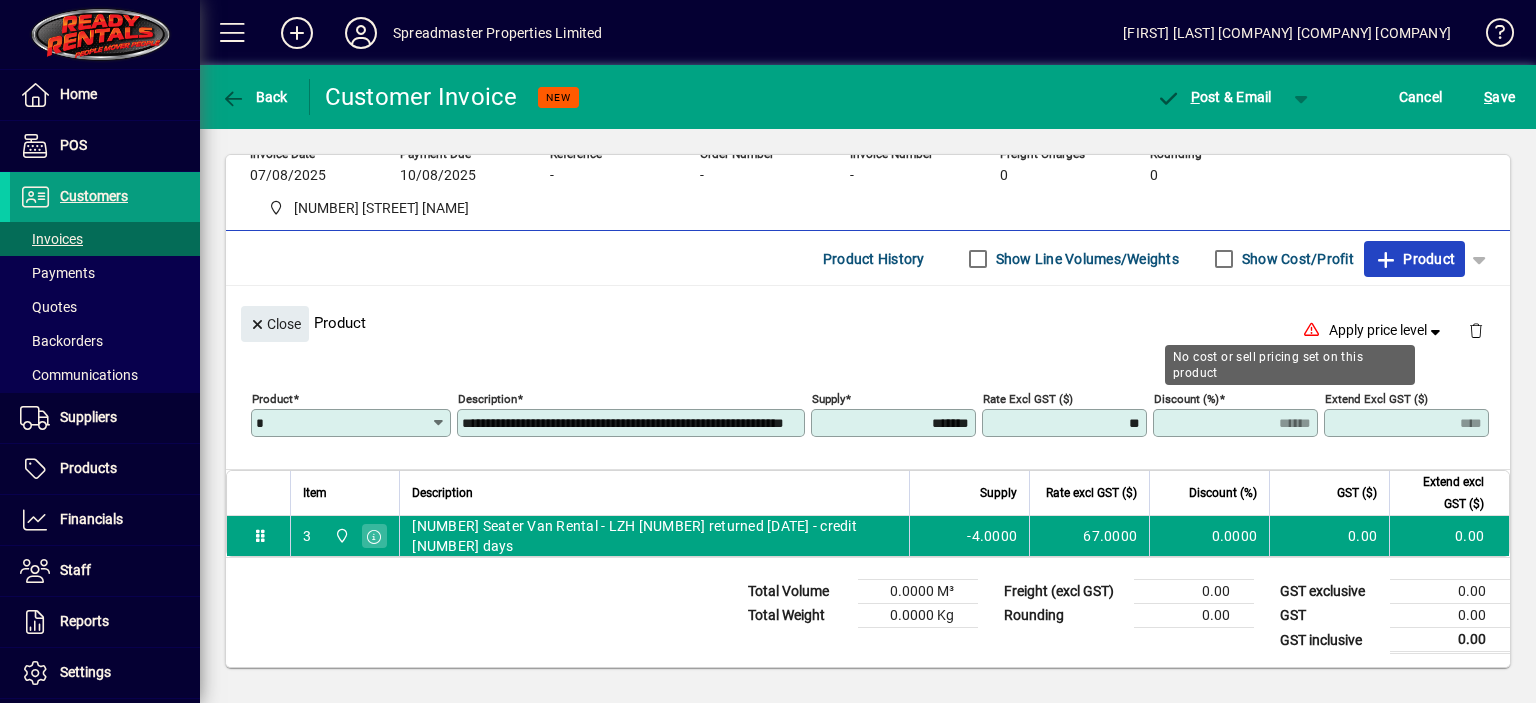 type on "*******" 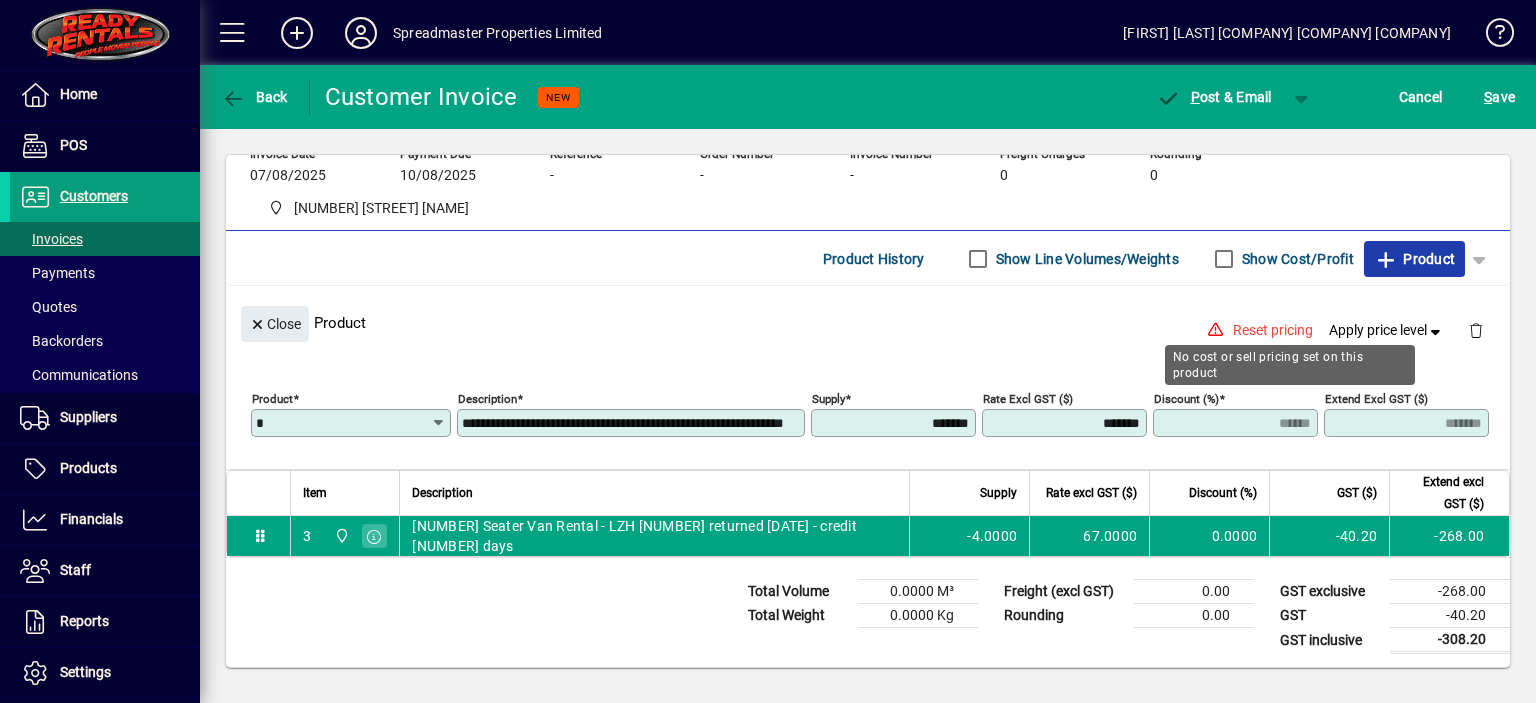 type 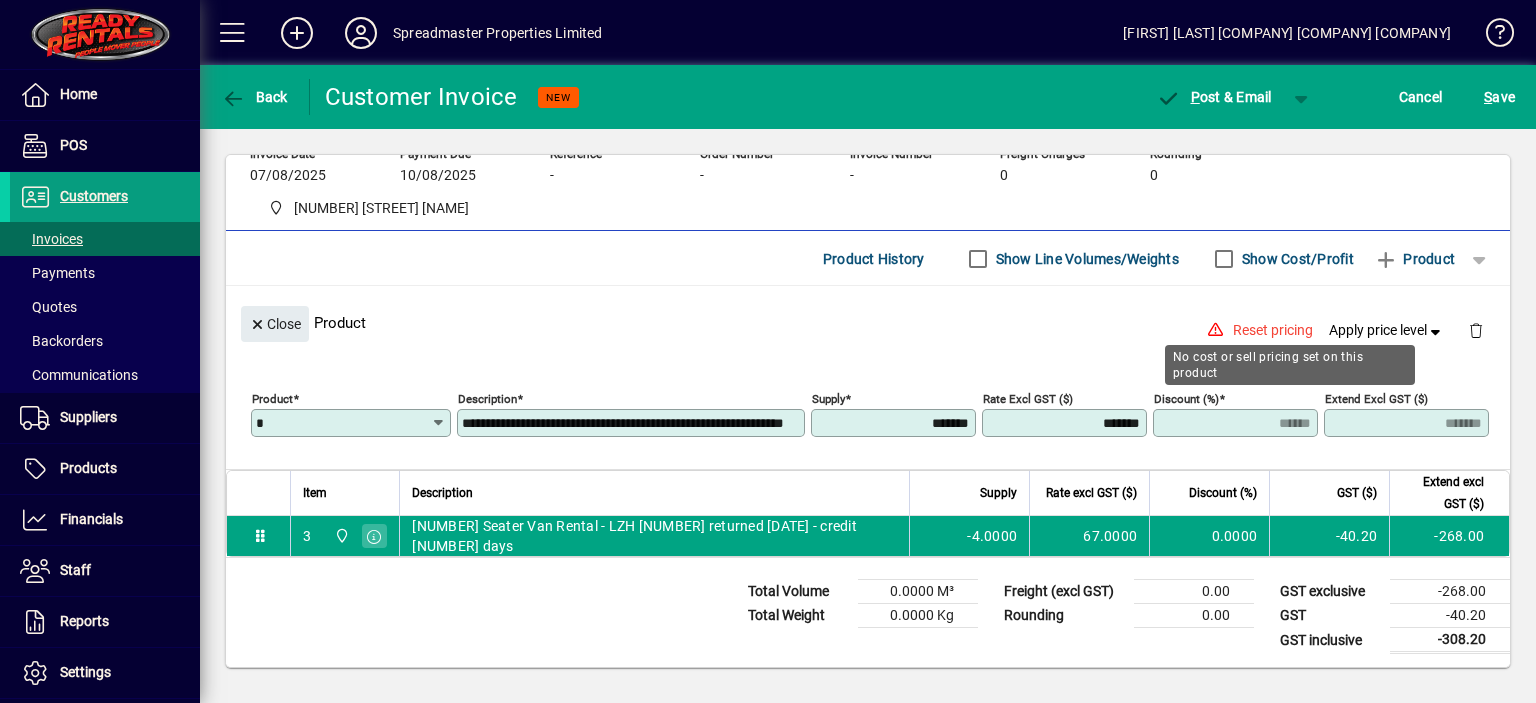 click on "**********" at bounding box center (626, 423) 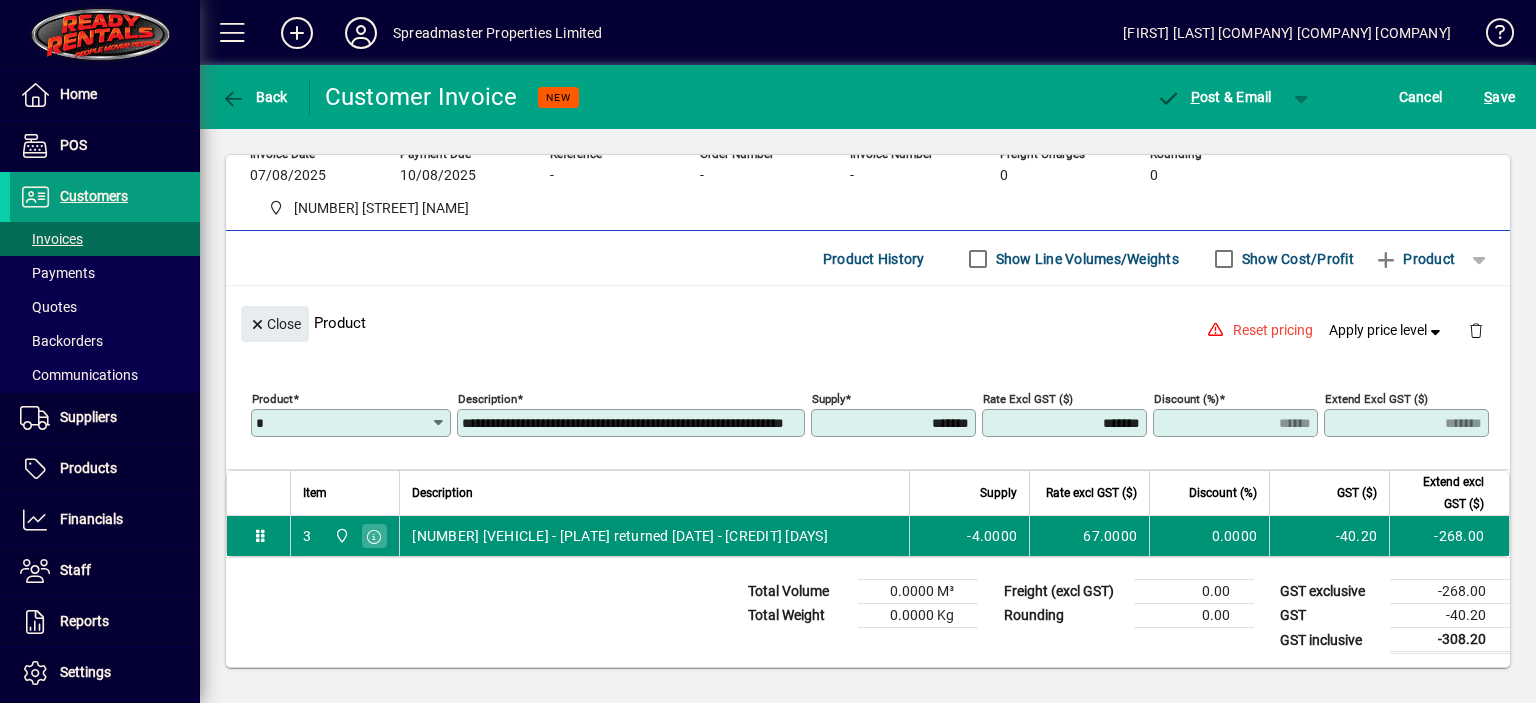 scroll, scrollTop: 0, scrollLeft: 93, axis: horizontal 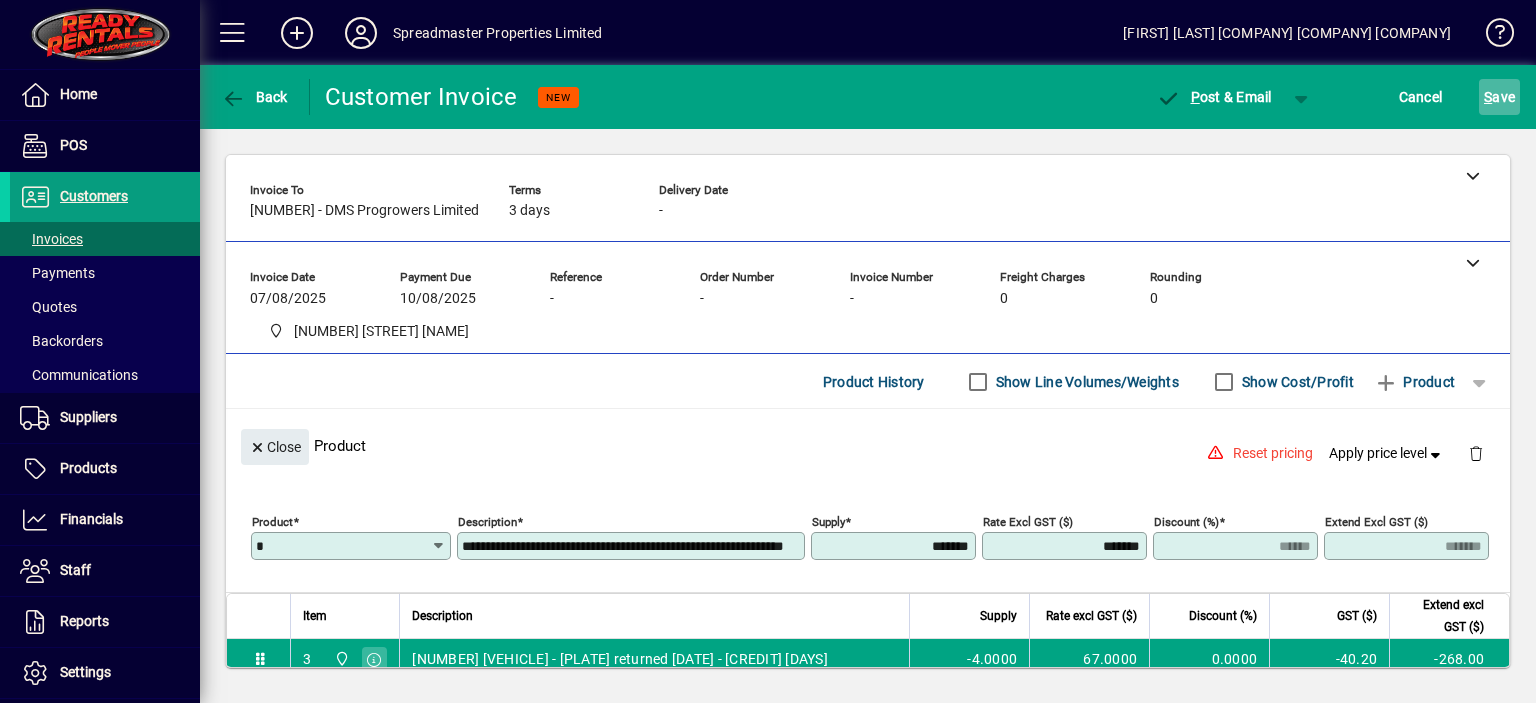 type on "**********" 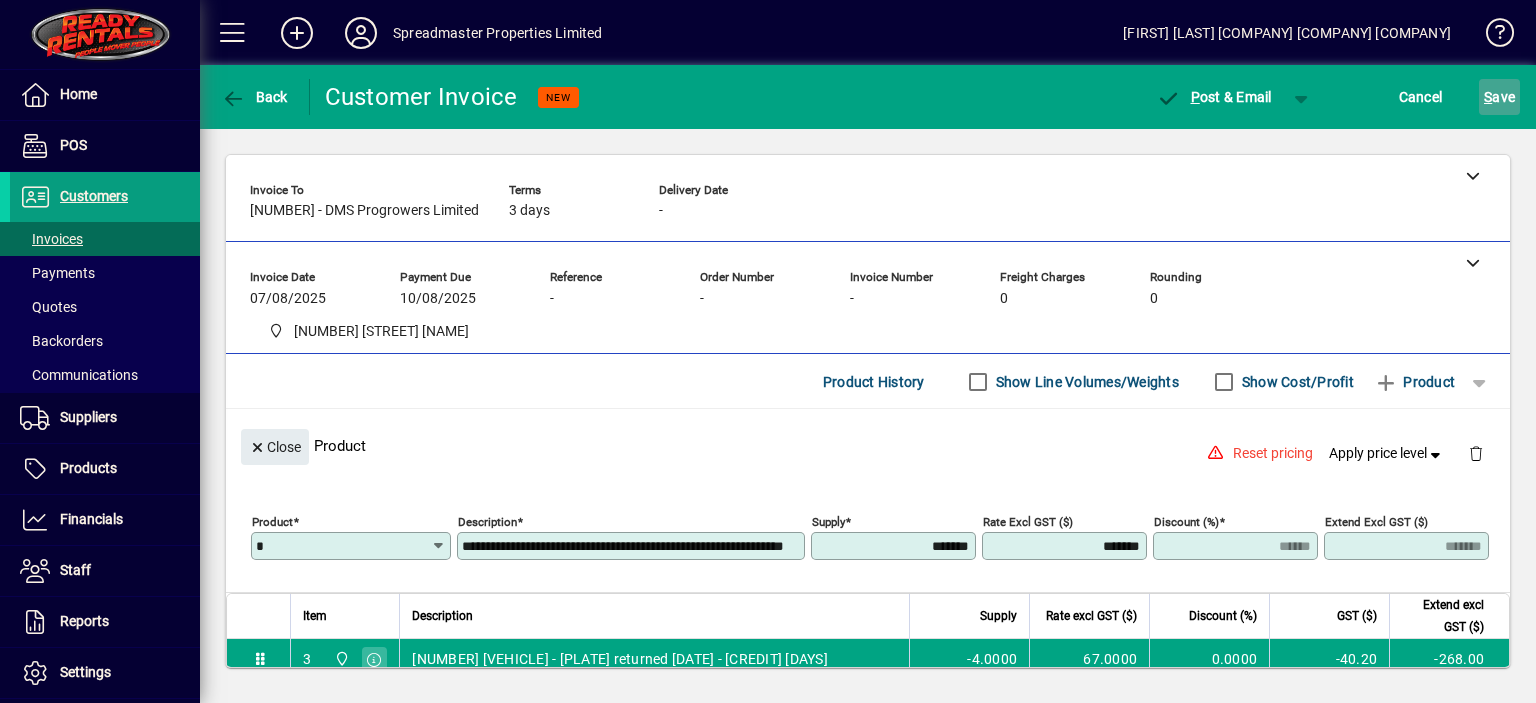 scroll, scrollTop: 0, scrollLeft: 0, axis: both 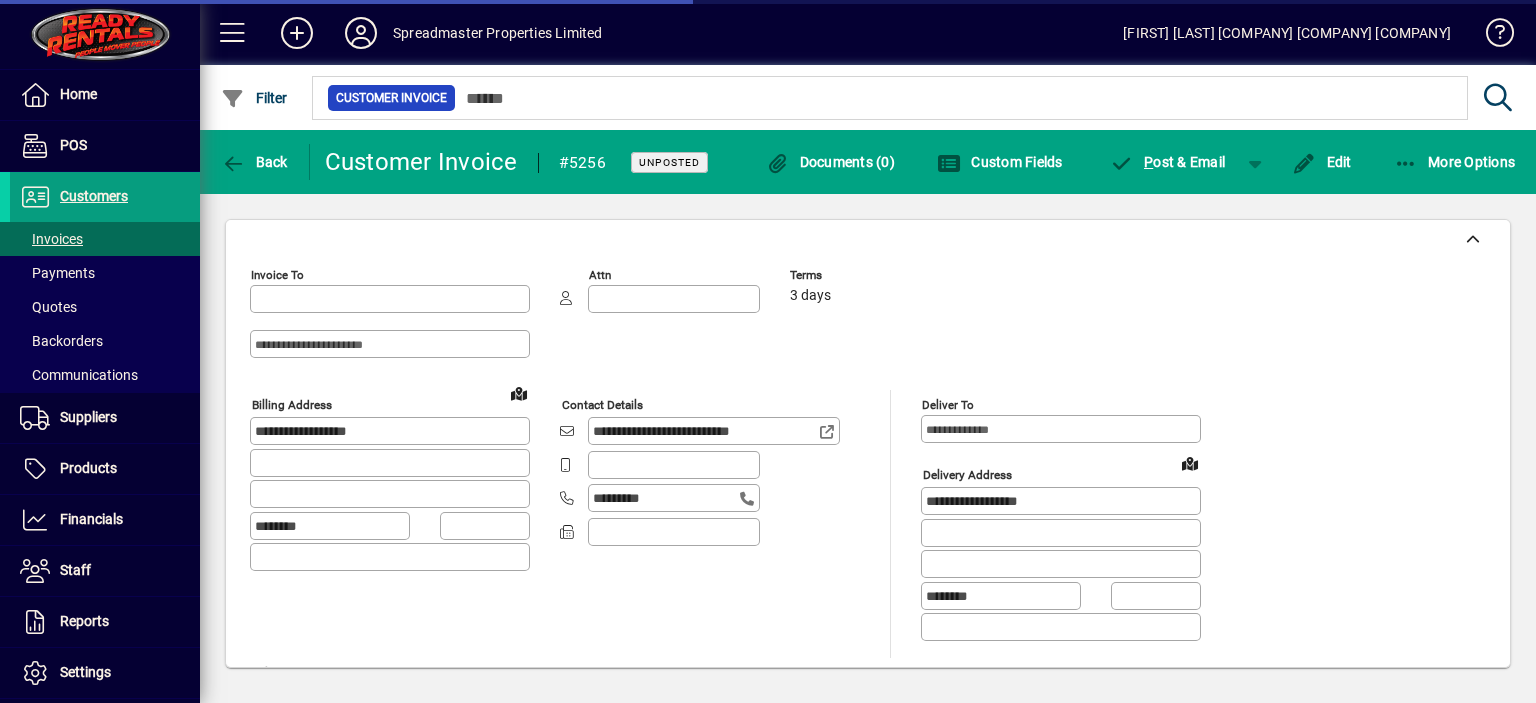 type on "**********" 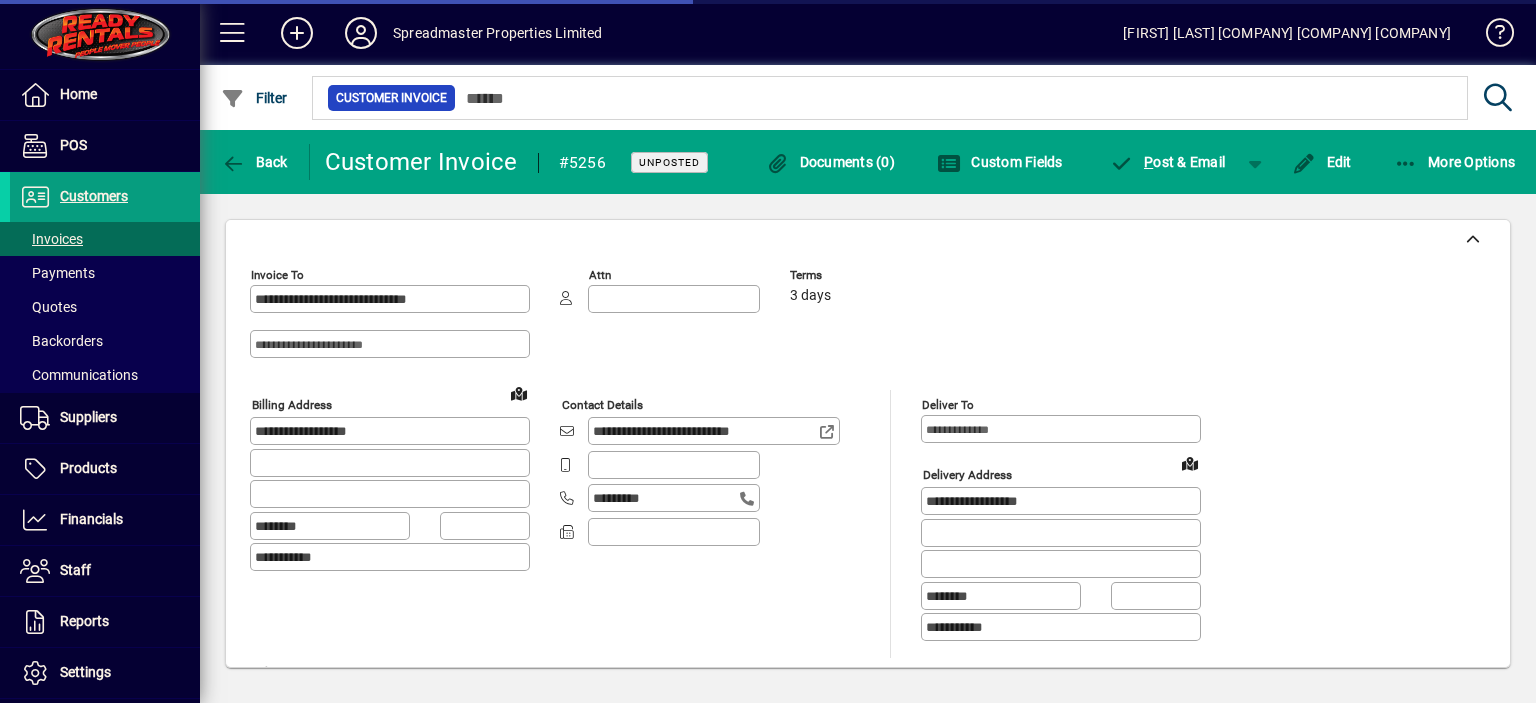 type on "**********" 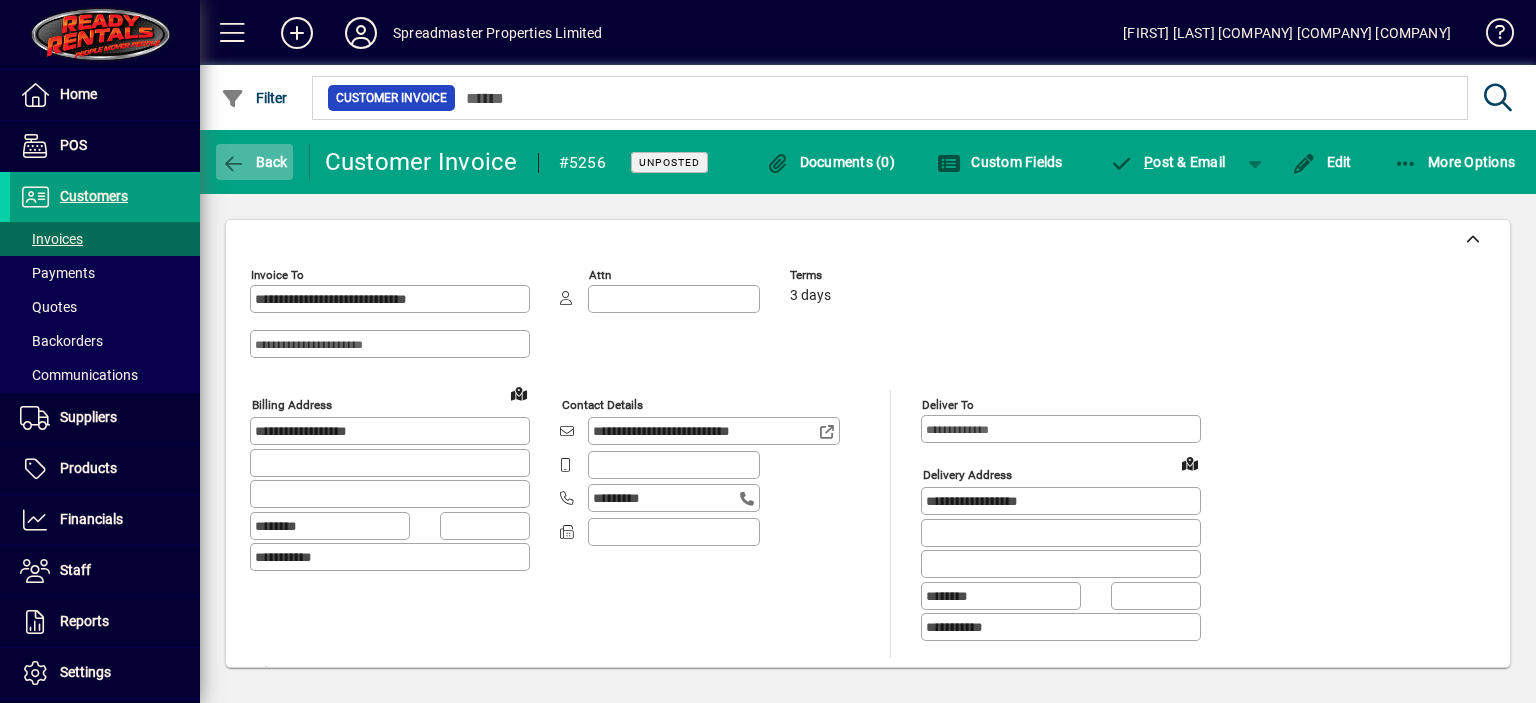 click on "Back" 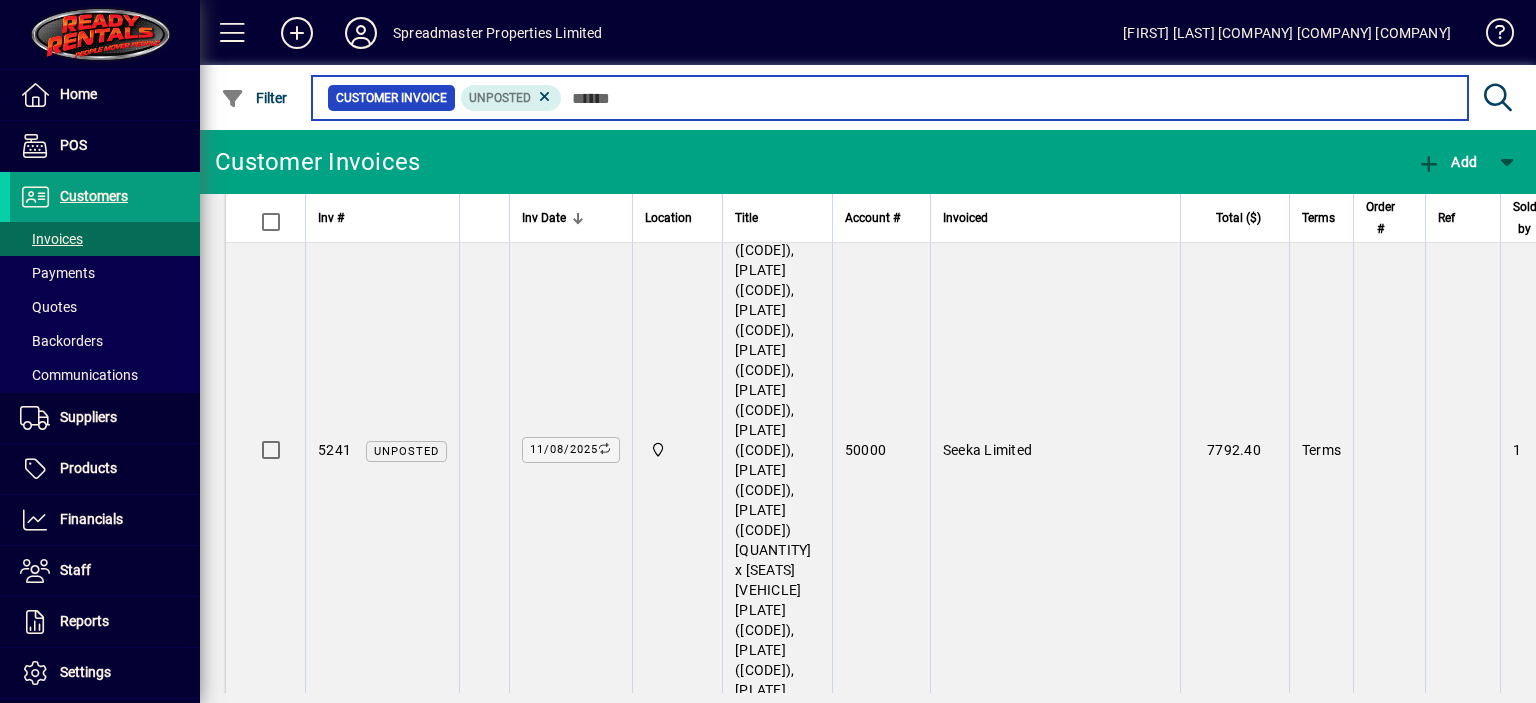 scroll, scrollTop: 1911, scrollLeft: 0, axis: vertical 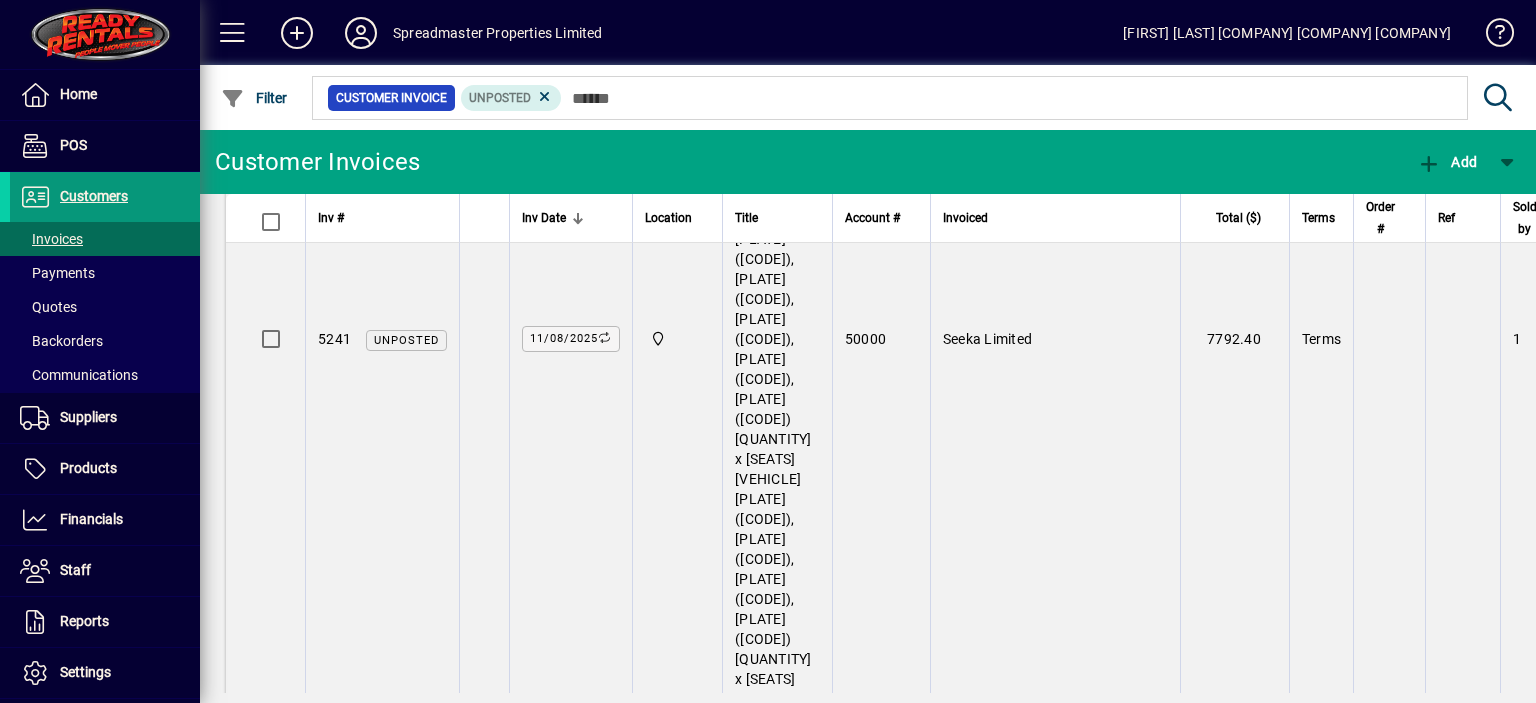click on "Customers" at bounding box center [94, 196] 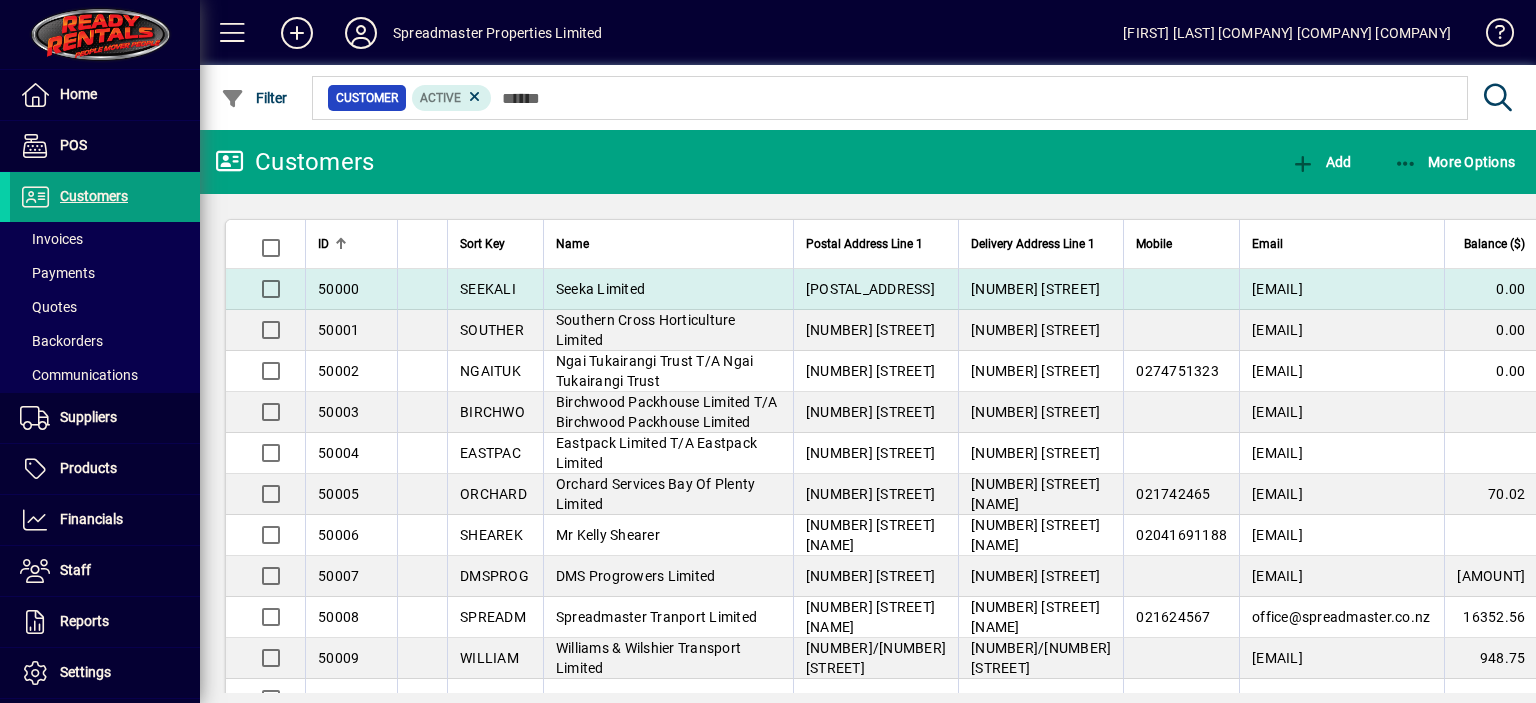 click on "Seeka Limited" at bounding box center (600, 289) 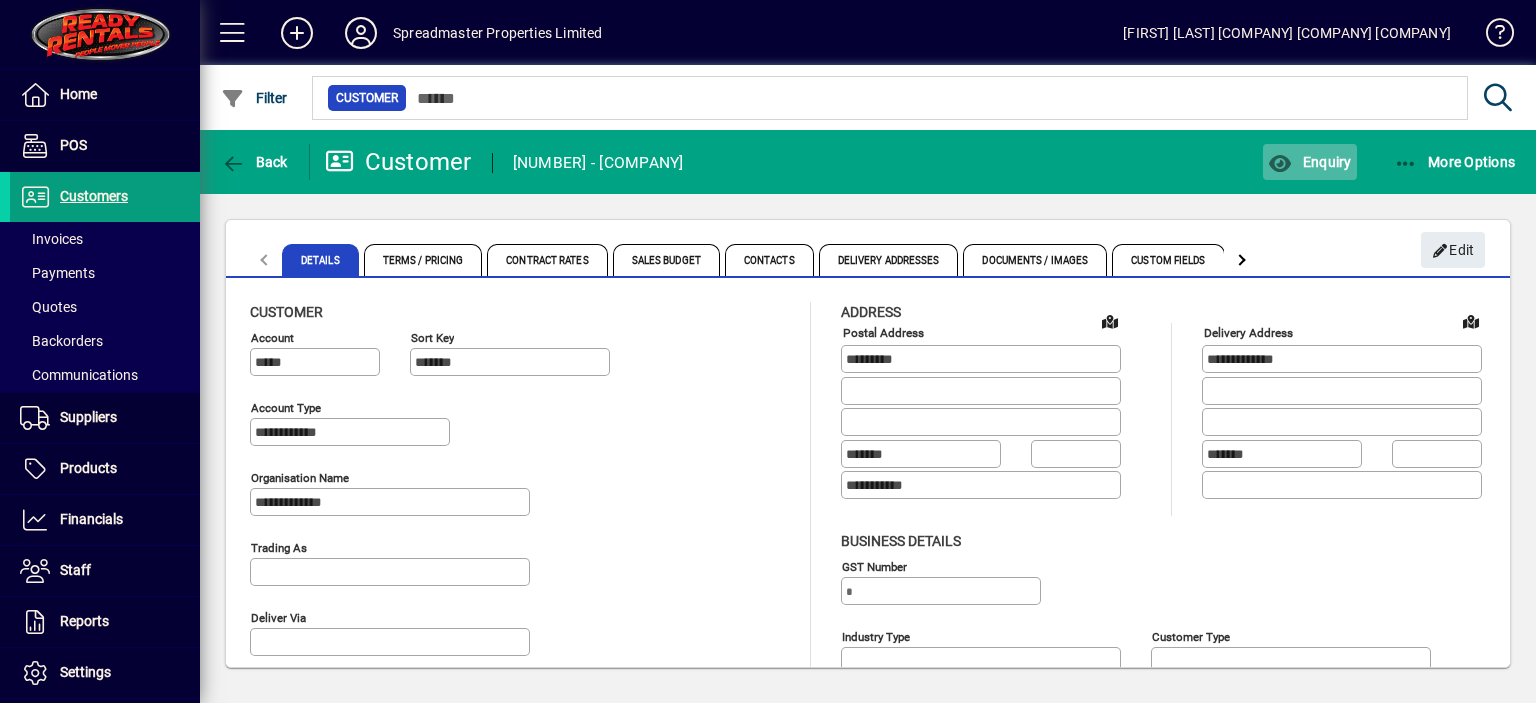 click on "Enquiry" 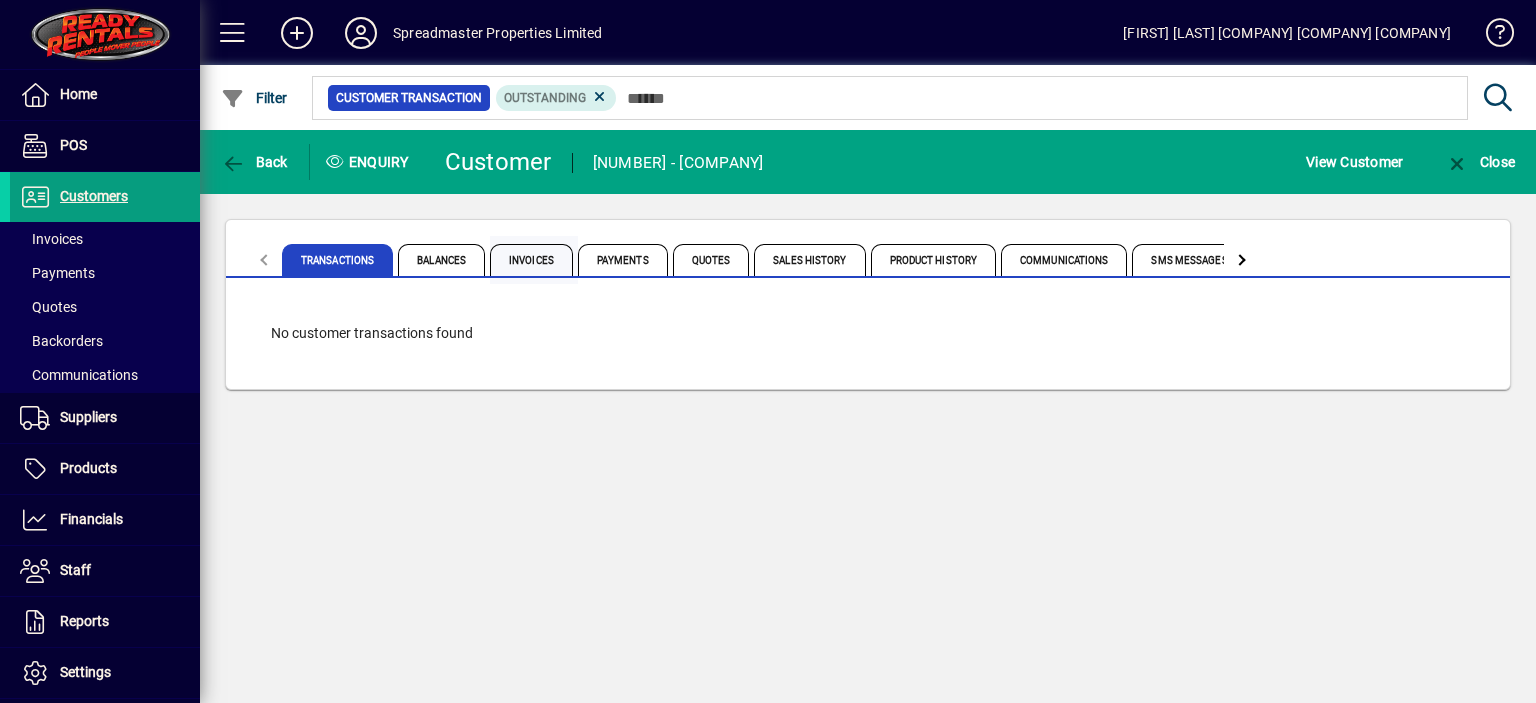 click on "Invoices" at bounding box center (531, 260) 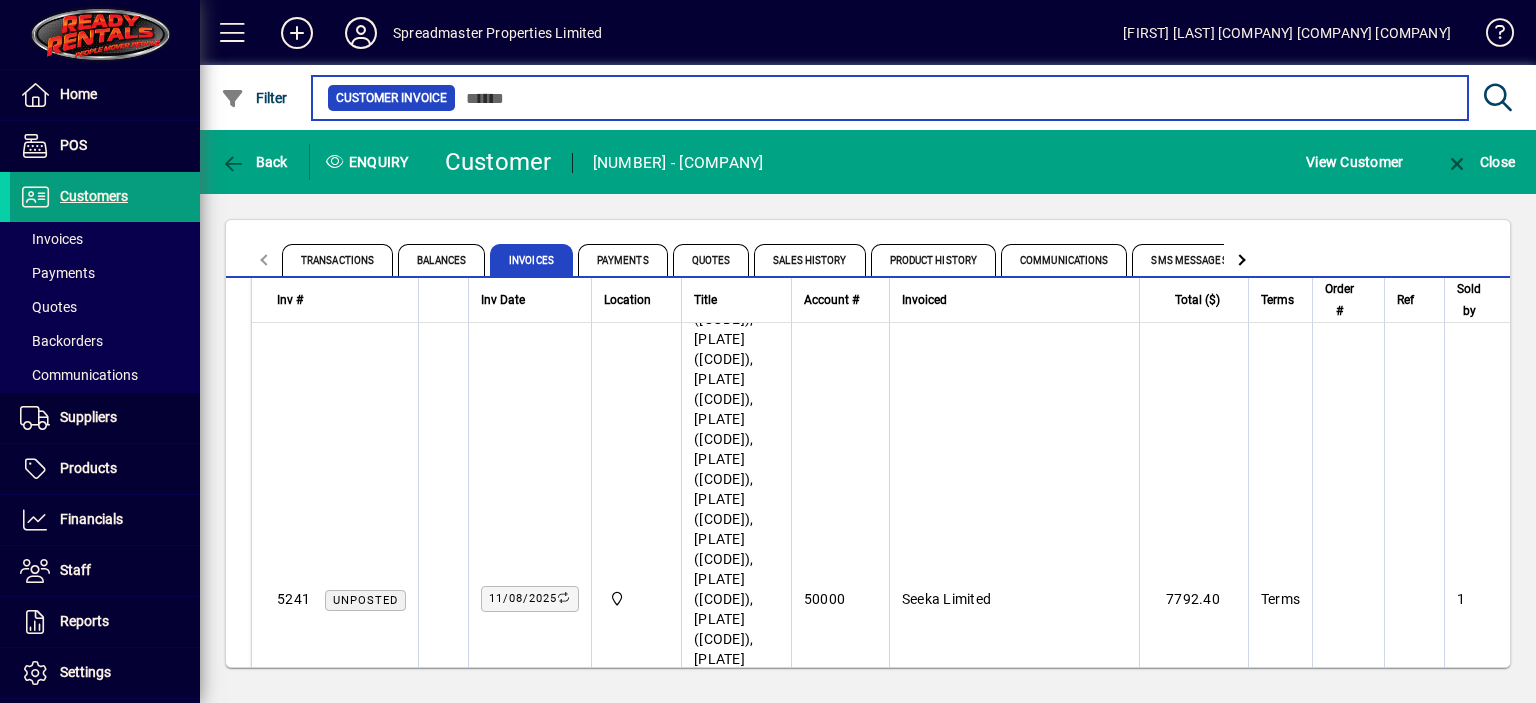 scroll, scrollTop: 0, scrollLeft: 0, axis: both 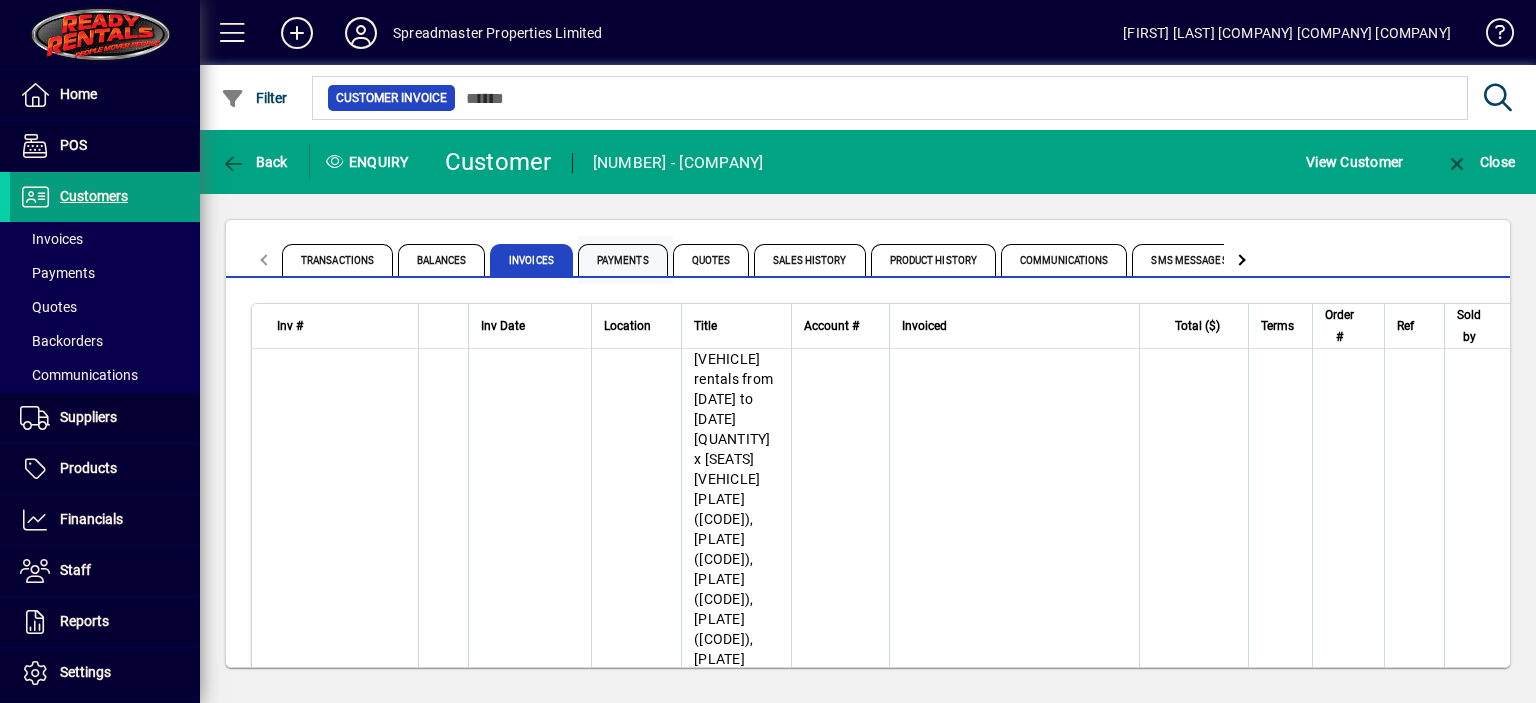 click on "Payments" at bounding box center (623, 260) 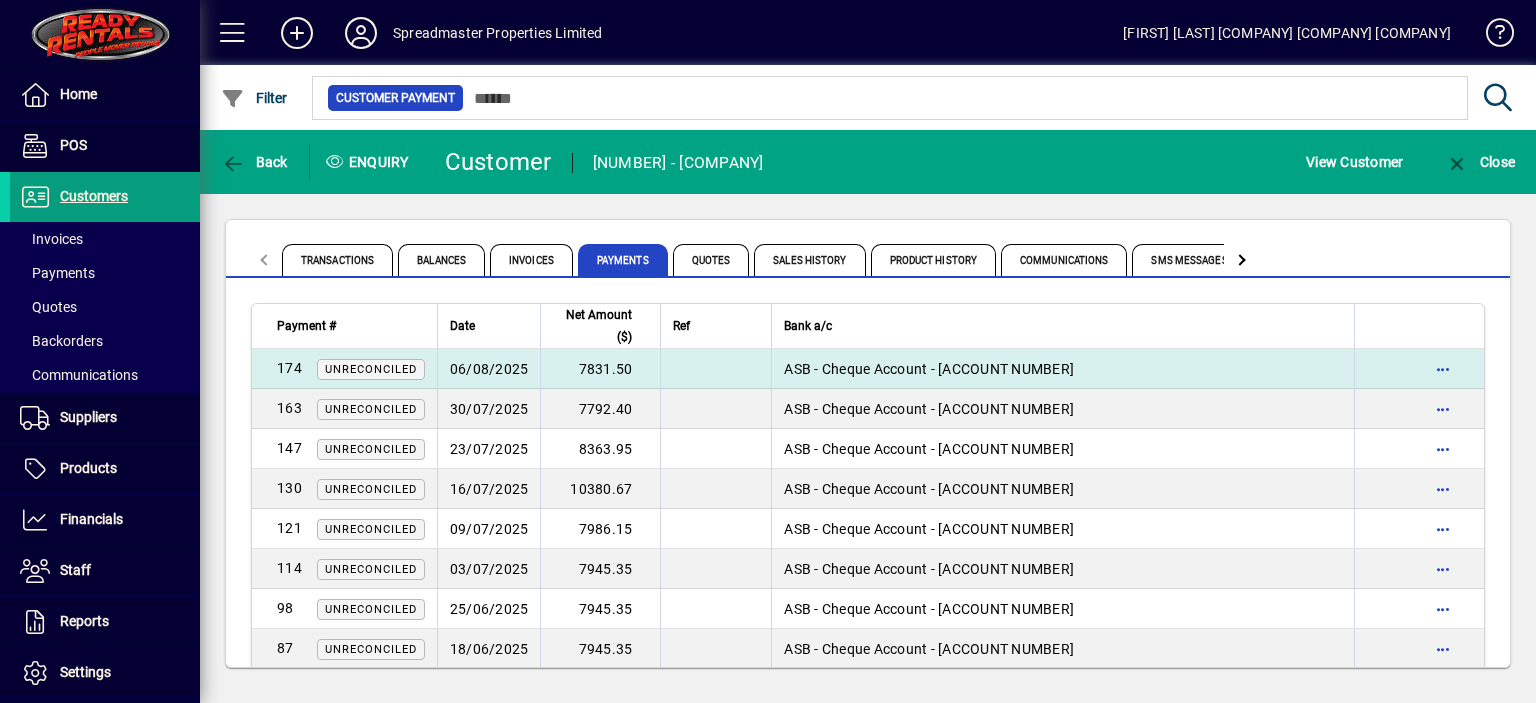 click on "ASB - Cheque Account - [ACCOUNT NUMBER]" at bounding box center [929, 369] 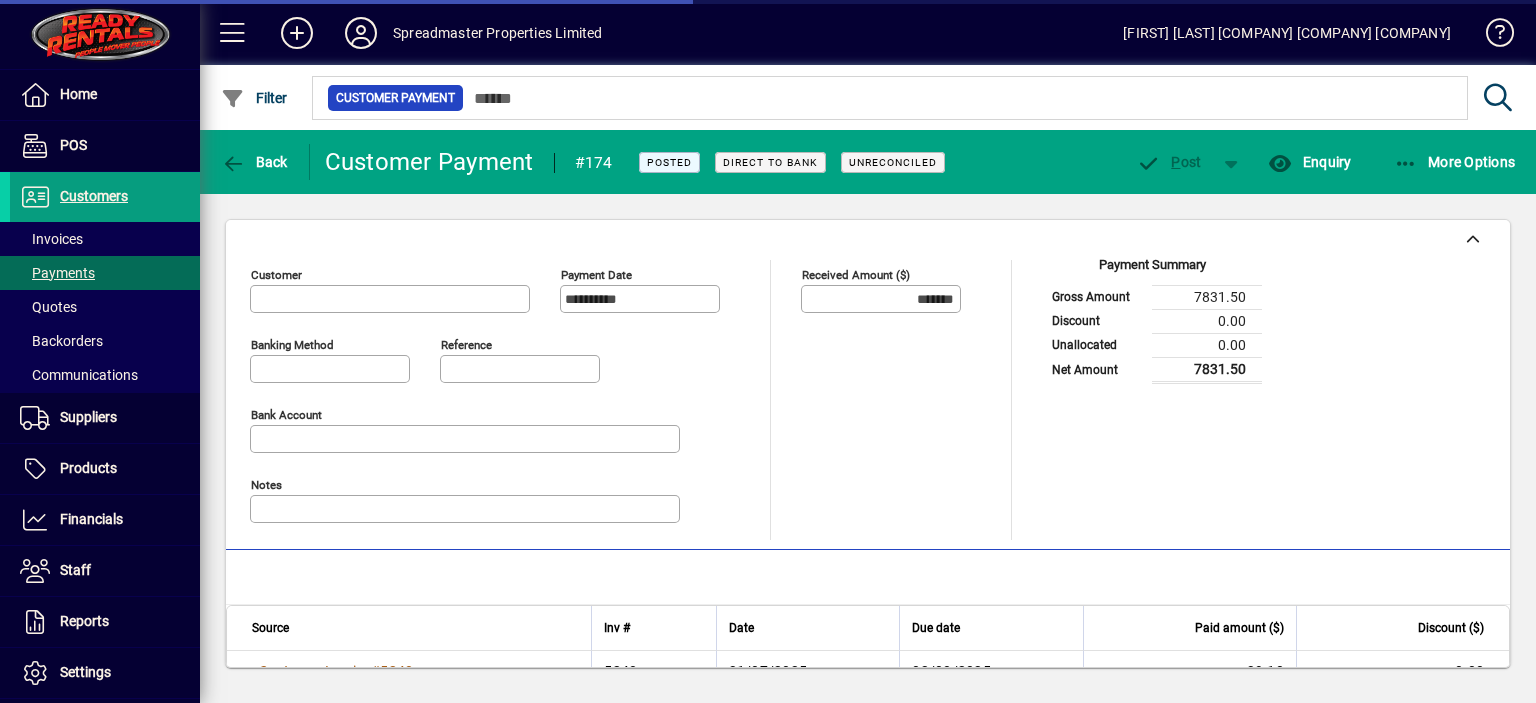 type on "**********" 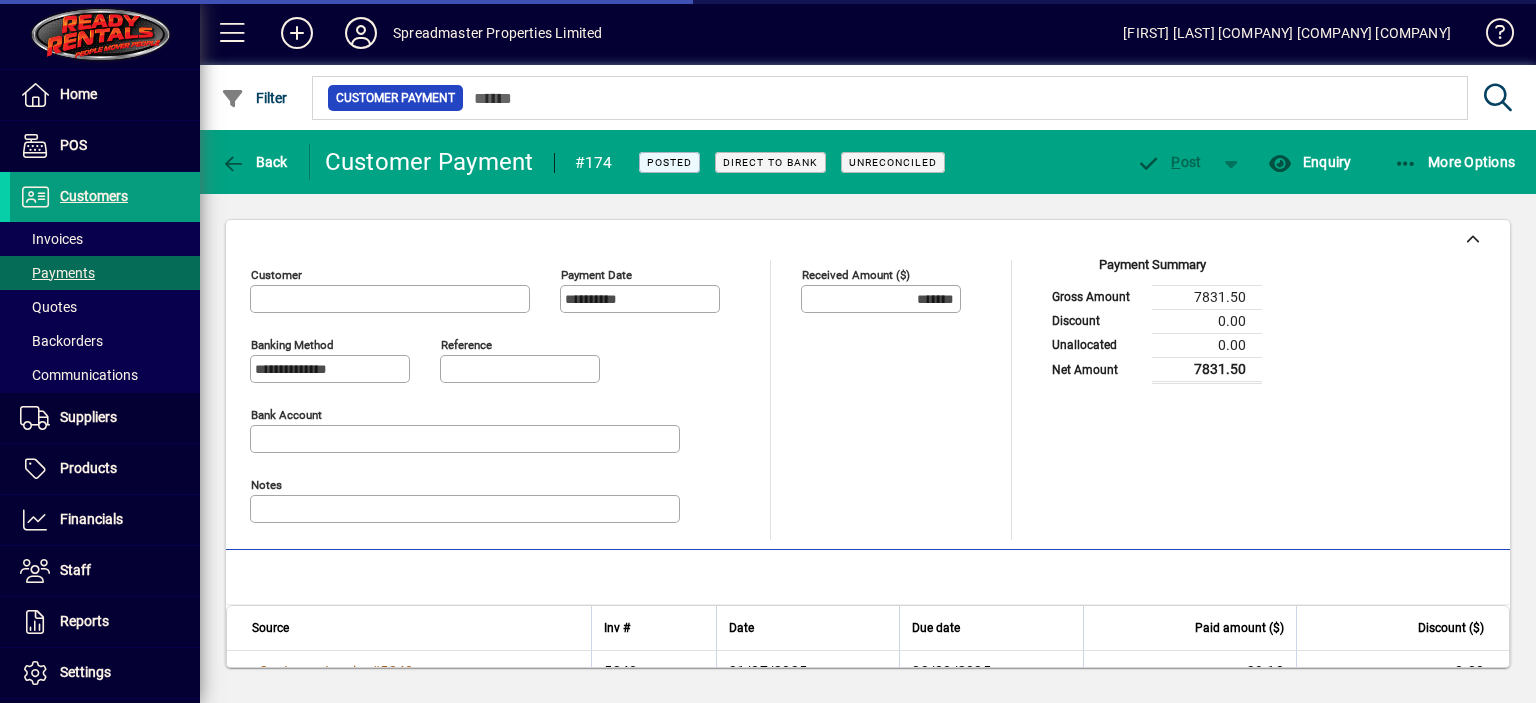 type on "**********" 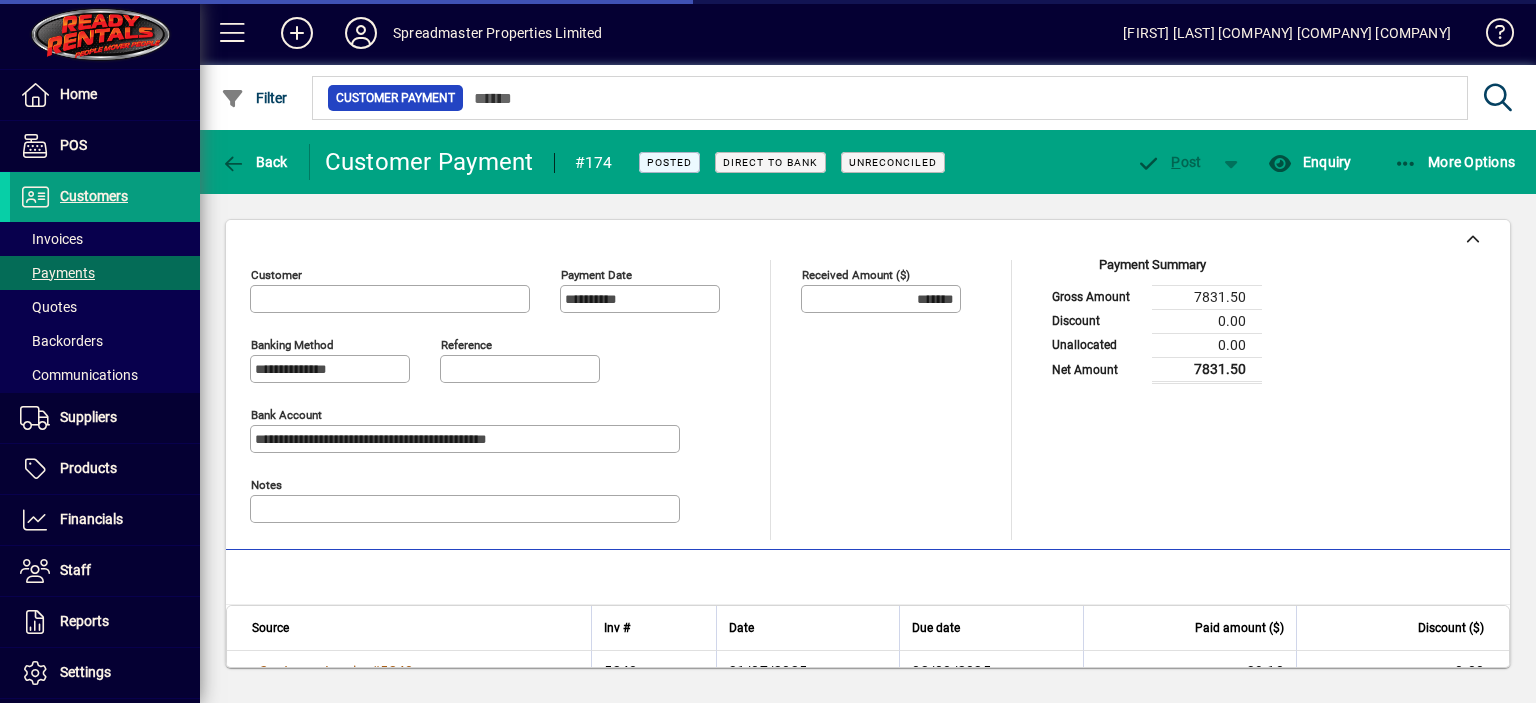 type on "**********" 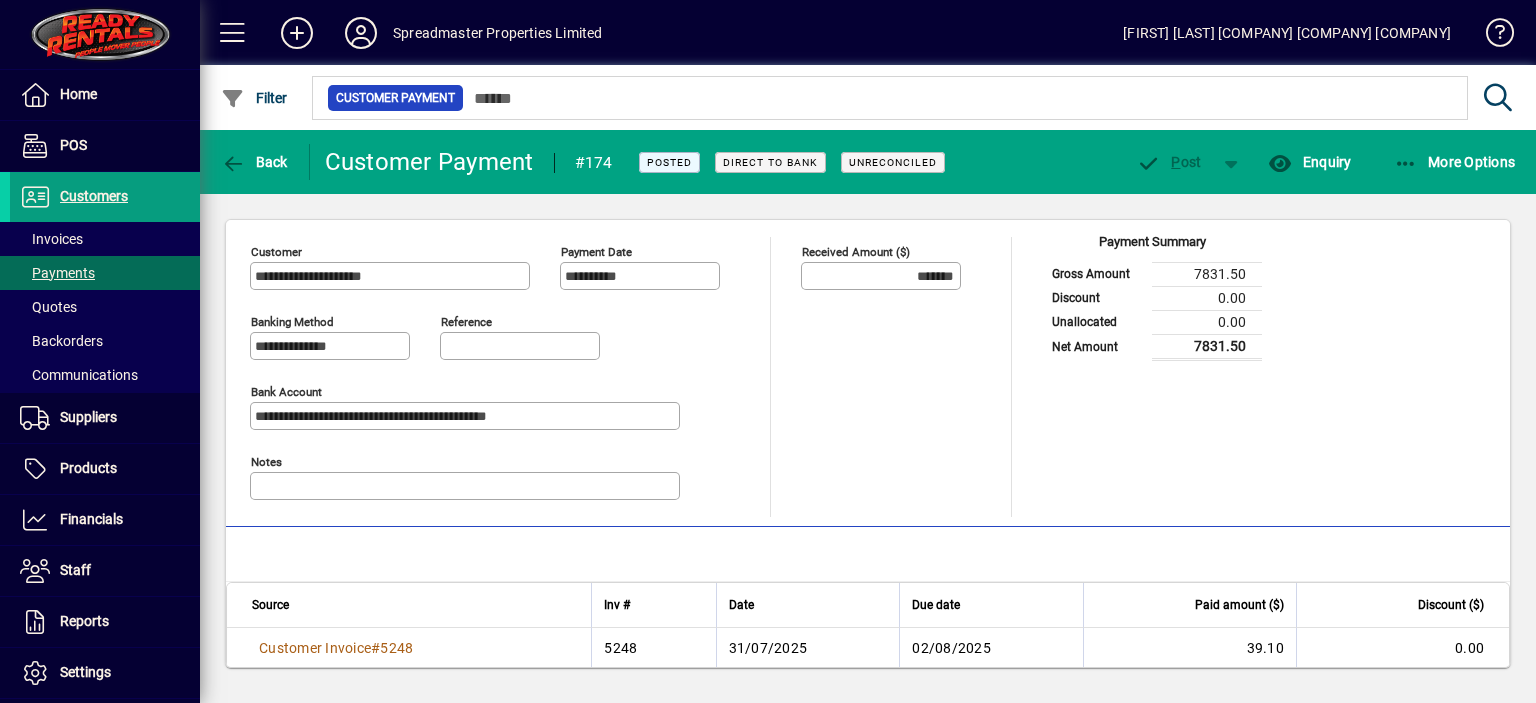 scroll, scrollTop: 0, scrollLeft: 0, axis: both 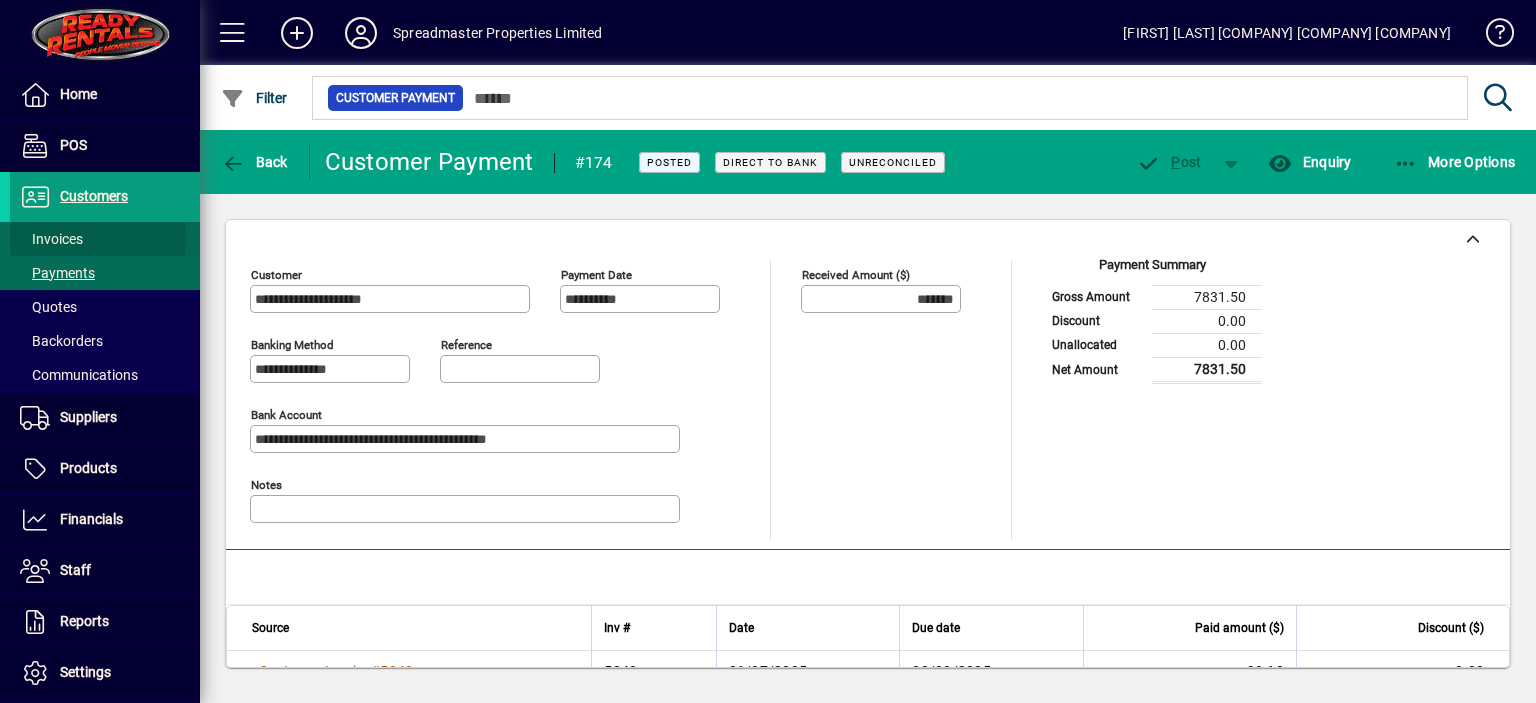 click on "Invoices" at bounding box center (51, 239) 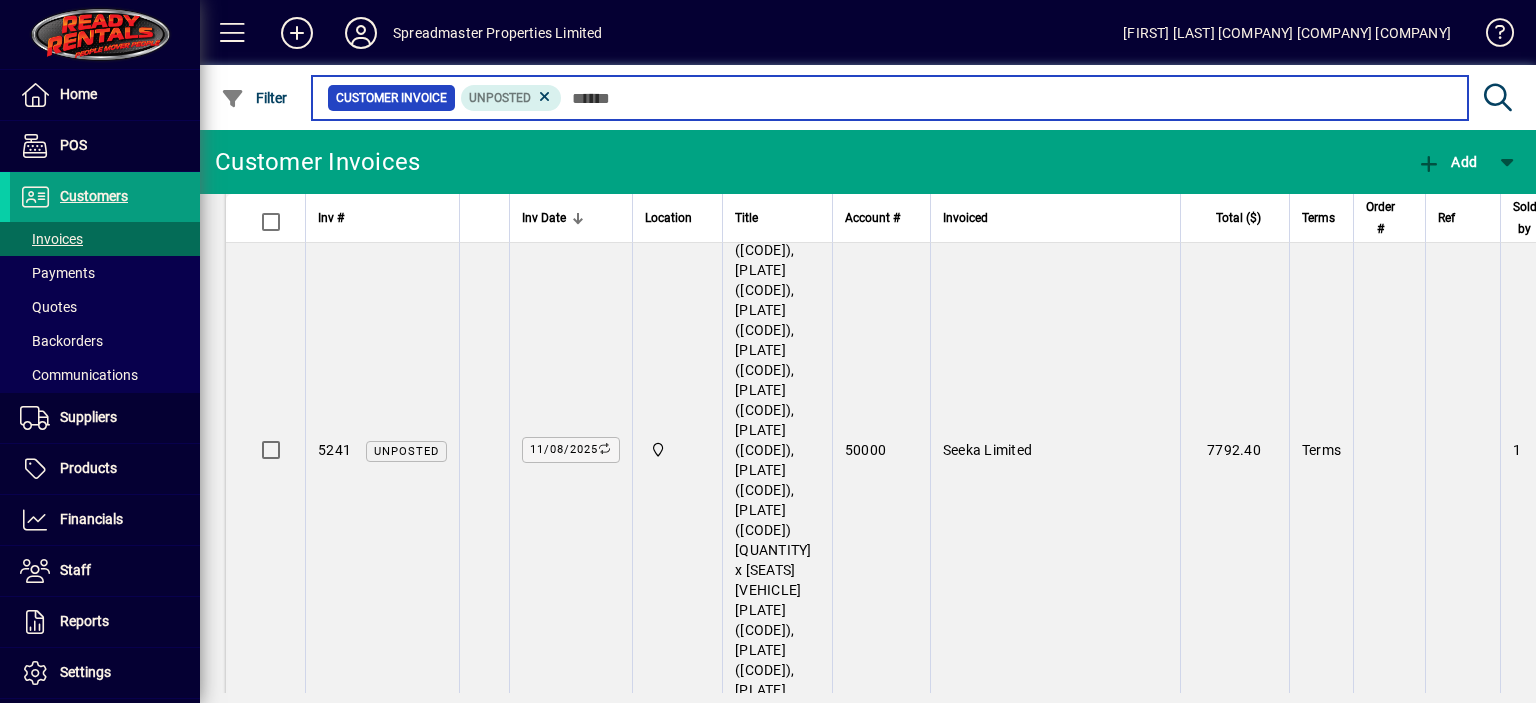 scroll, scrollTop: 1911, scrollLeft: 0, axis: vertical 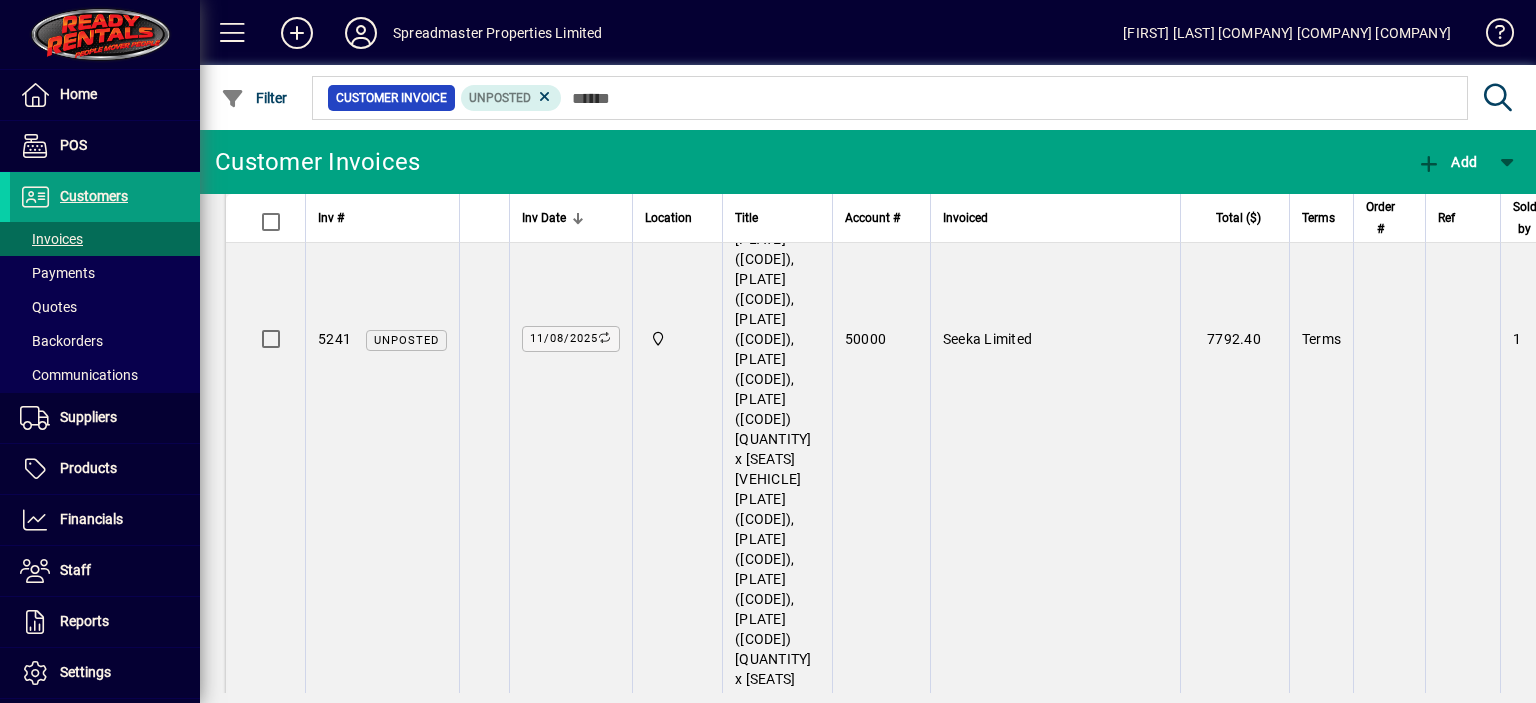 click on "Seeka Limited" at bounding box center (987, 901) 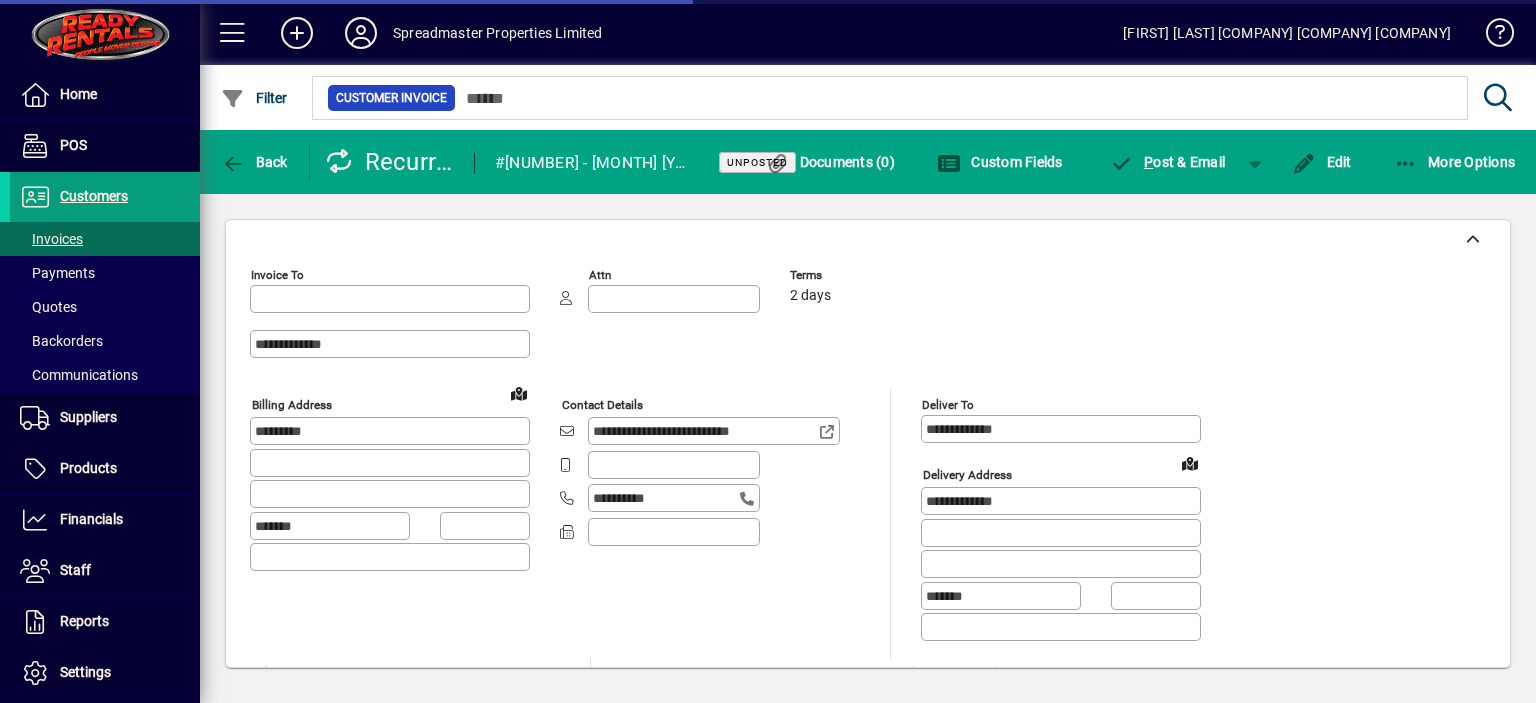 type on "**********" 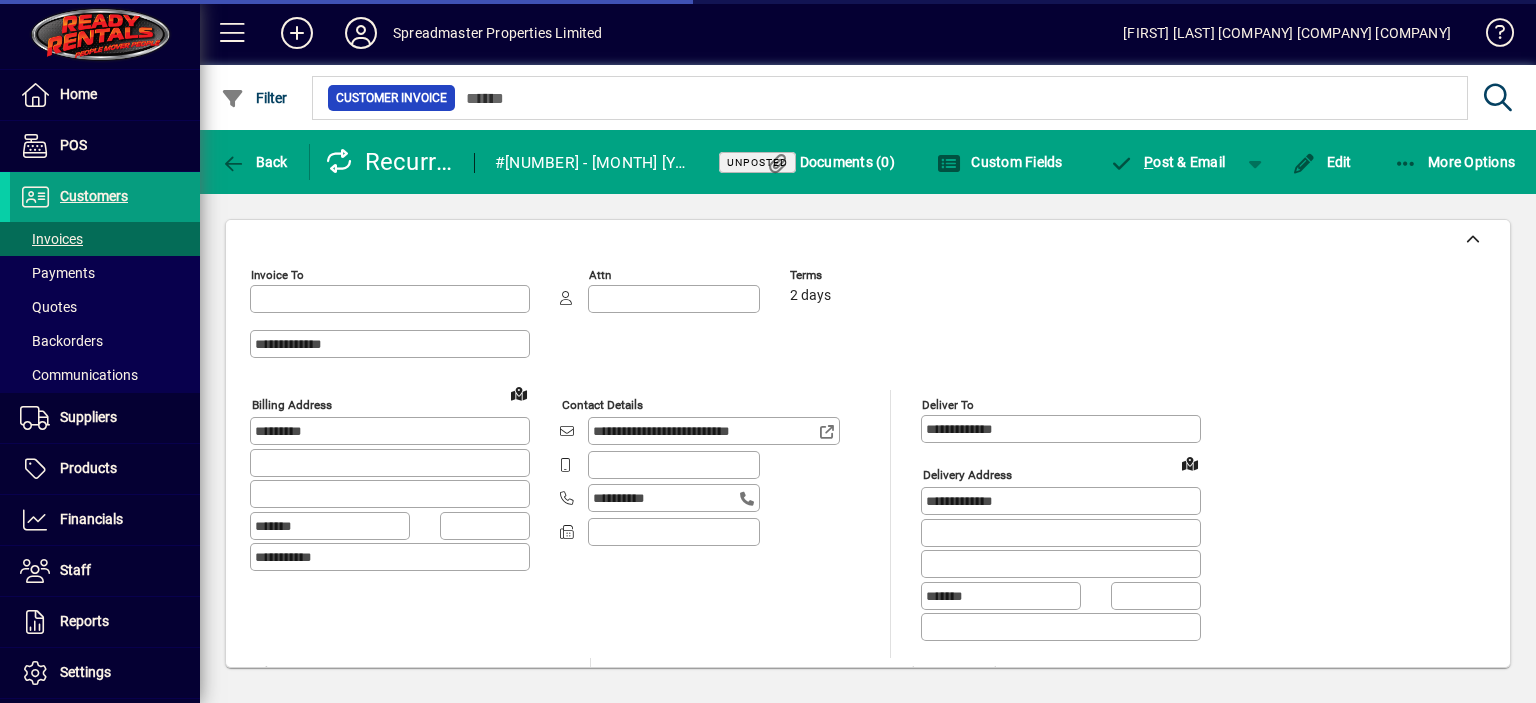 type on "**********" 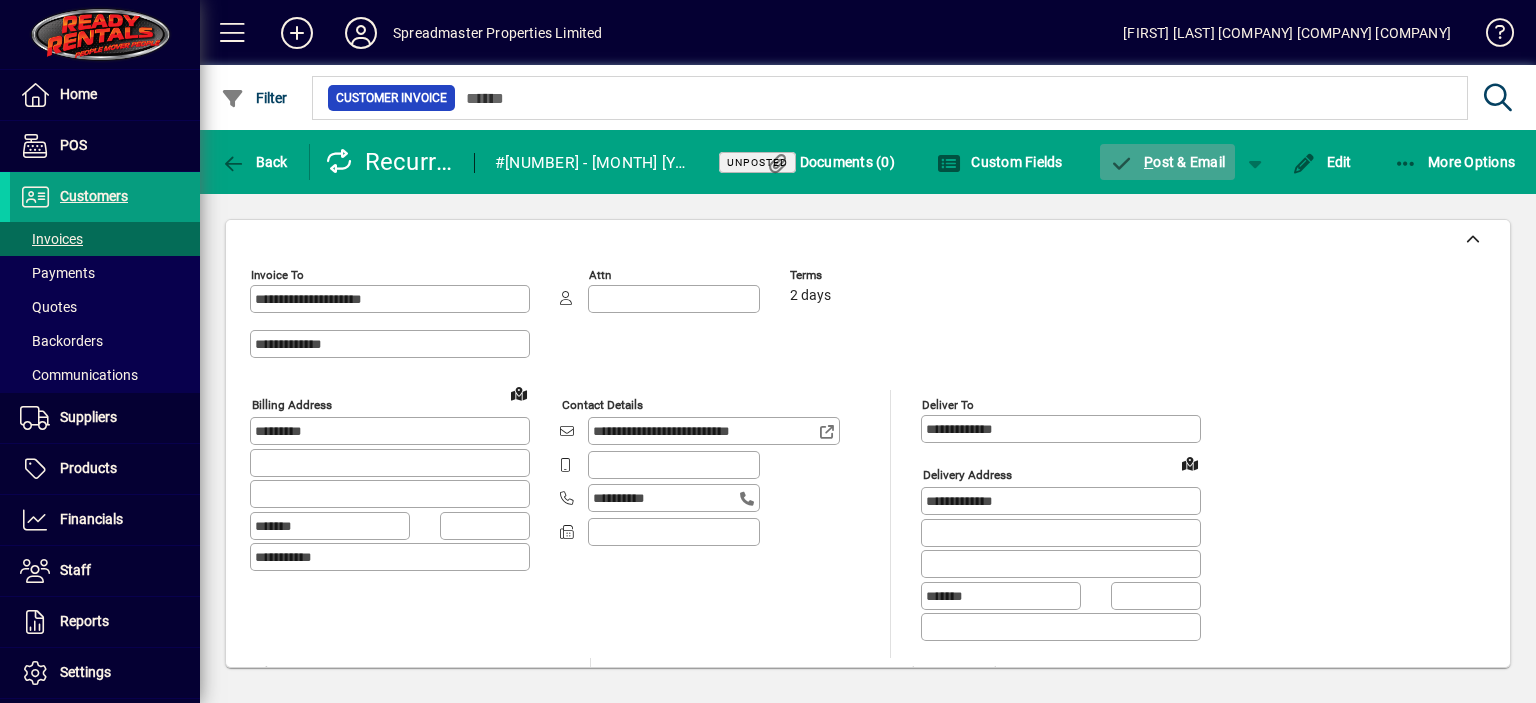 click on "P ost & Email" 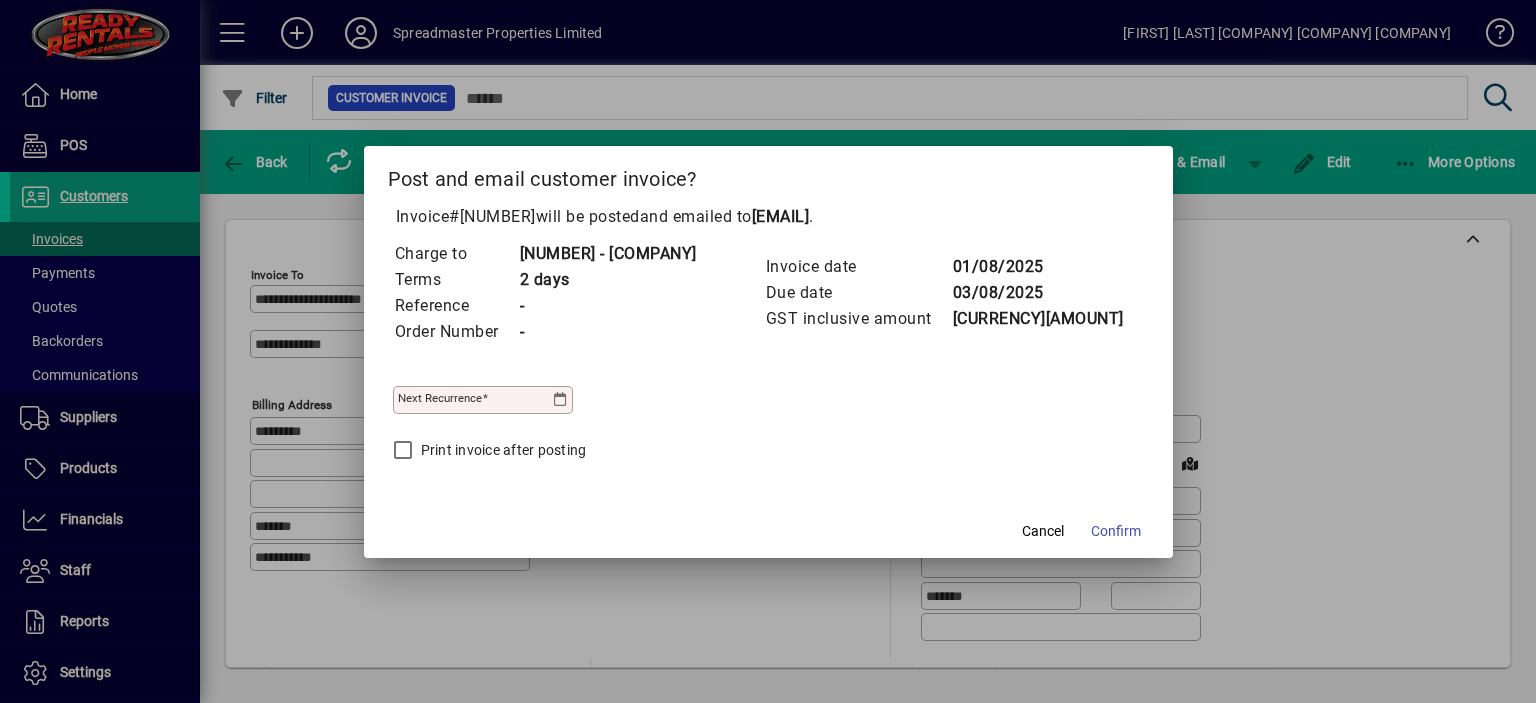 click at bounding box center [561, 400] 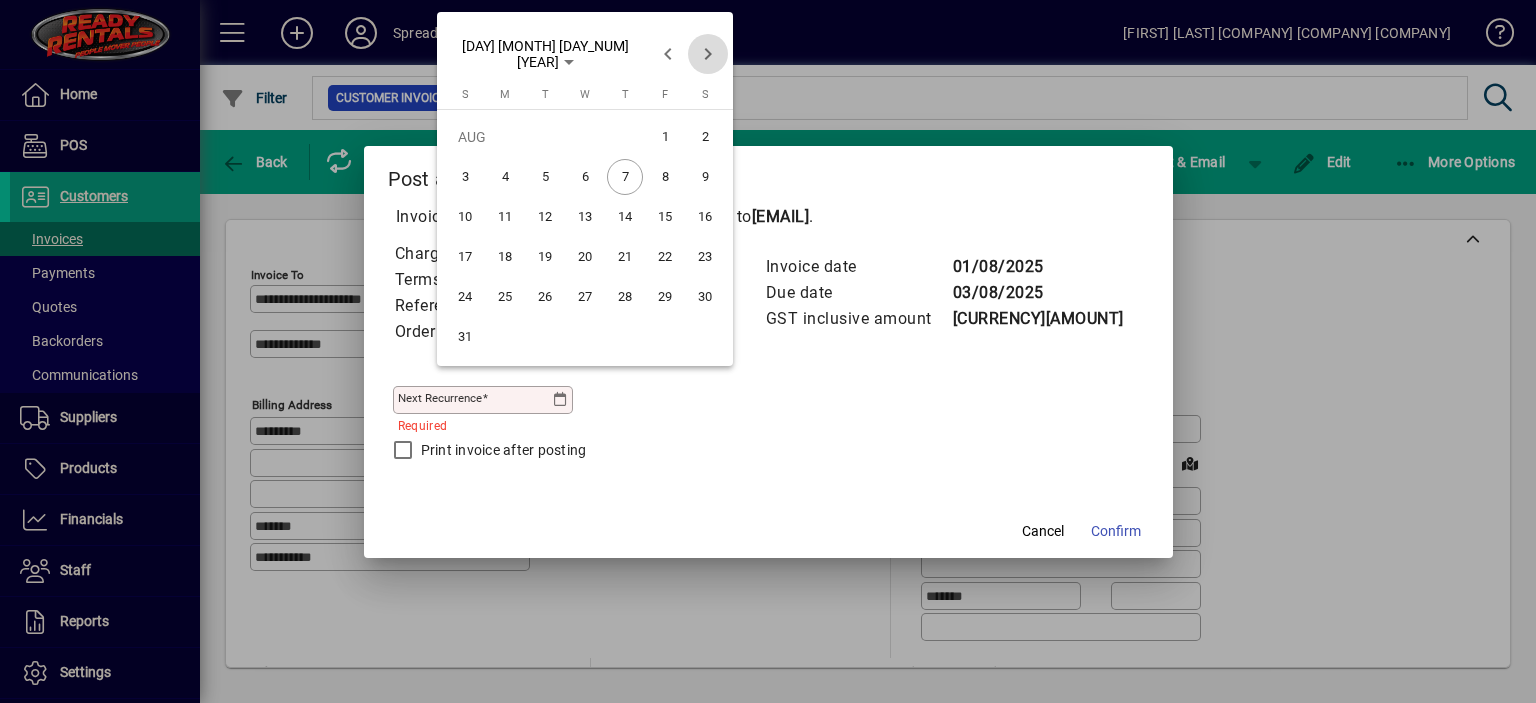 click at bounding box center [708, 54] 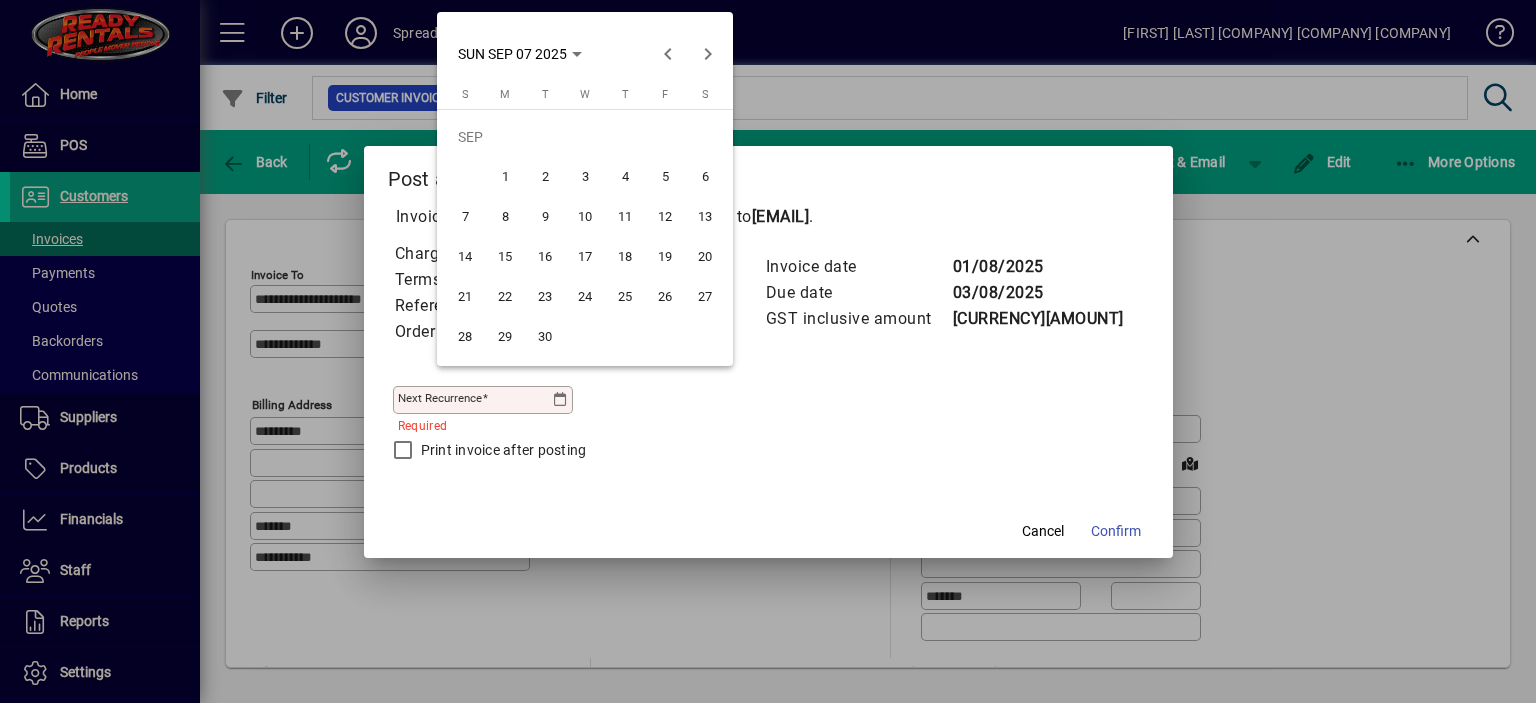 click on "1" at bounding box center [505, 177] 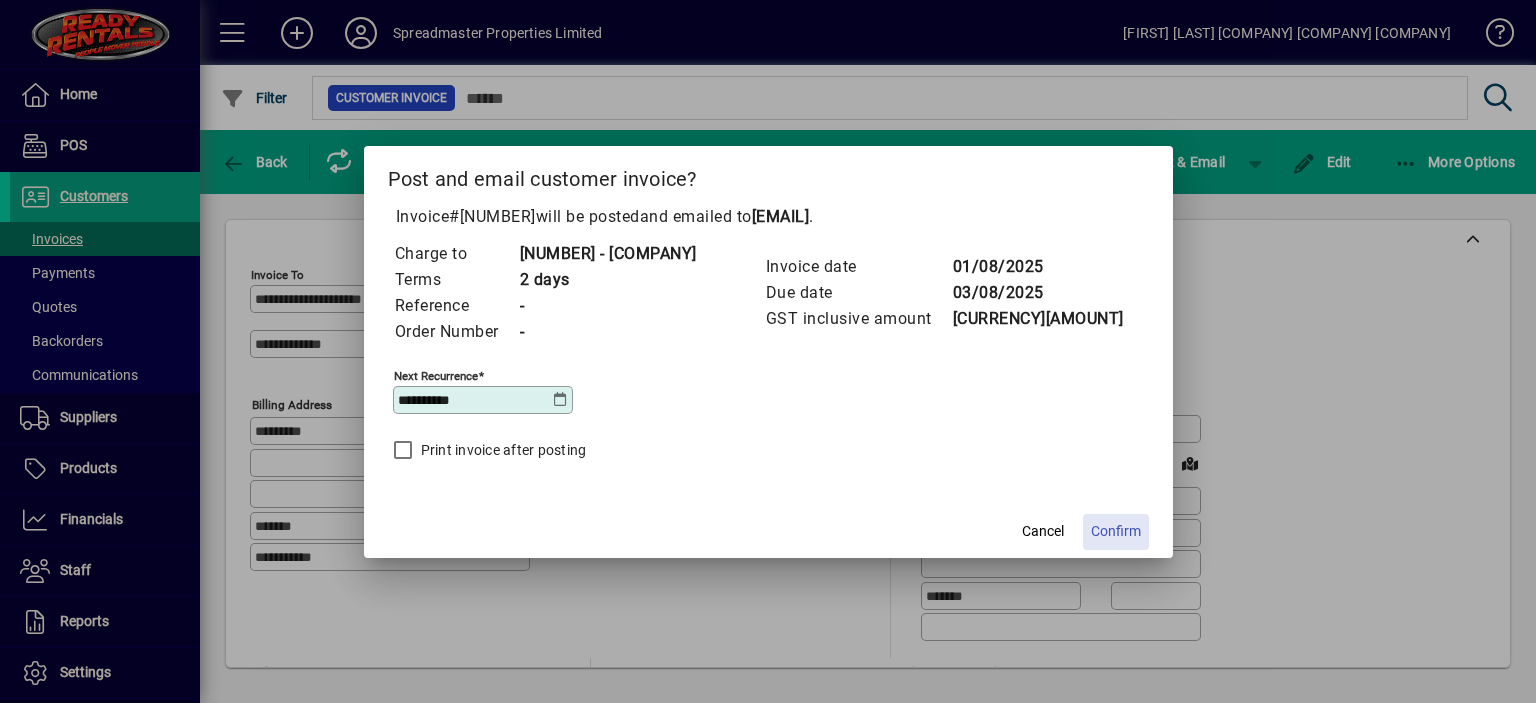 click on "Confirm" 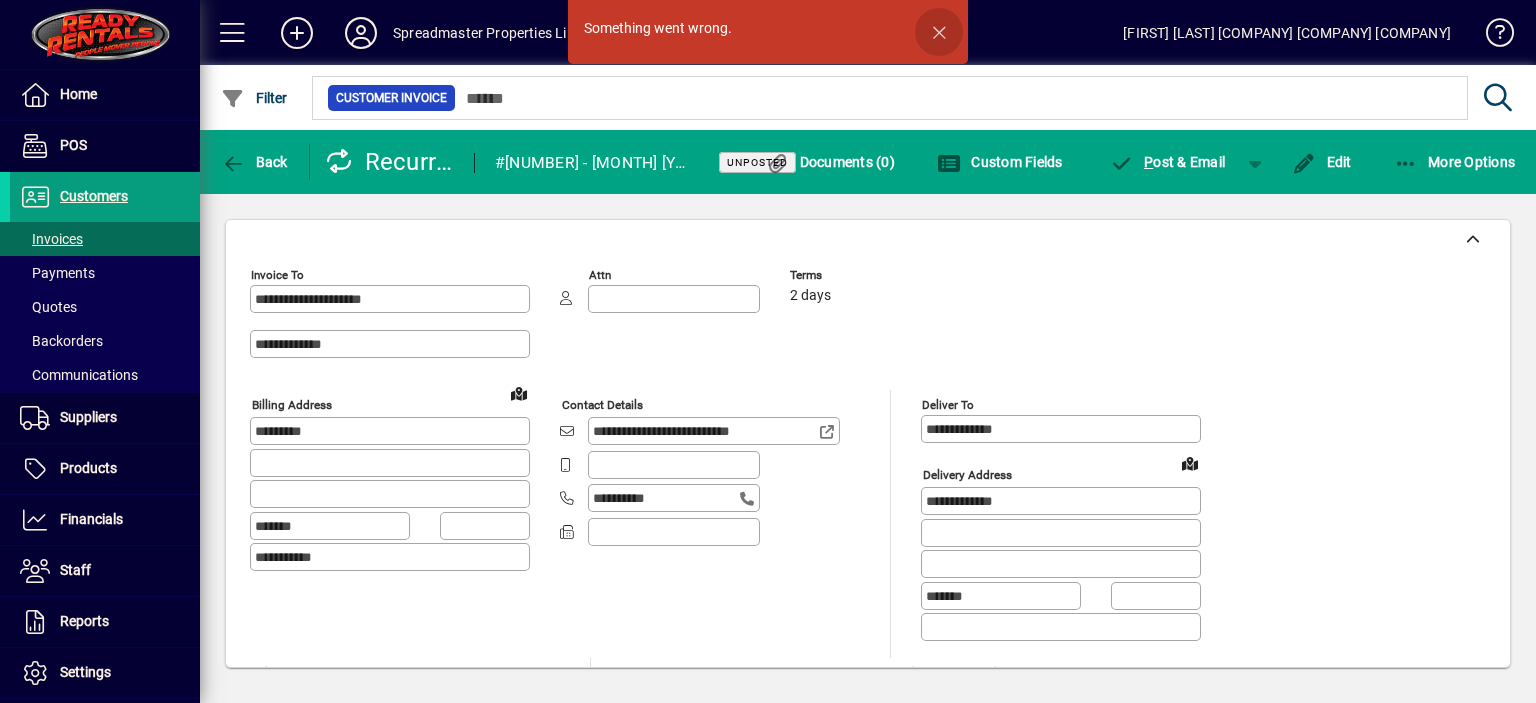 click 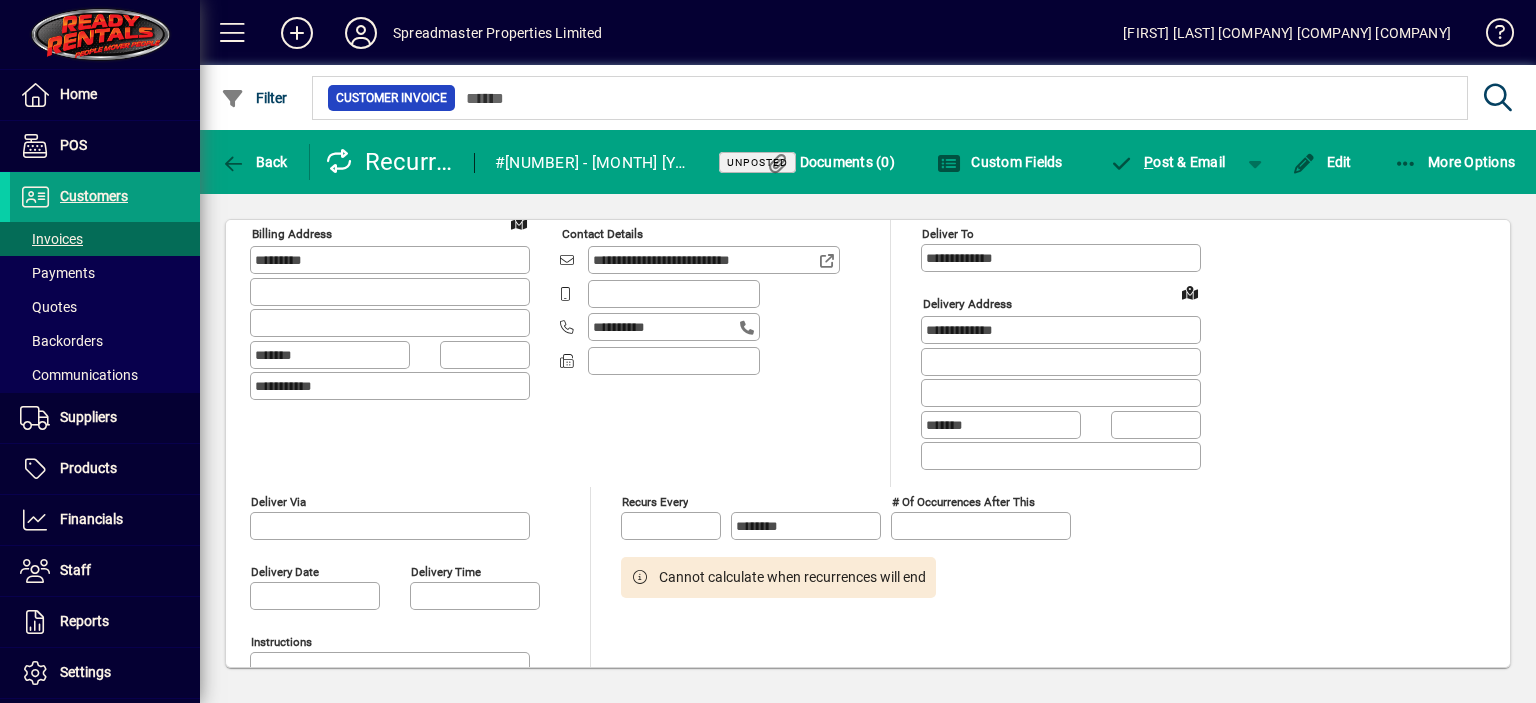 scroll, scrollTop: 0, scrollLeft: 0, axis: both 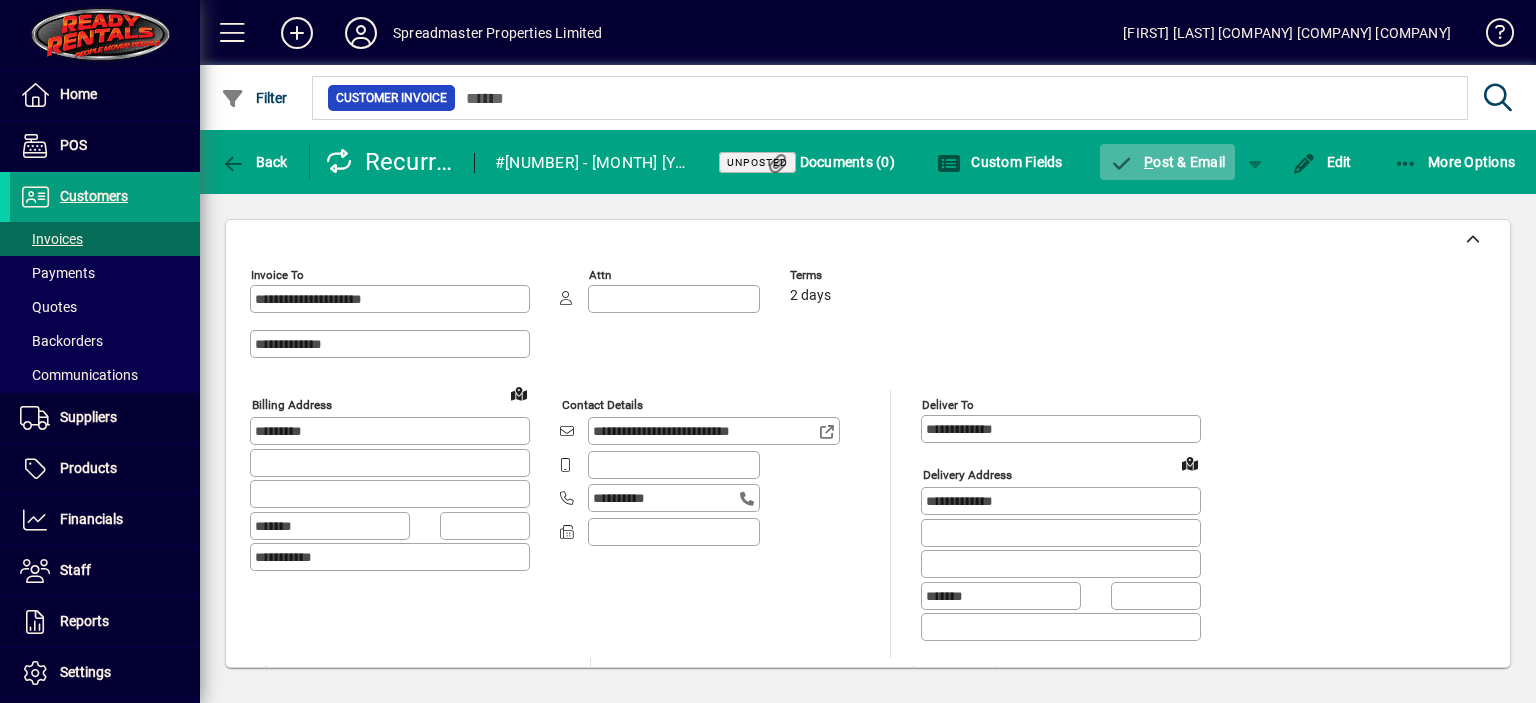 click on "P ost & Email" 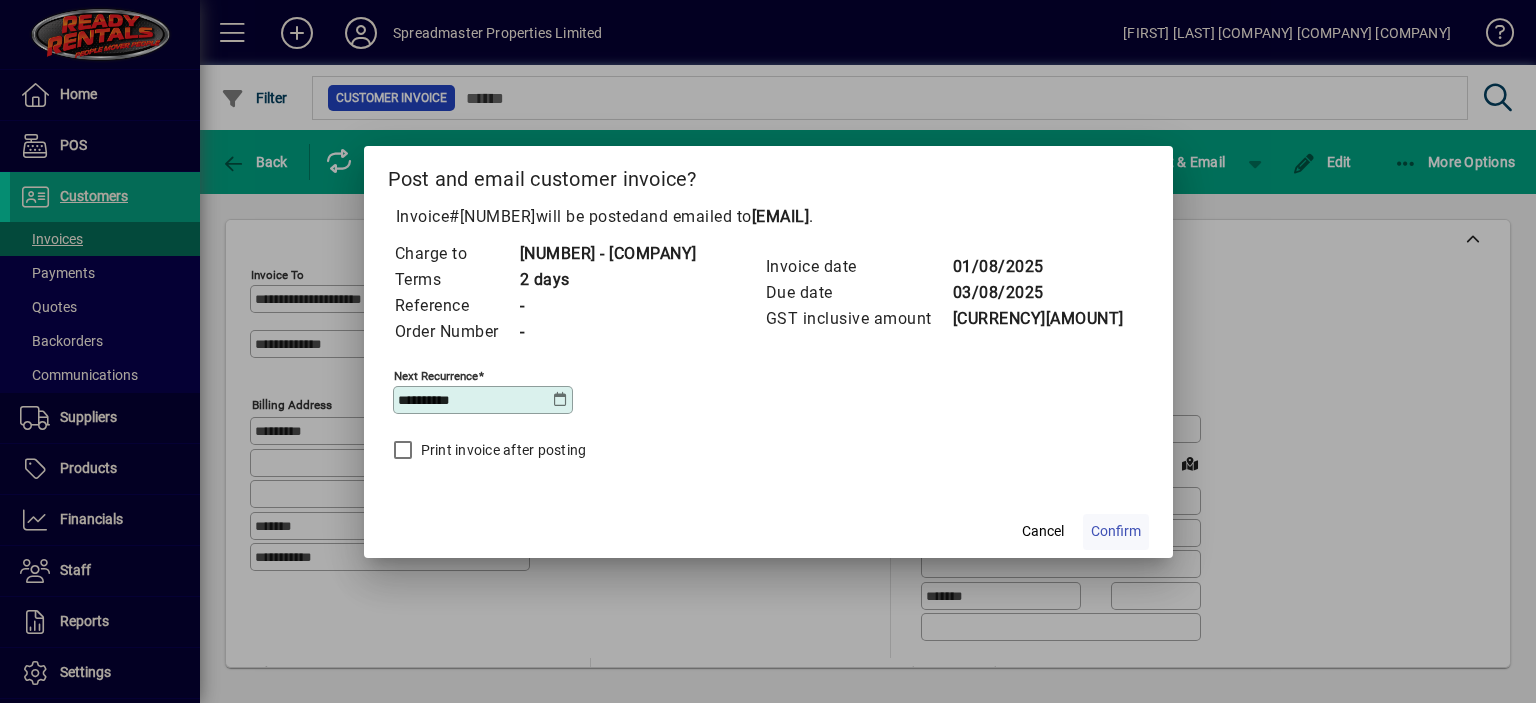 click on "Confirm" 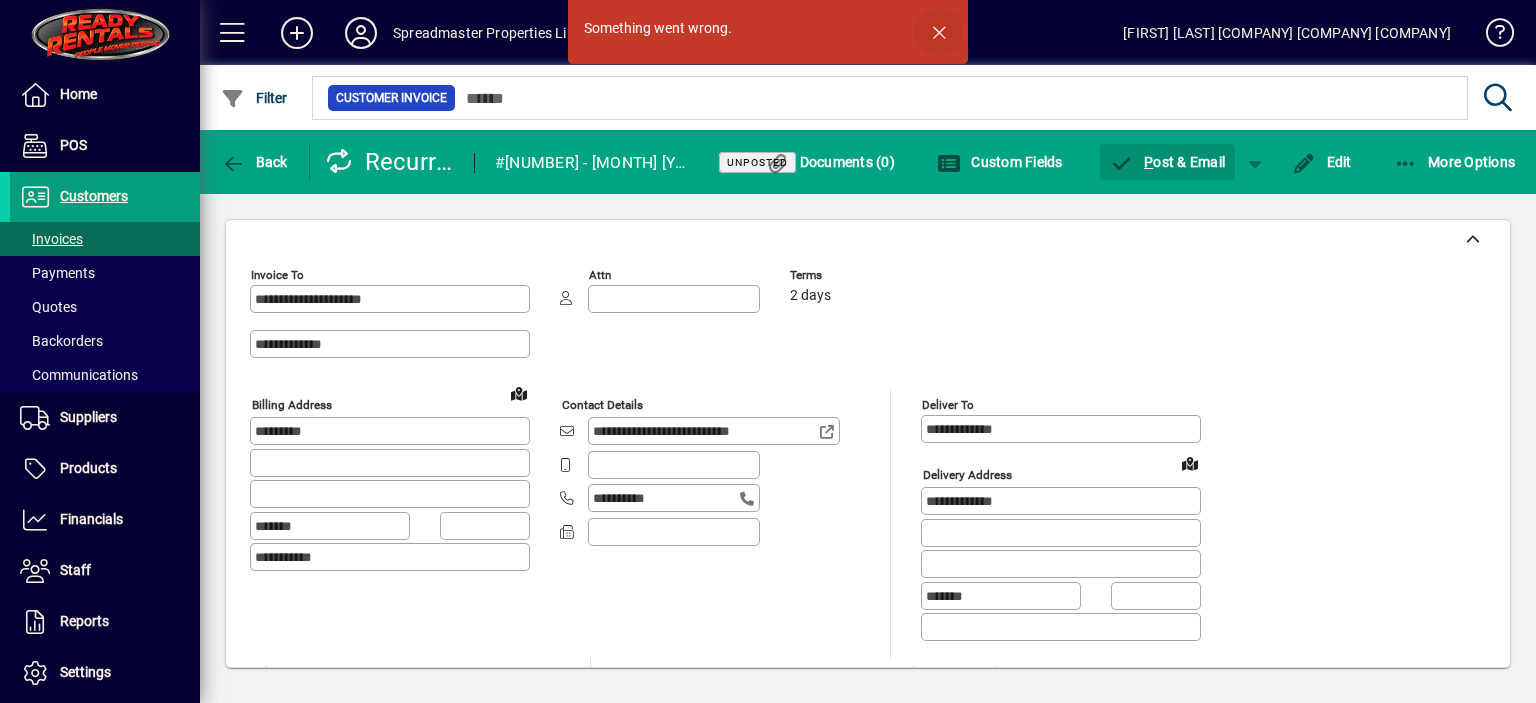 click 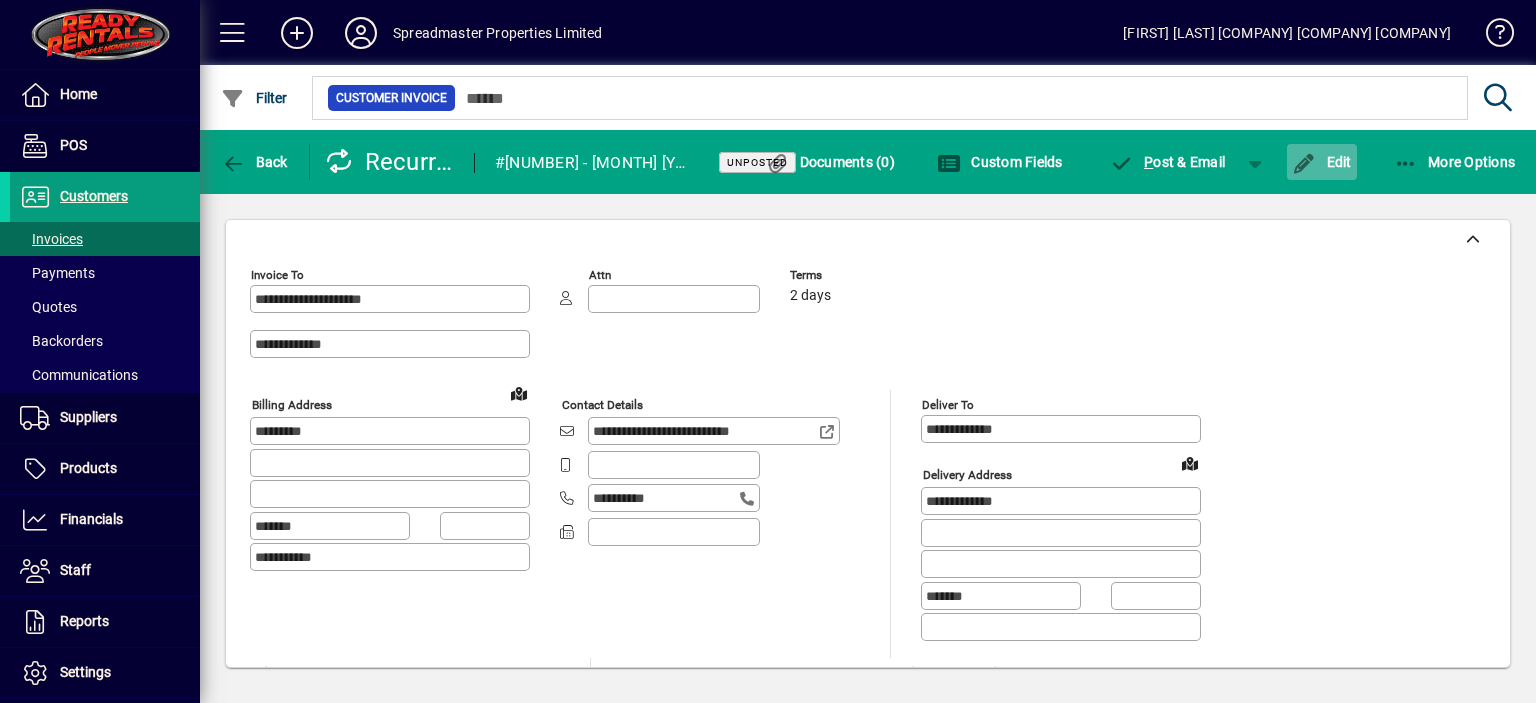 click on "Edit" 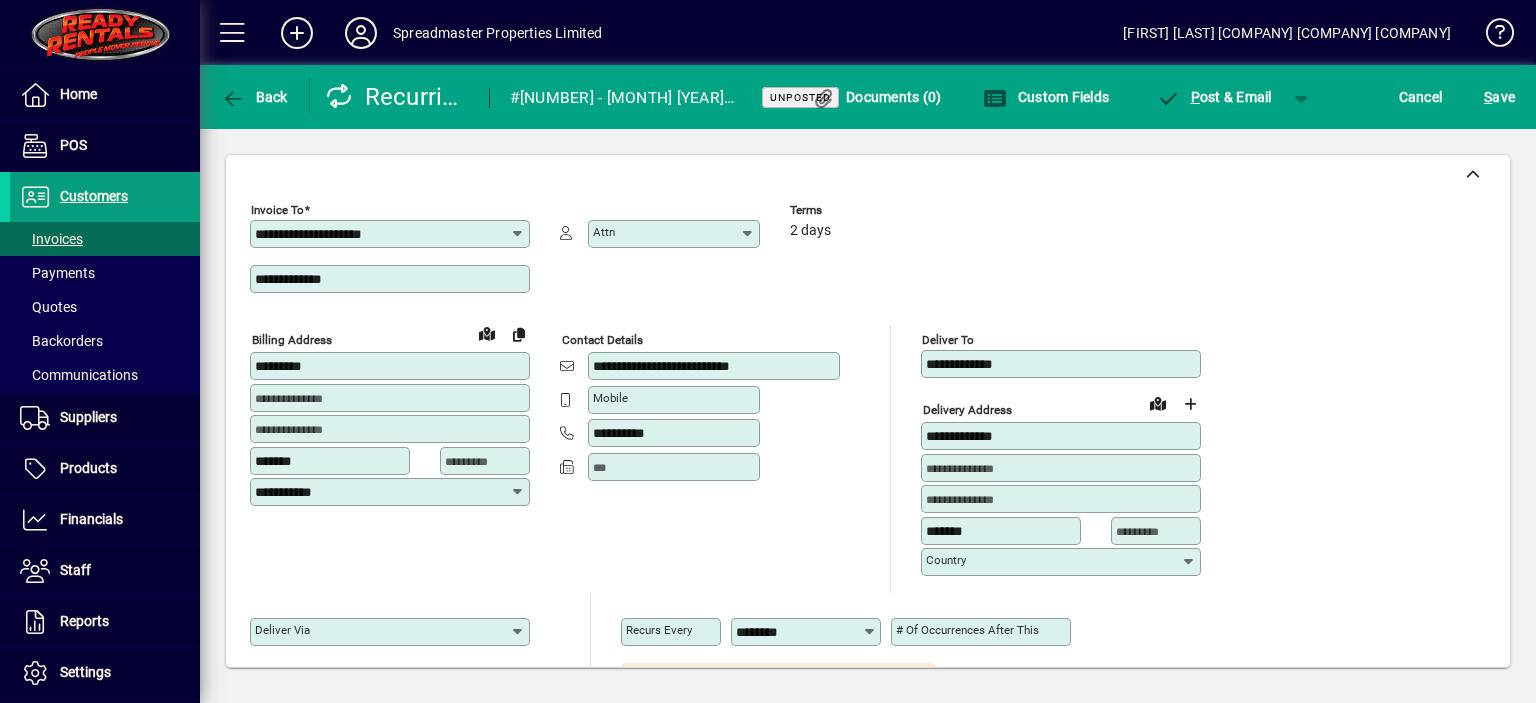 scroll, scrollTop: 0, scrollLeft: 0, axis: both 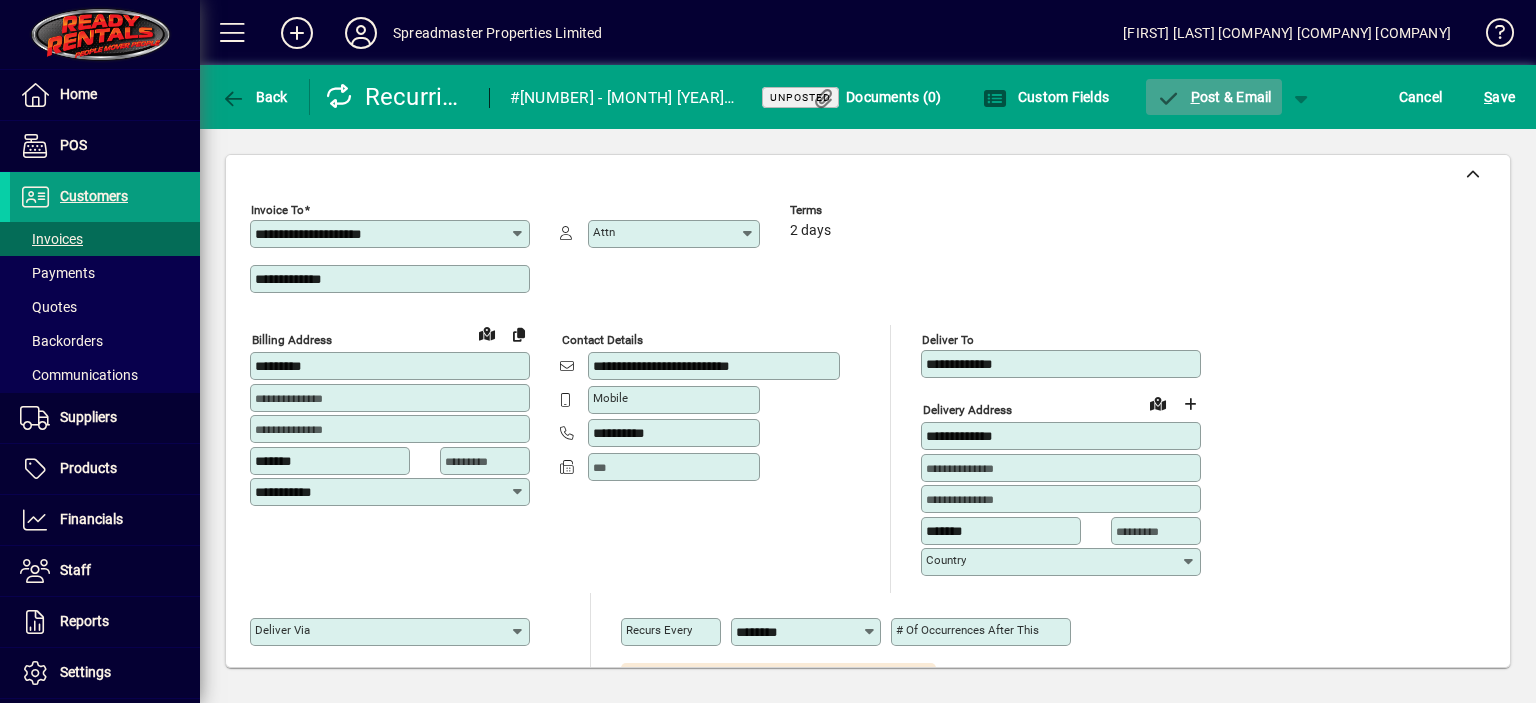 click on "P ost & Email" 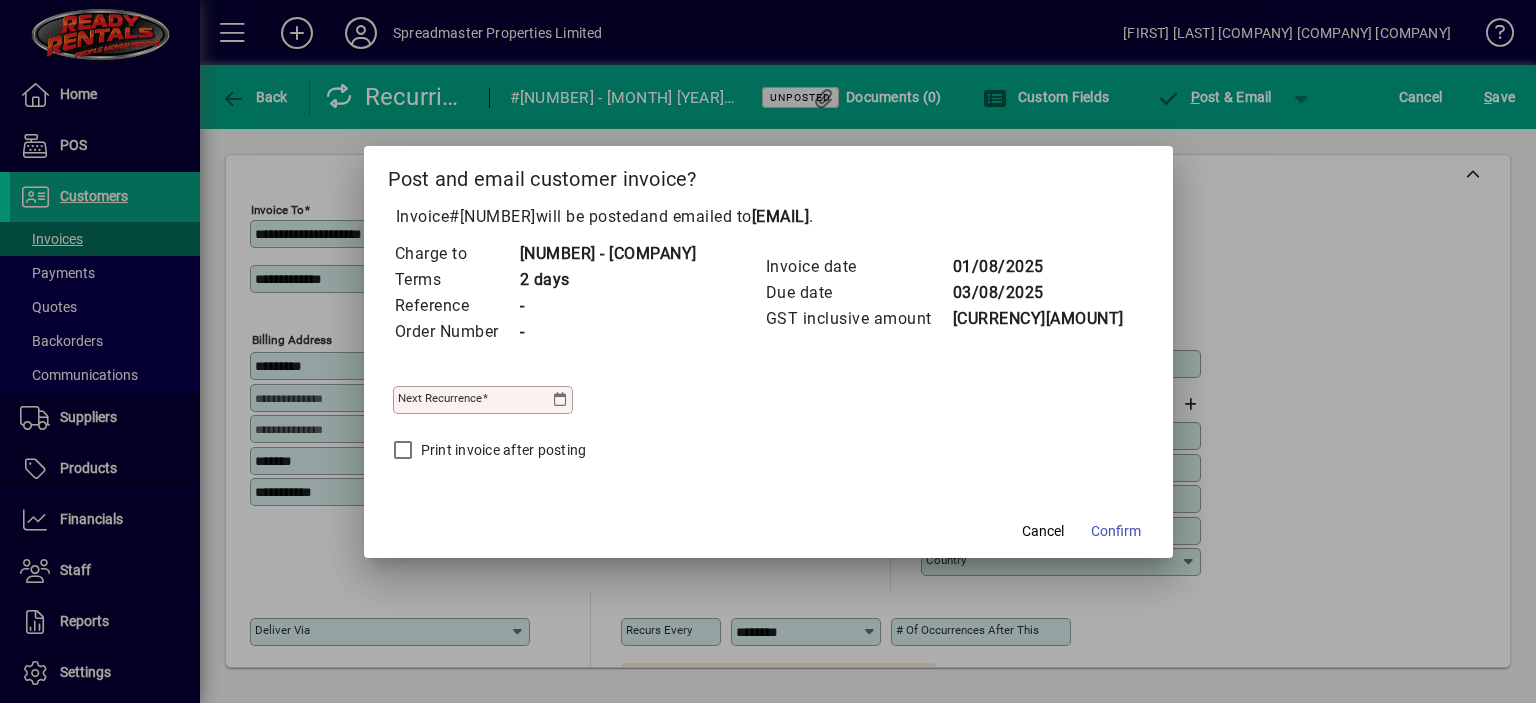 click at bounding box center (561, 400) 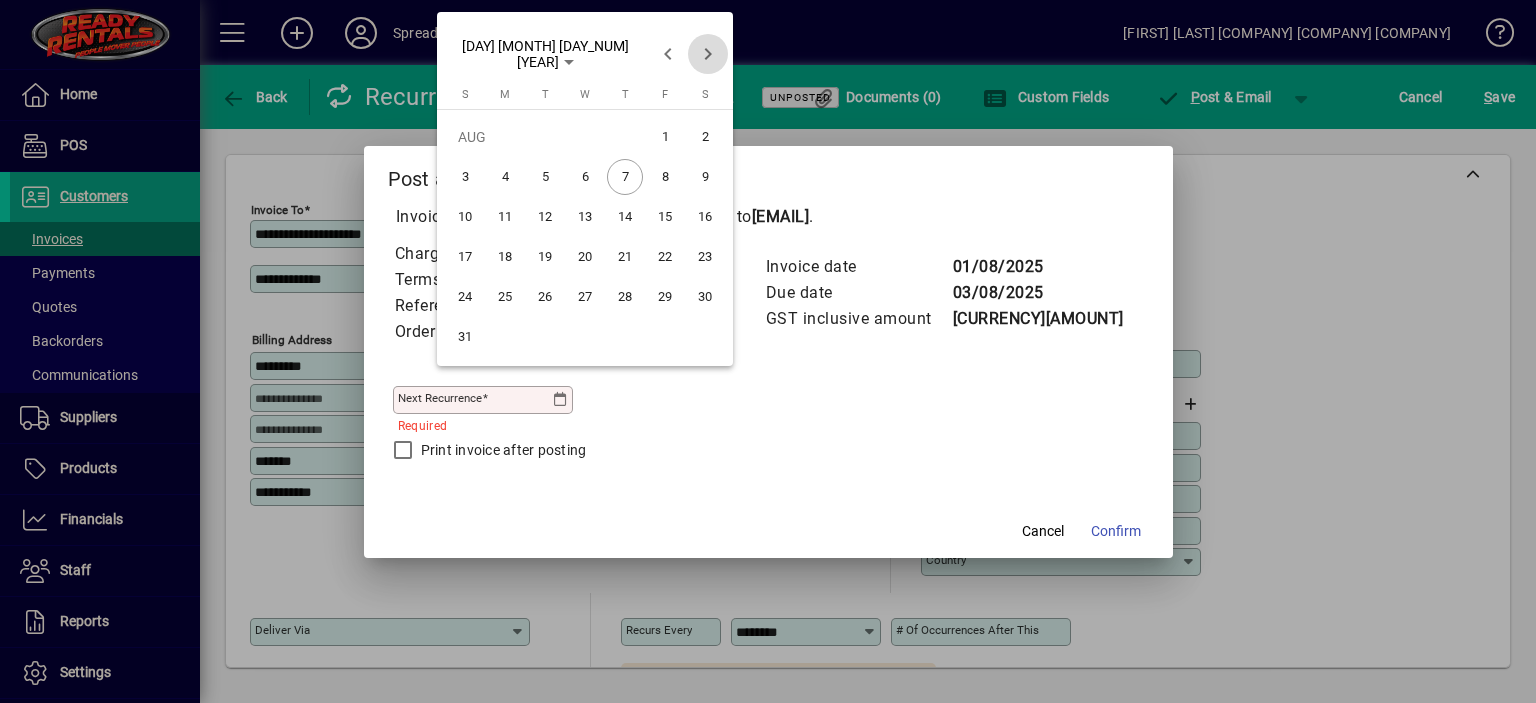 click at bounding box center (708, 54) 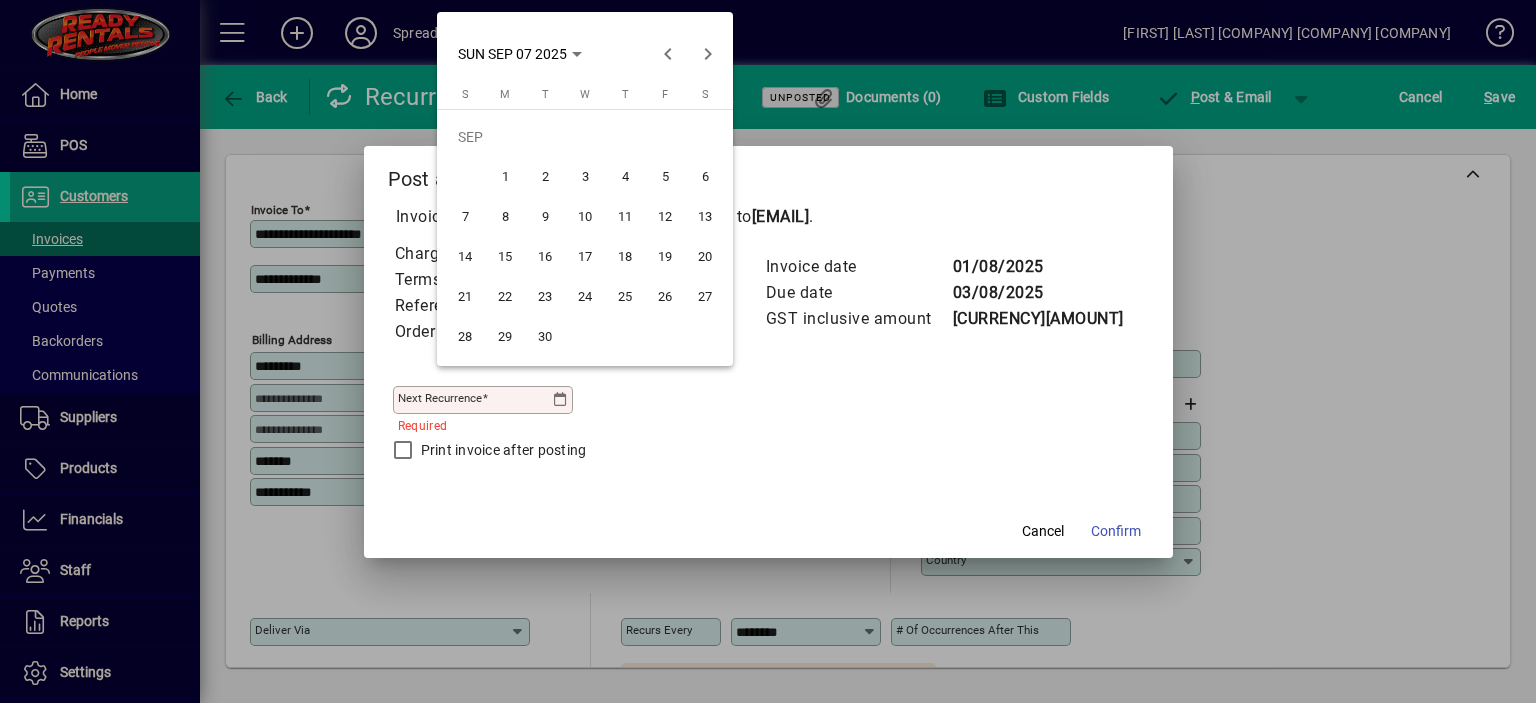 click on "1" at bounding box center [505, 177] 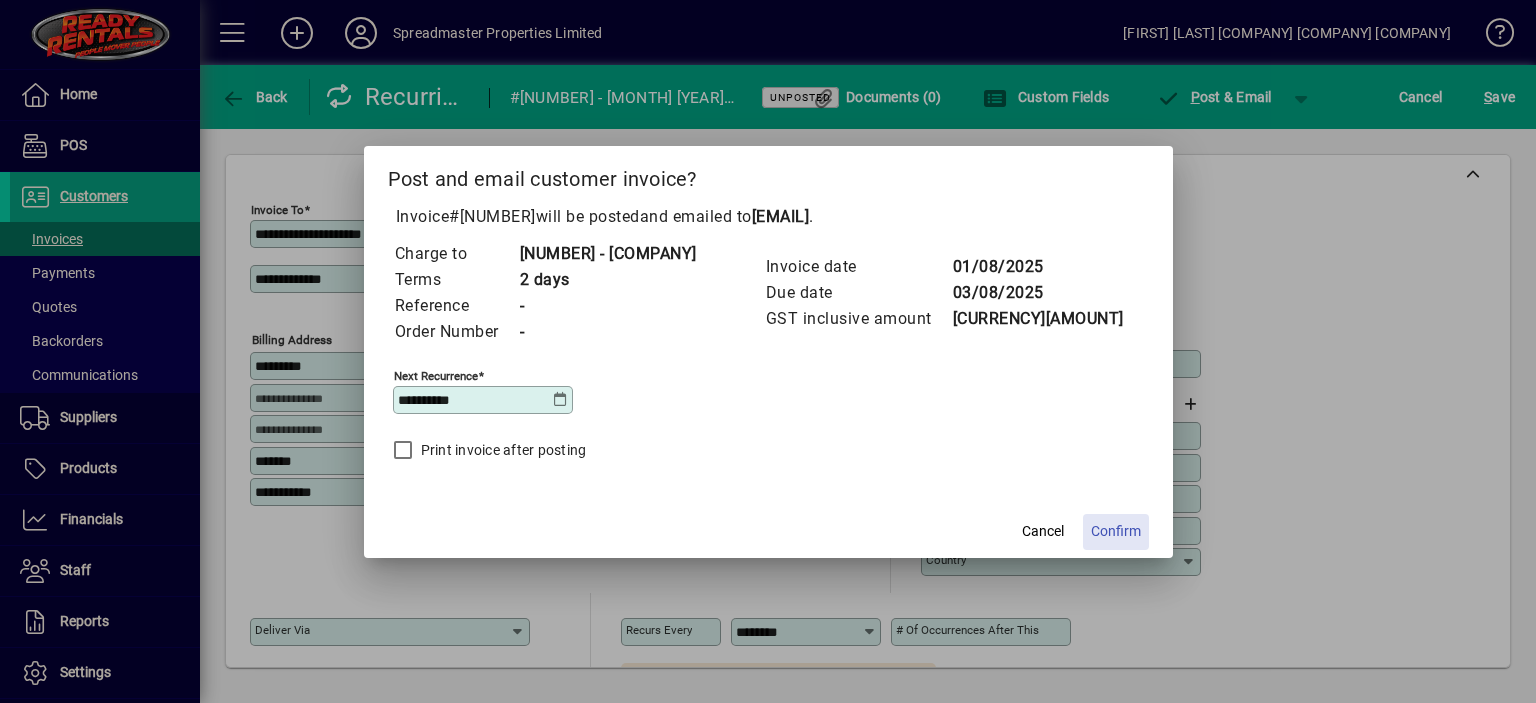 click on "Confirm" 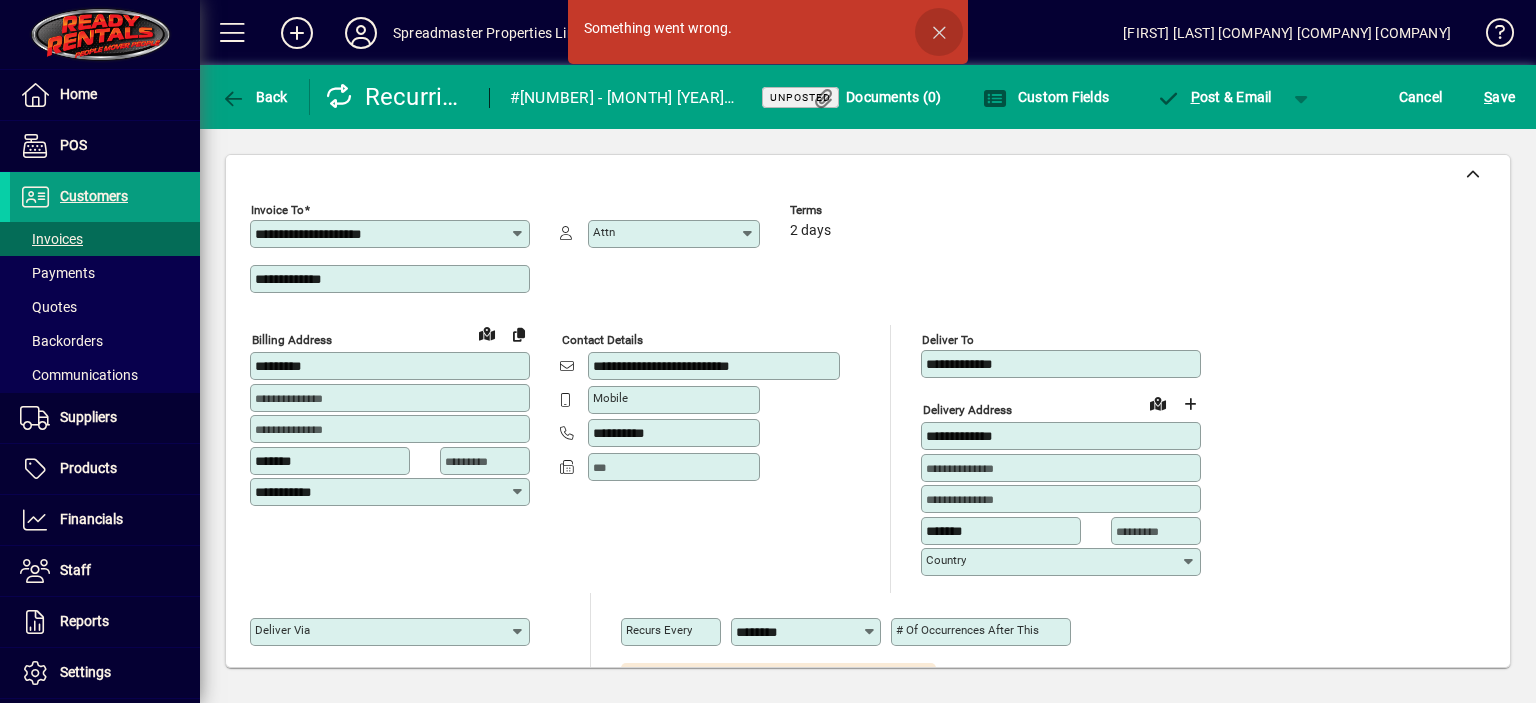 click 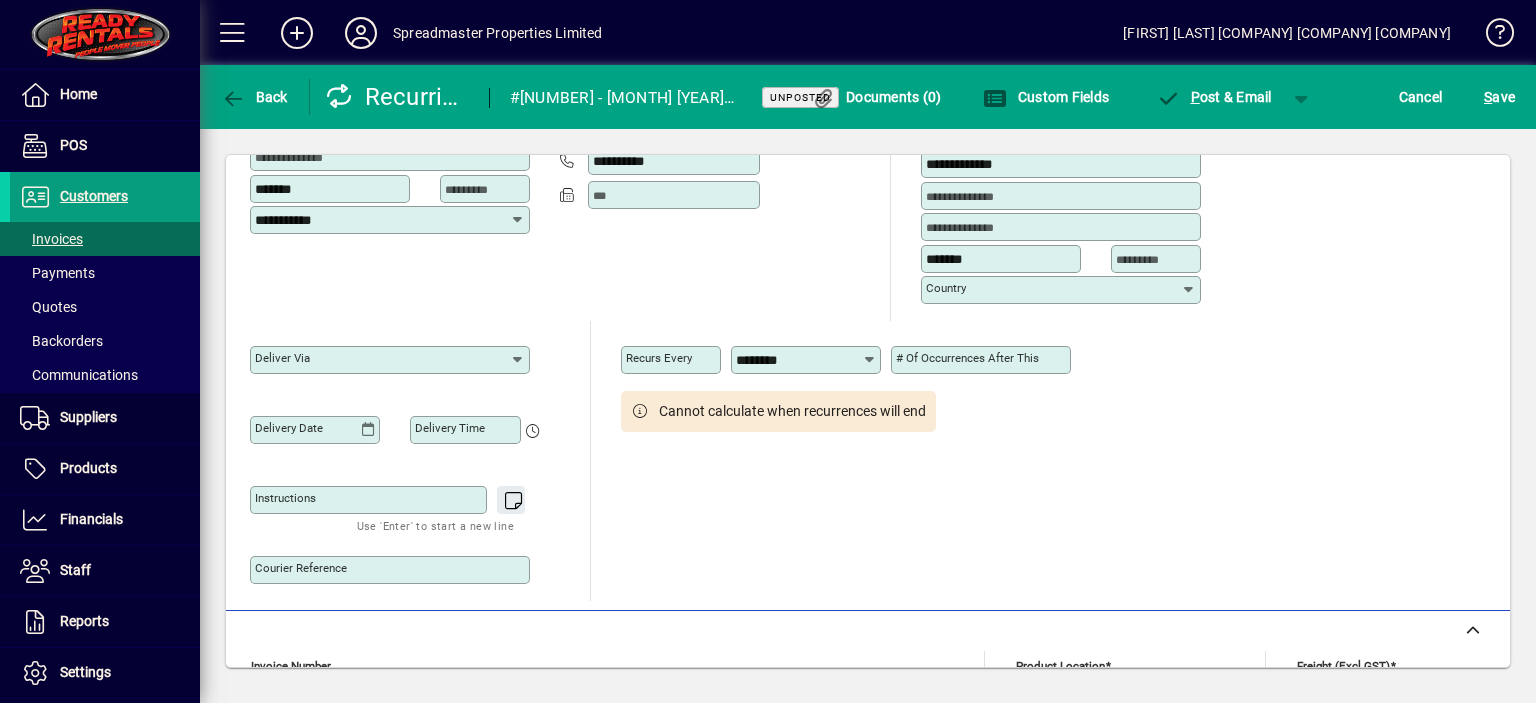 scroll, scrollTop: 115, scrollLeft: 0, axis: vertical 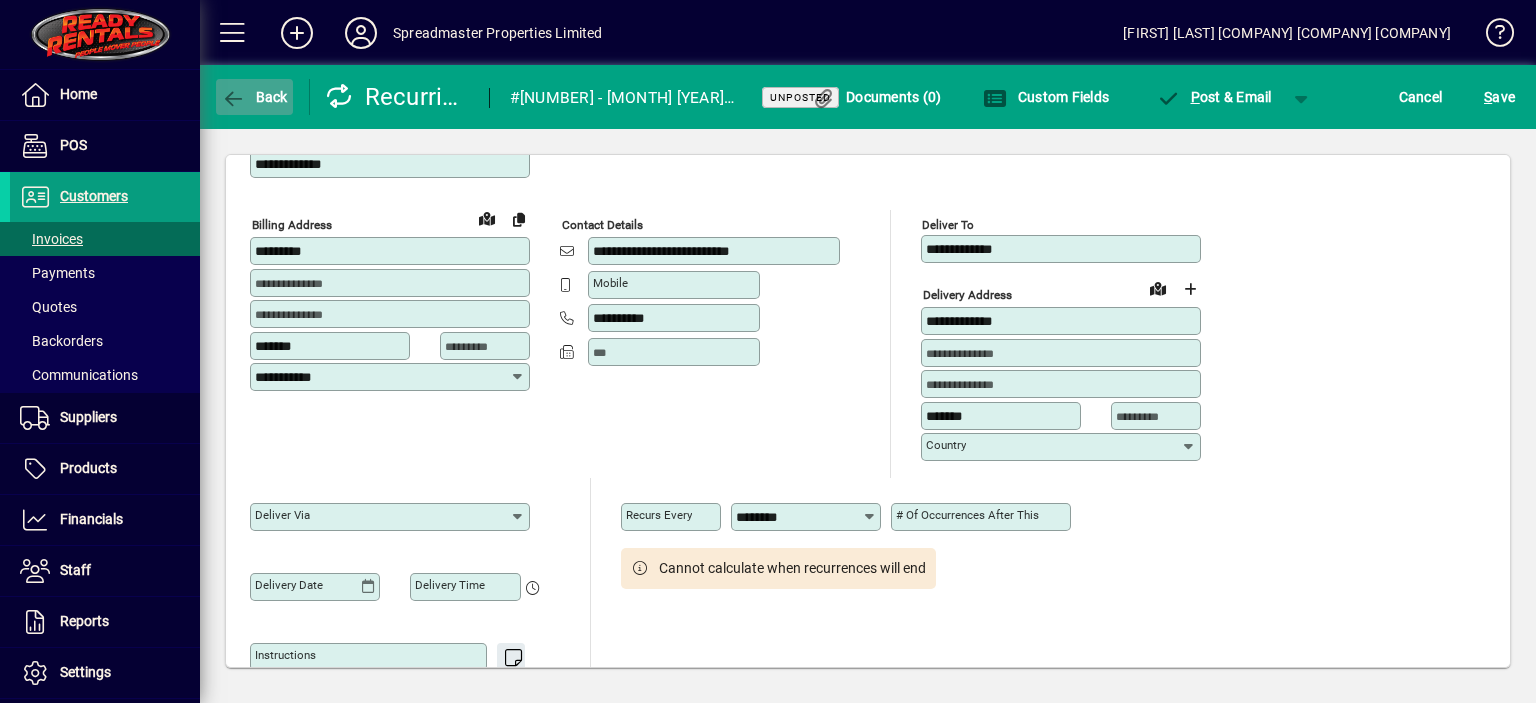 click on "Back" 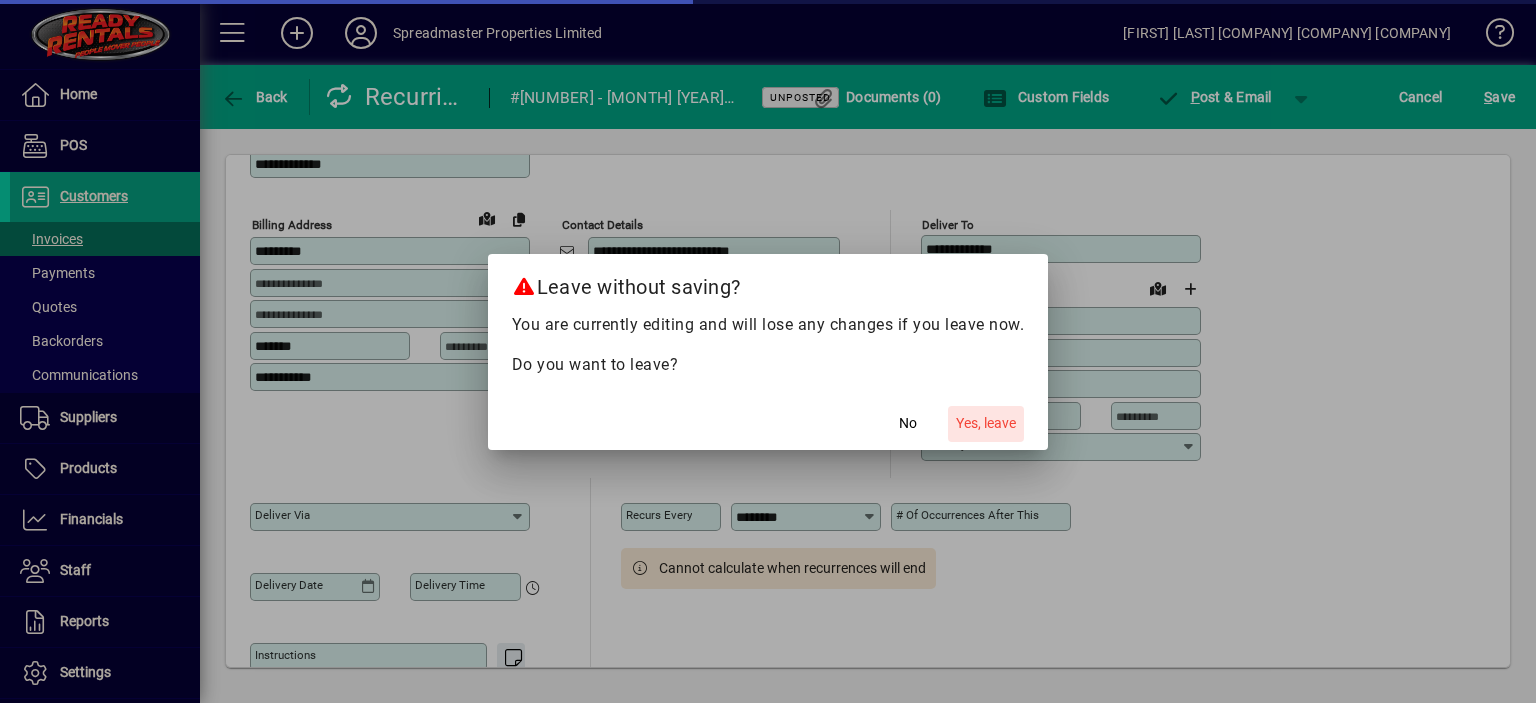 click on "Yes, leave" 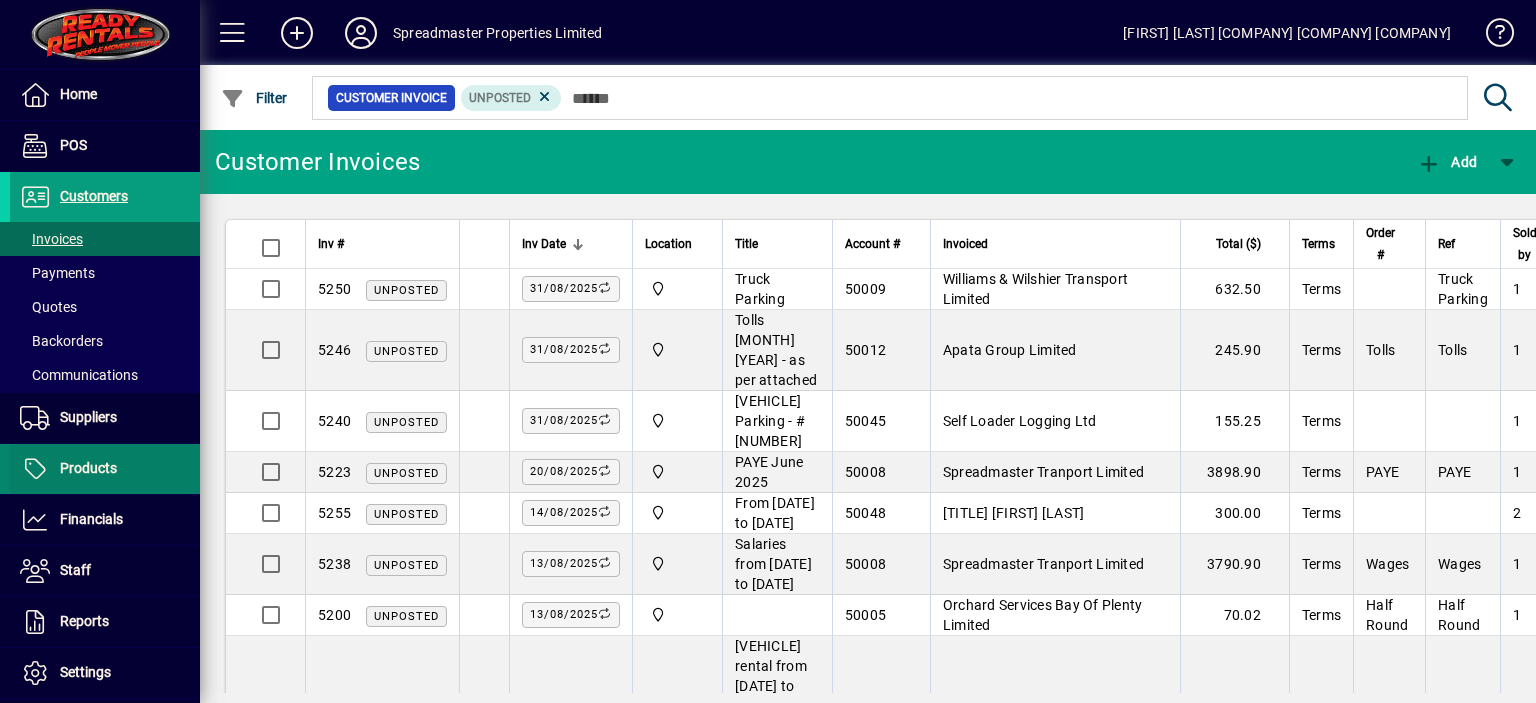 click on "Products" at bounding box center [88, 468] 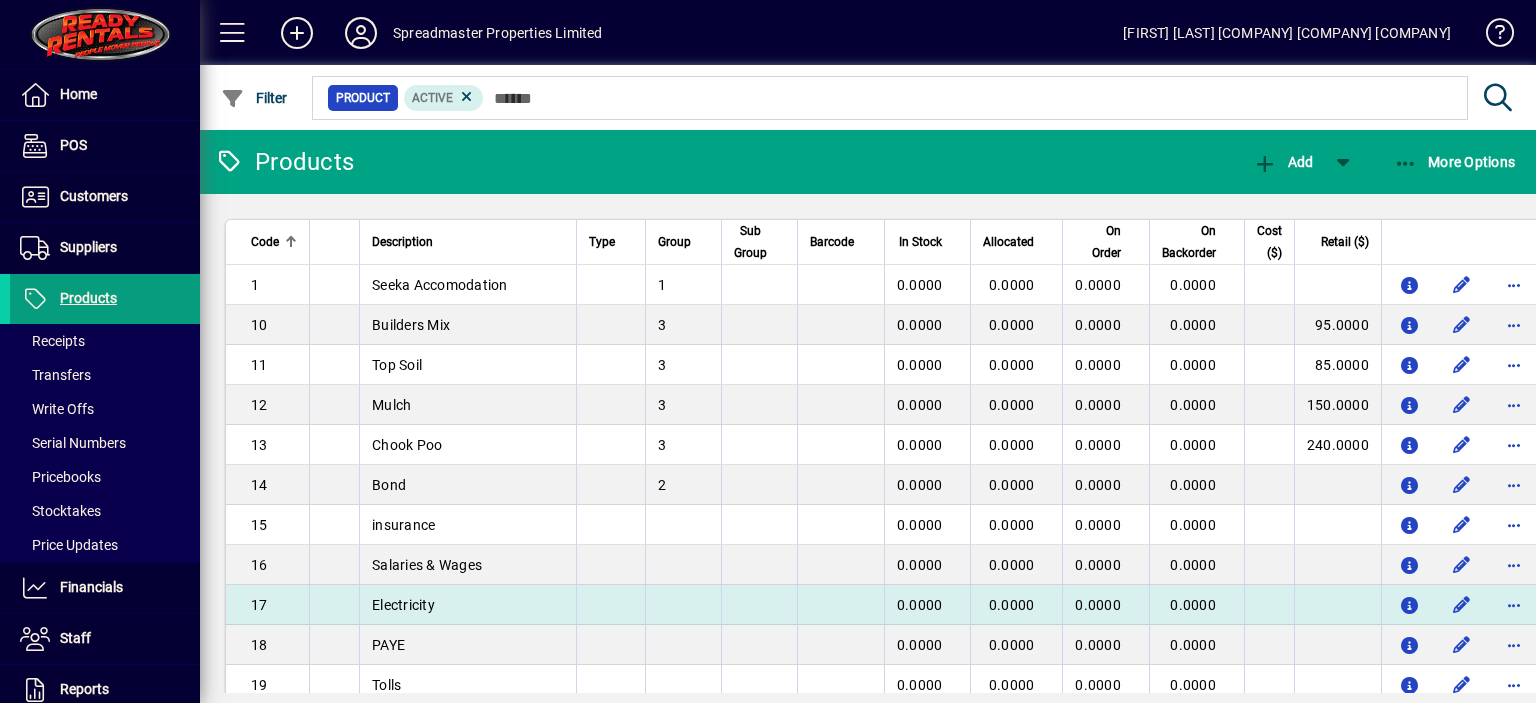 click on "Electricity" at bounding box center [467, 605] 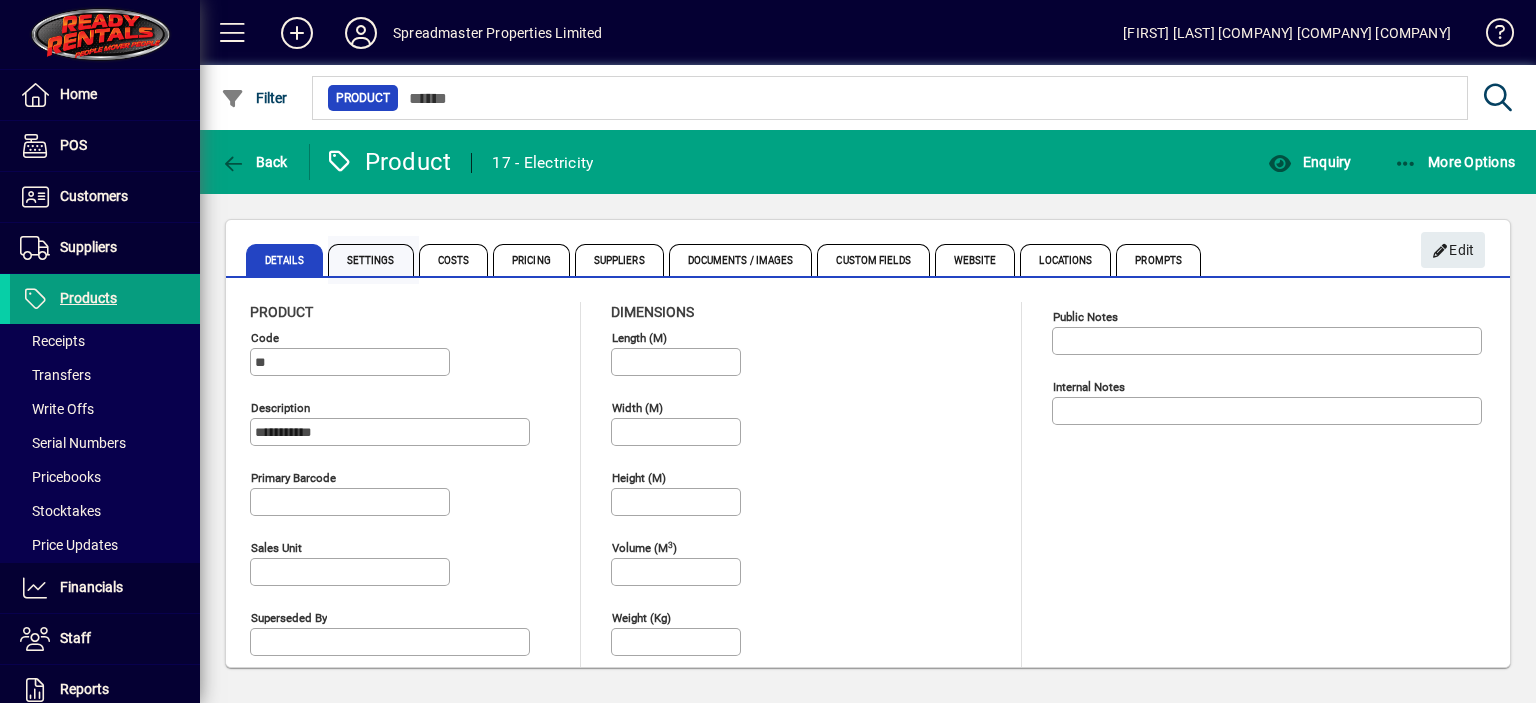 click on "Settings" at bounding box center (371, 260) 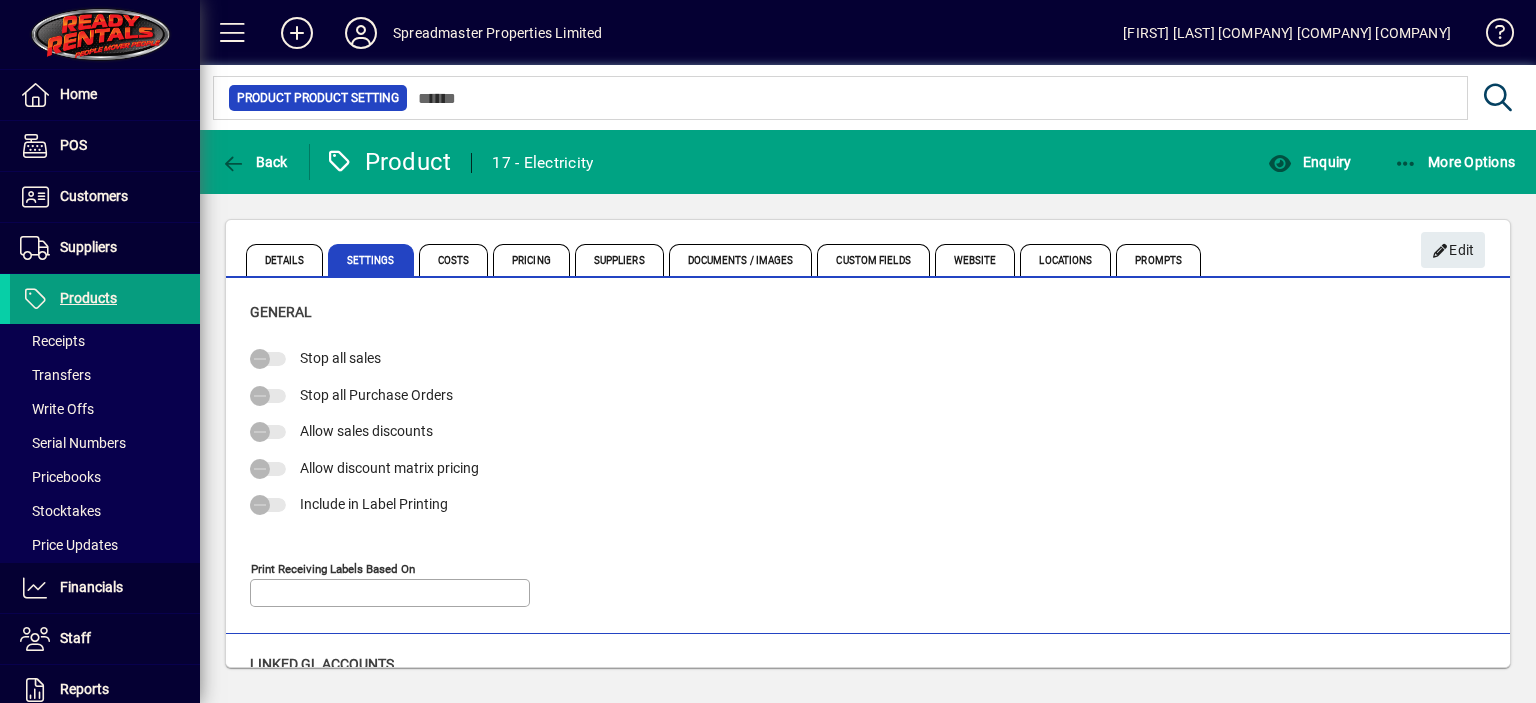 type on "**********" 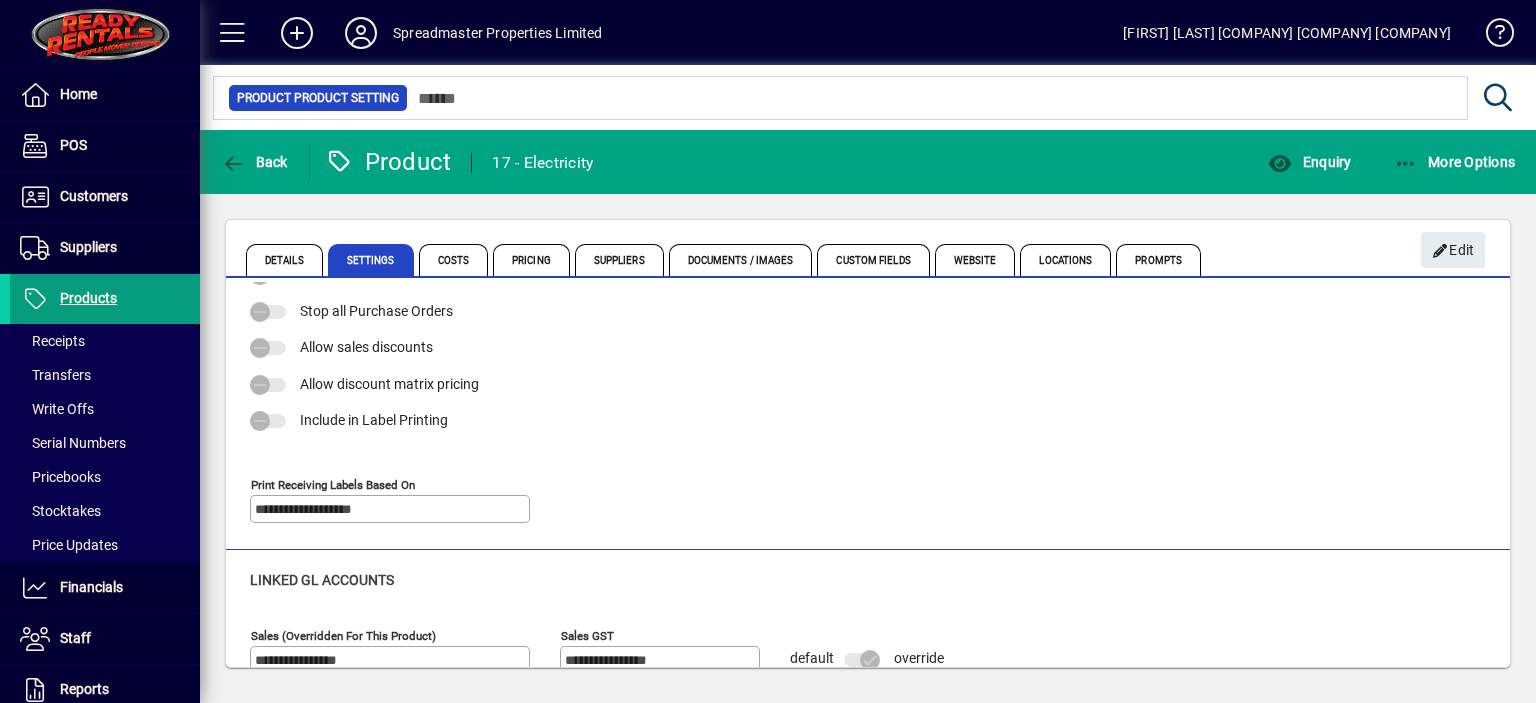 scroll, scrollTop: 256, scrollLeft: 0, axis: vertical 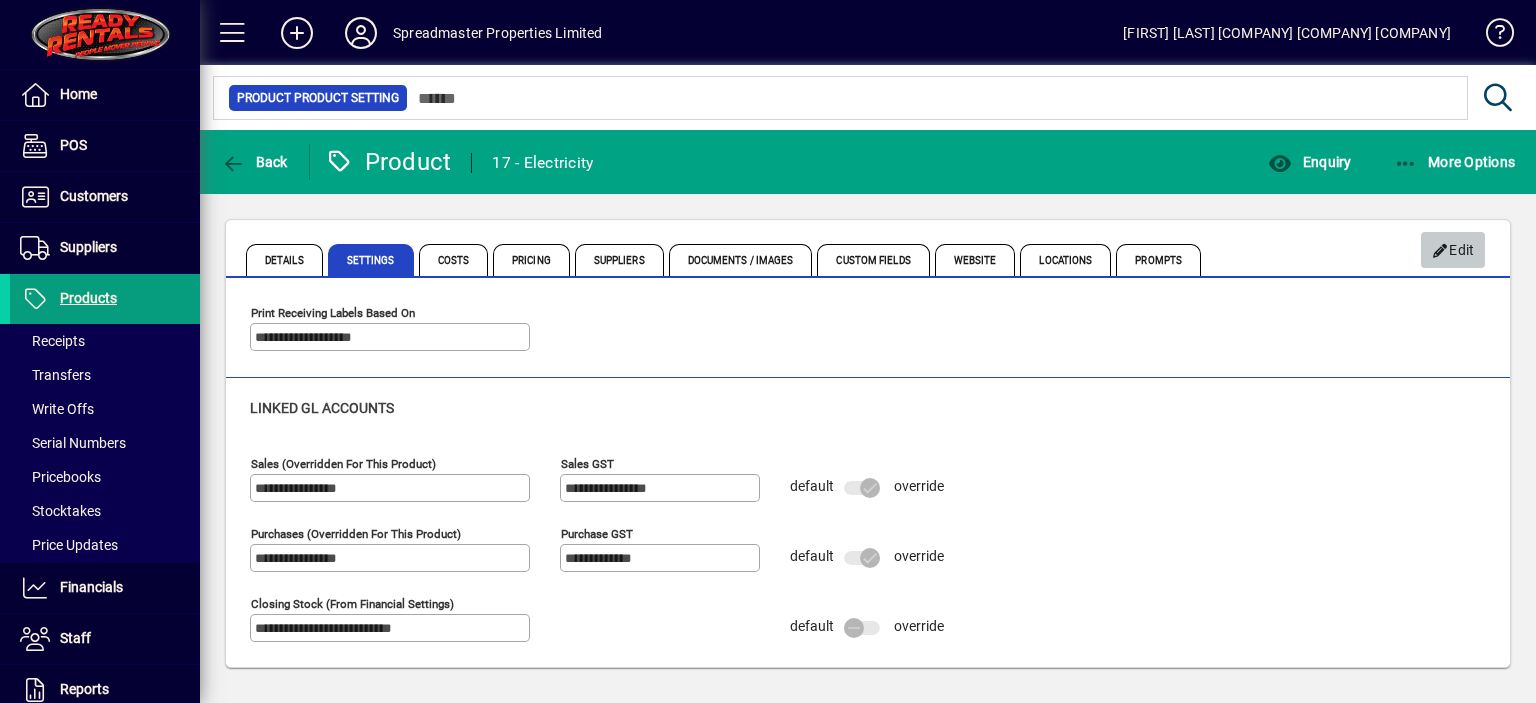click on "Edit" 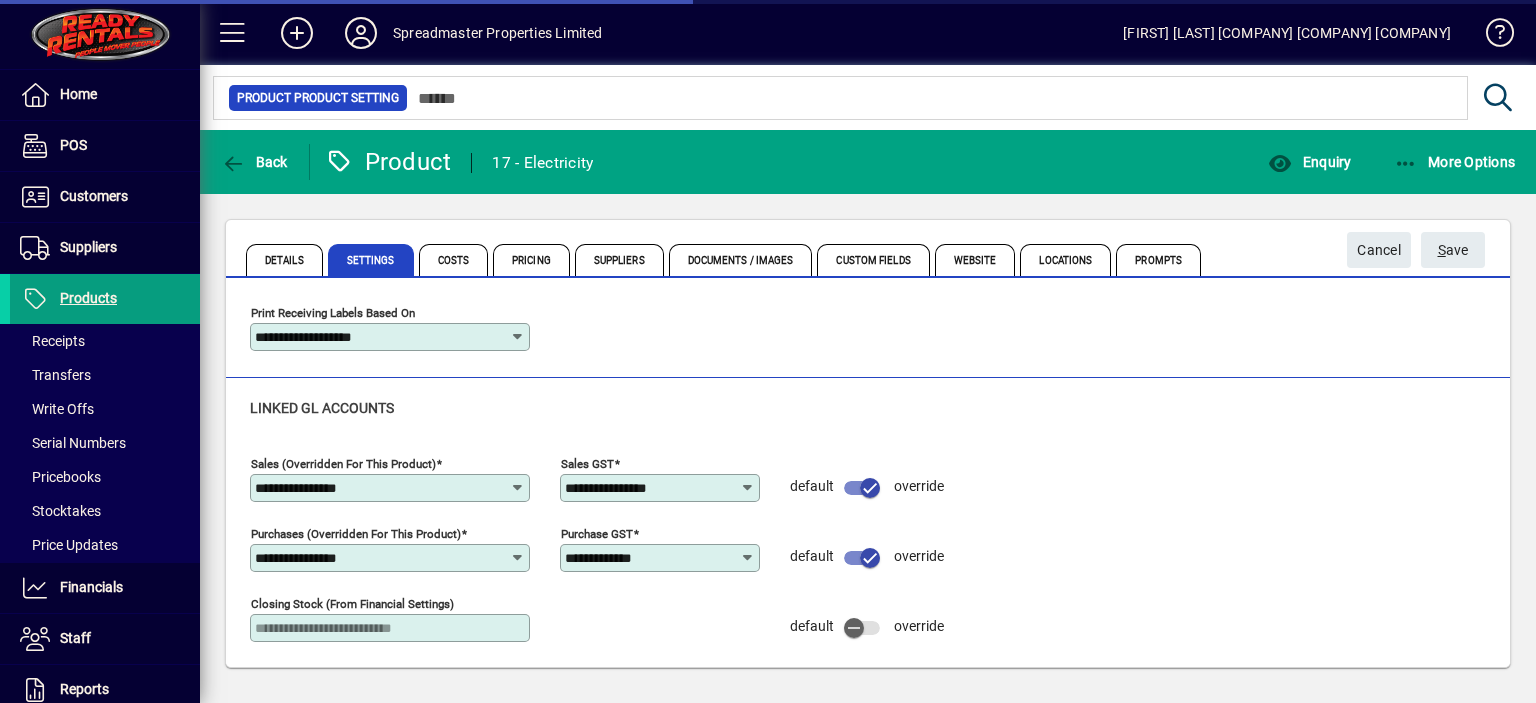 scroll, scrollTop: 191, scrollLeft: 0, axis: vertical 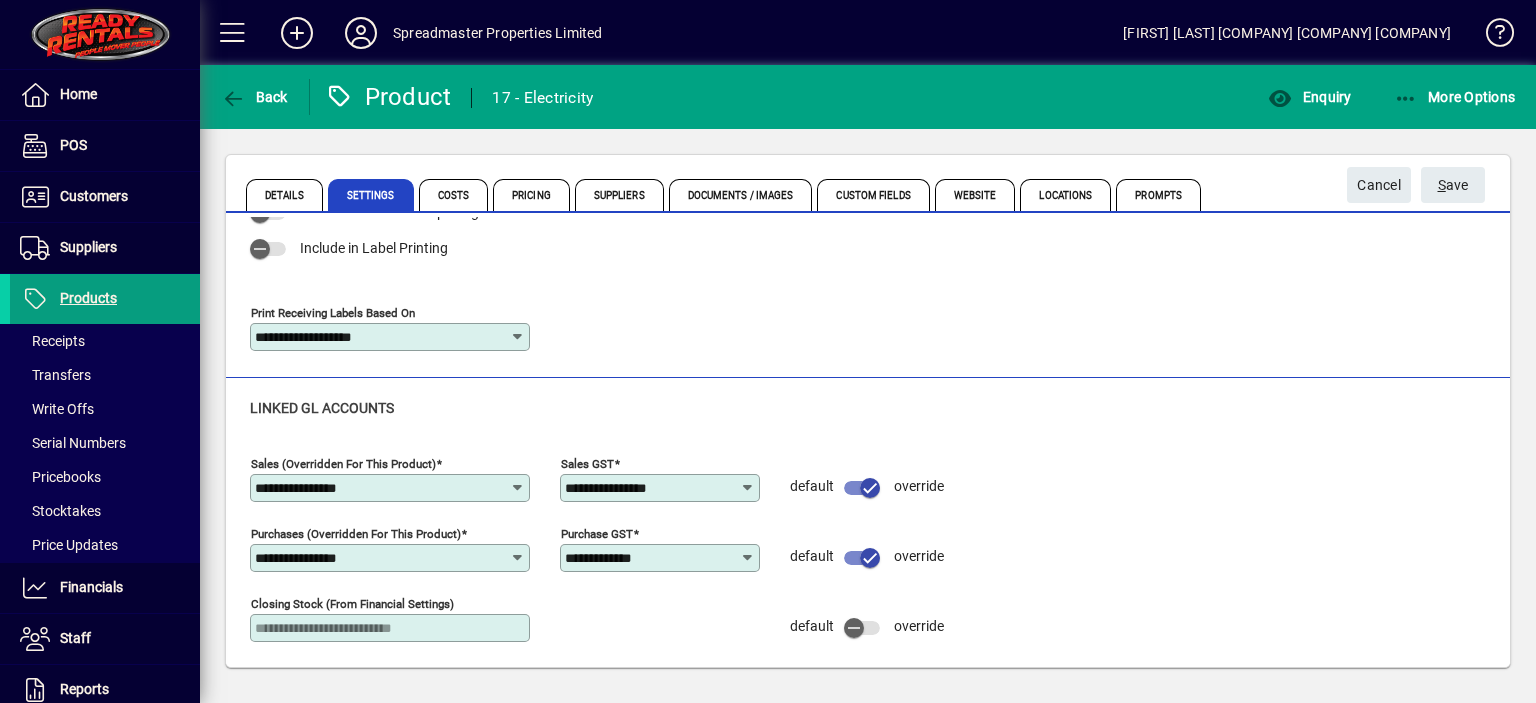 click 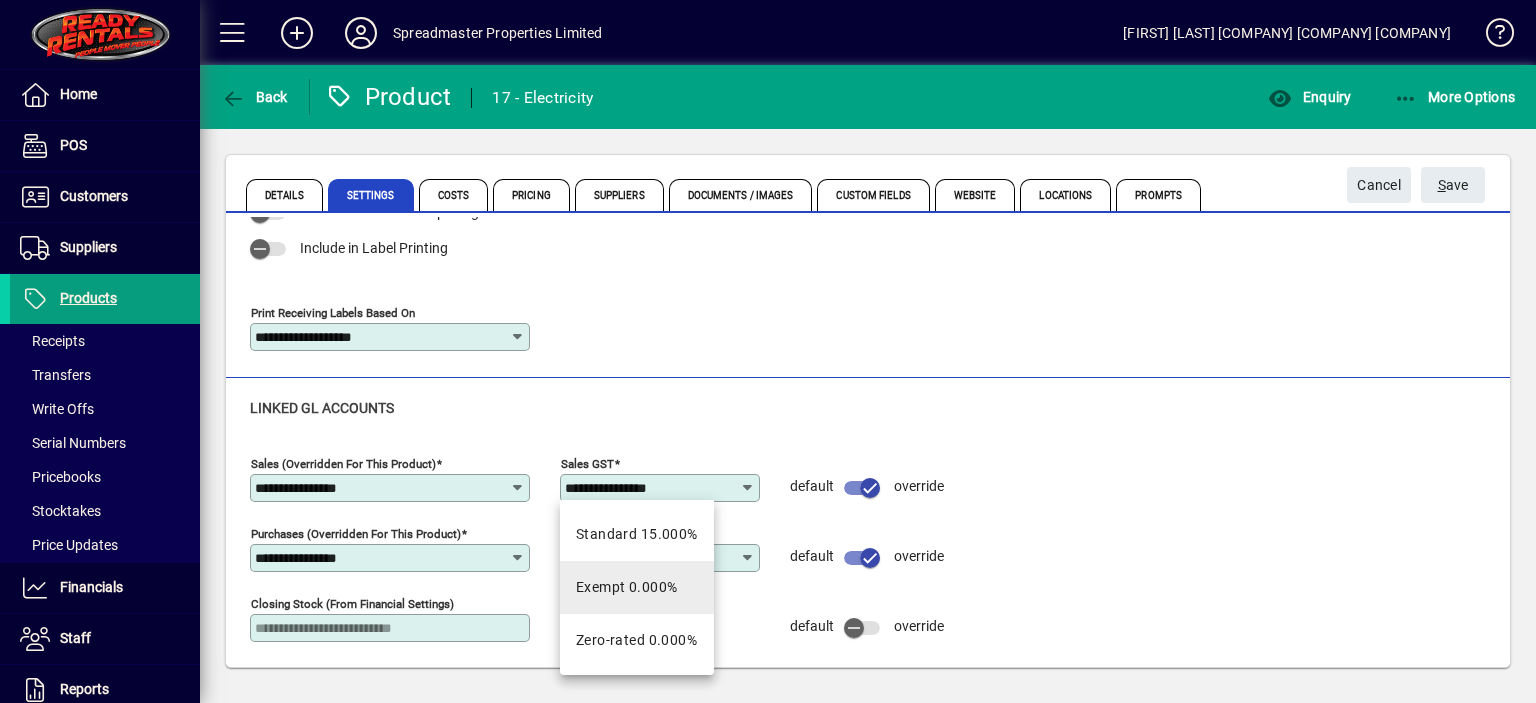 click on "Exempt 0.000%" at bounding box center (627, 587) 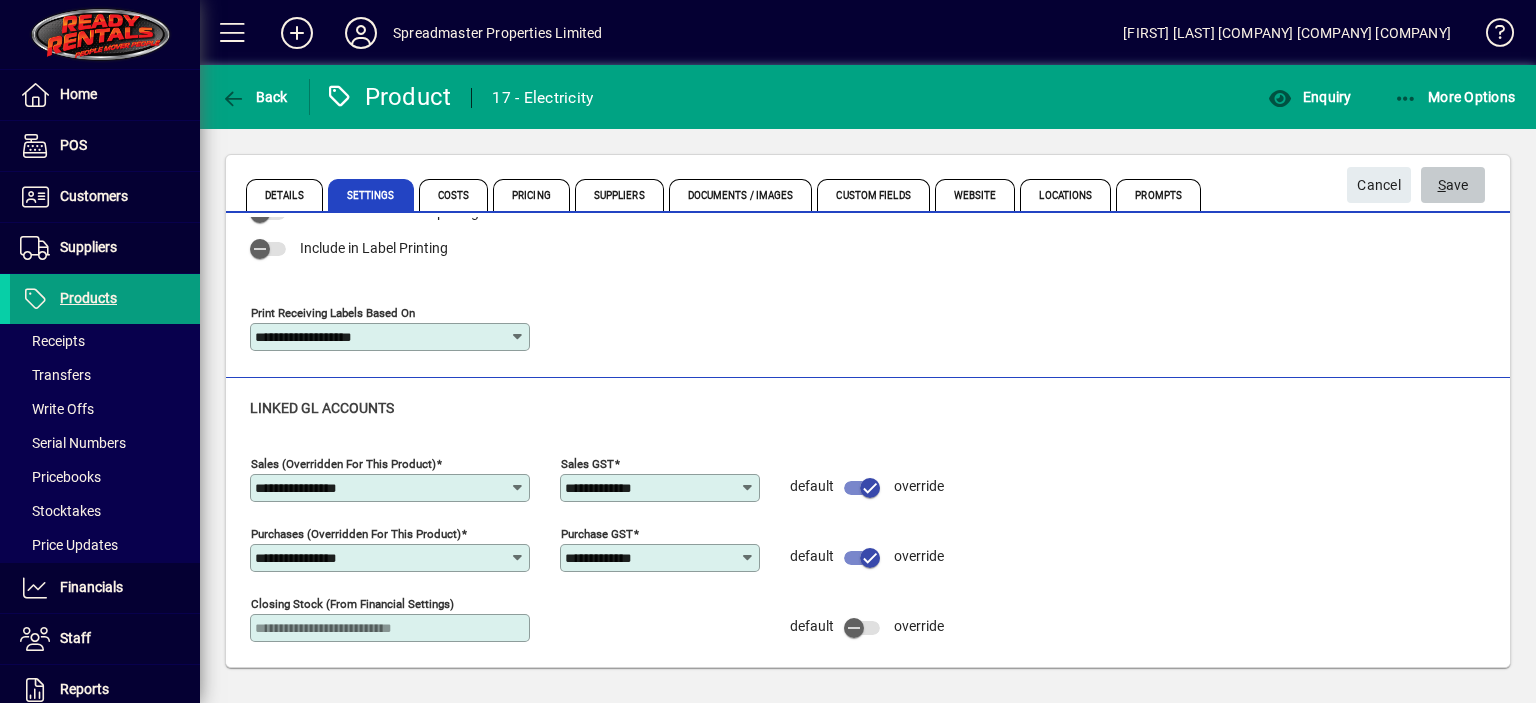 click on "S ave" 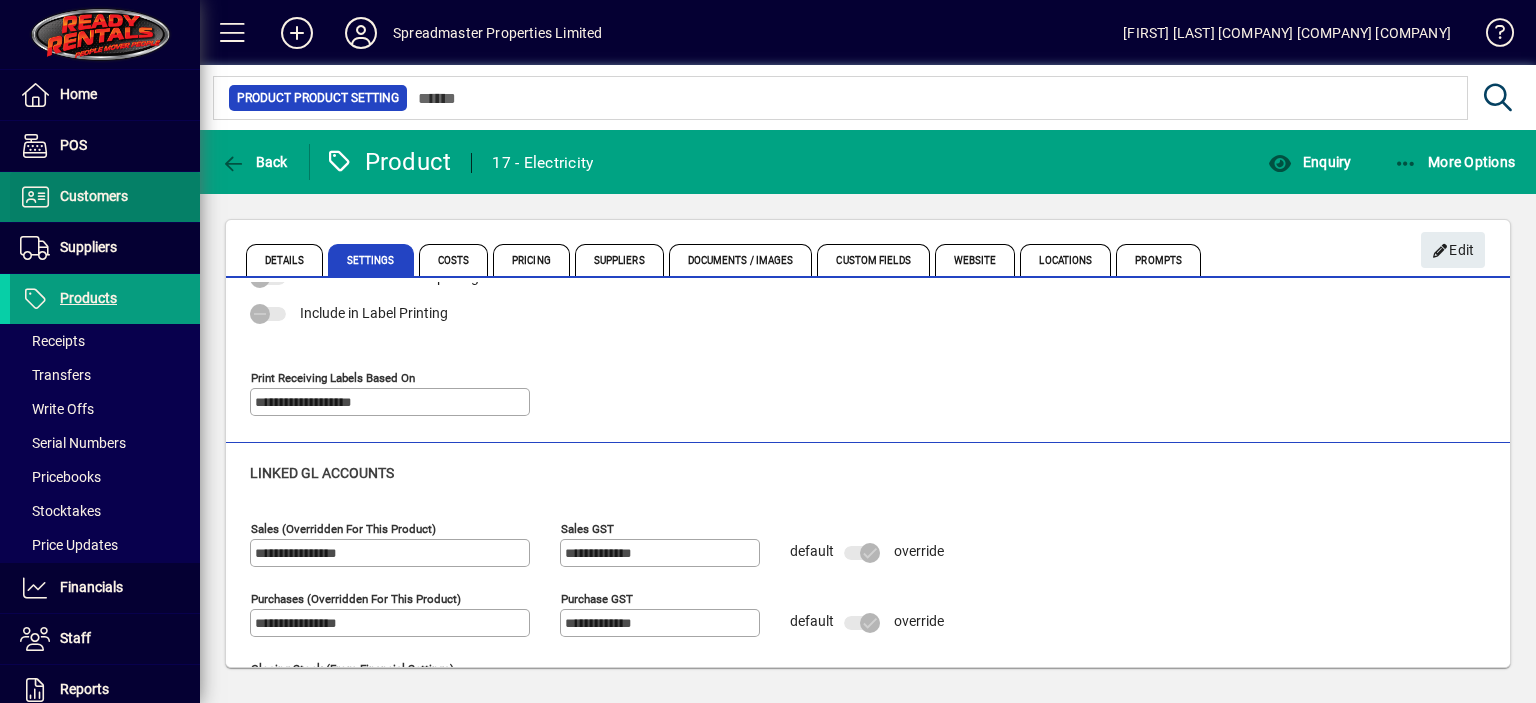 click on "Customers" at bounding box center [94, 196] 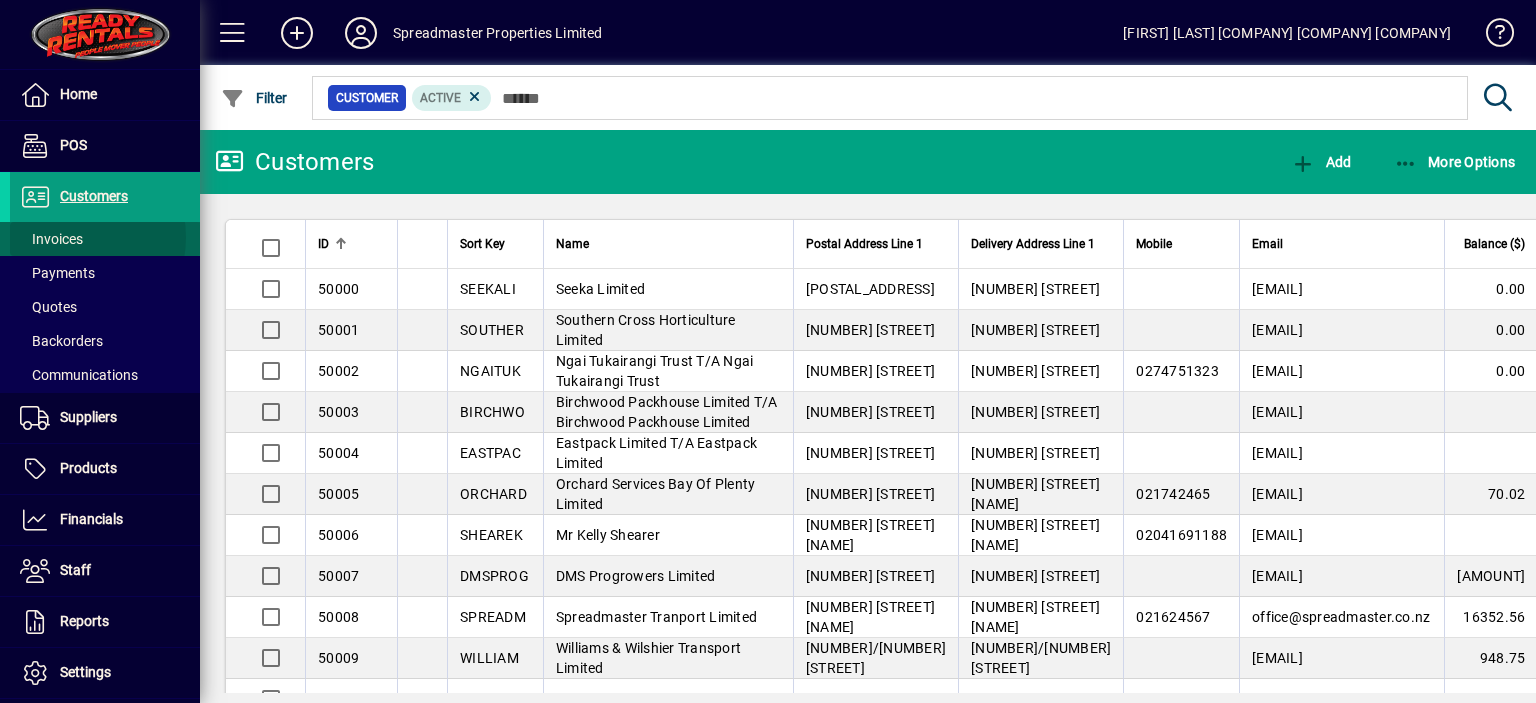 click on "Invoices" at bounding box center (51, 239) 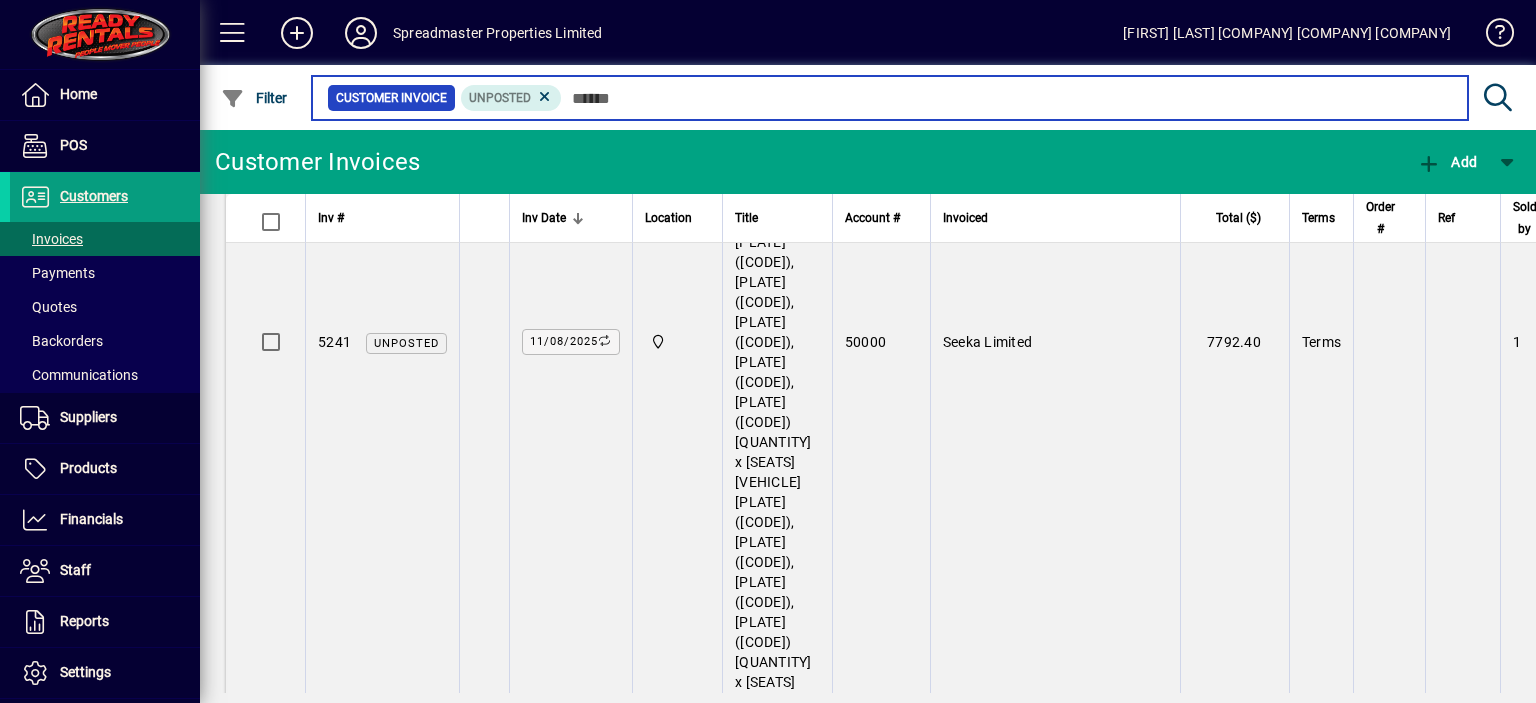 scroll, scrollTop: 1911, scrollLeft: 0, axis: vertical 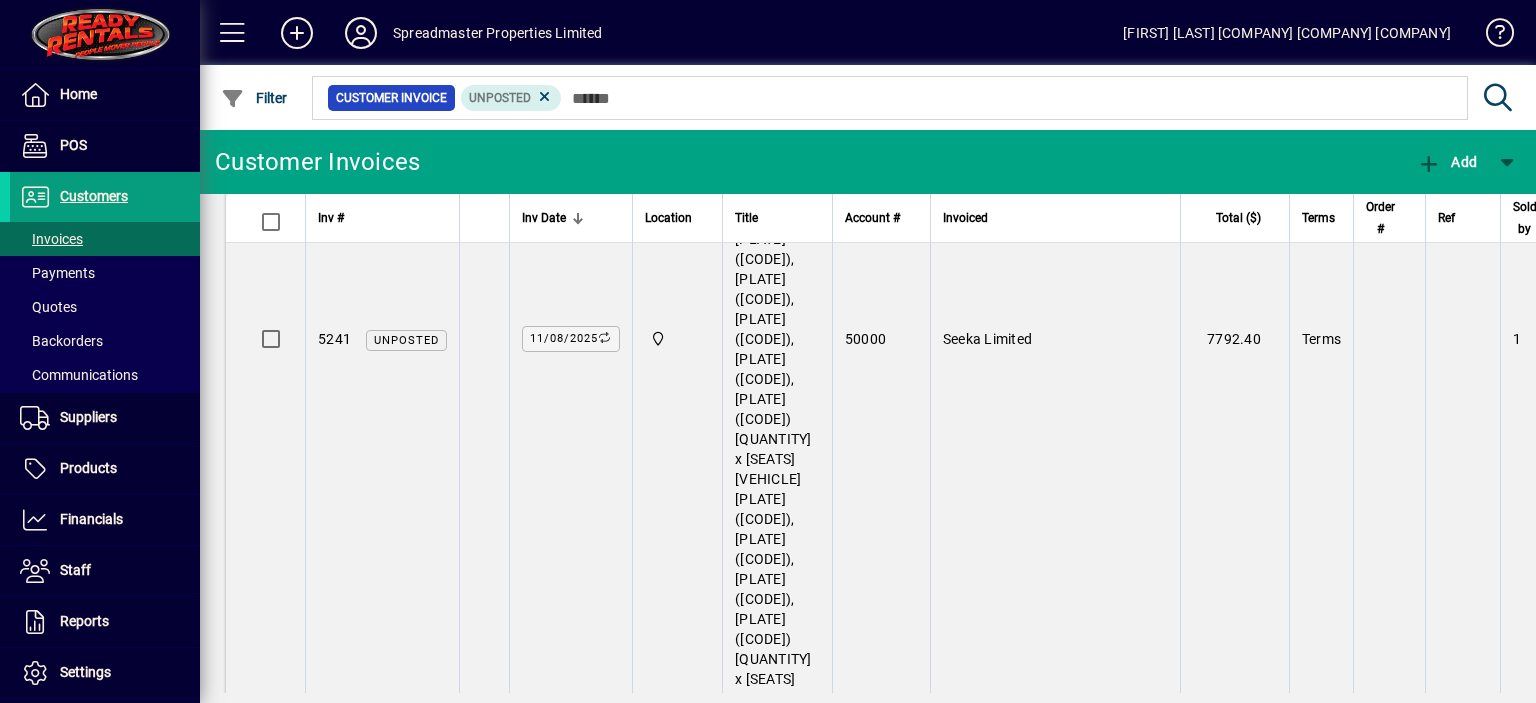 click on "Seeka Limited" at bounding box center [987, 901] 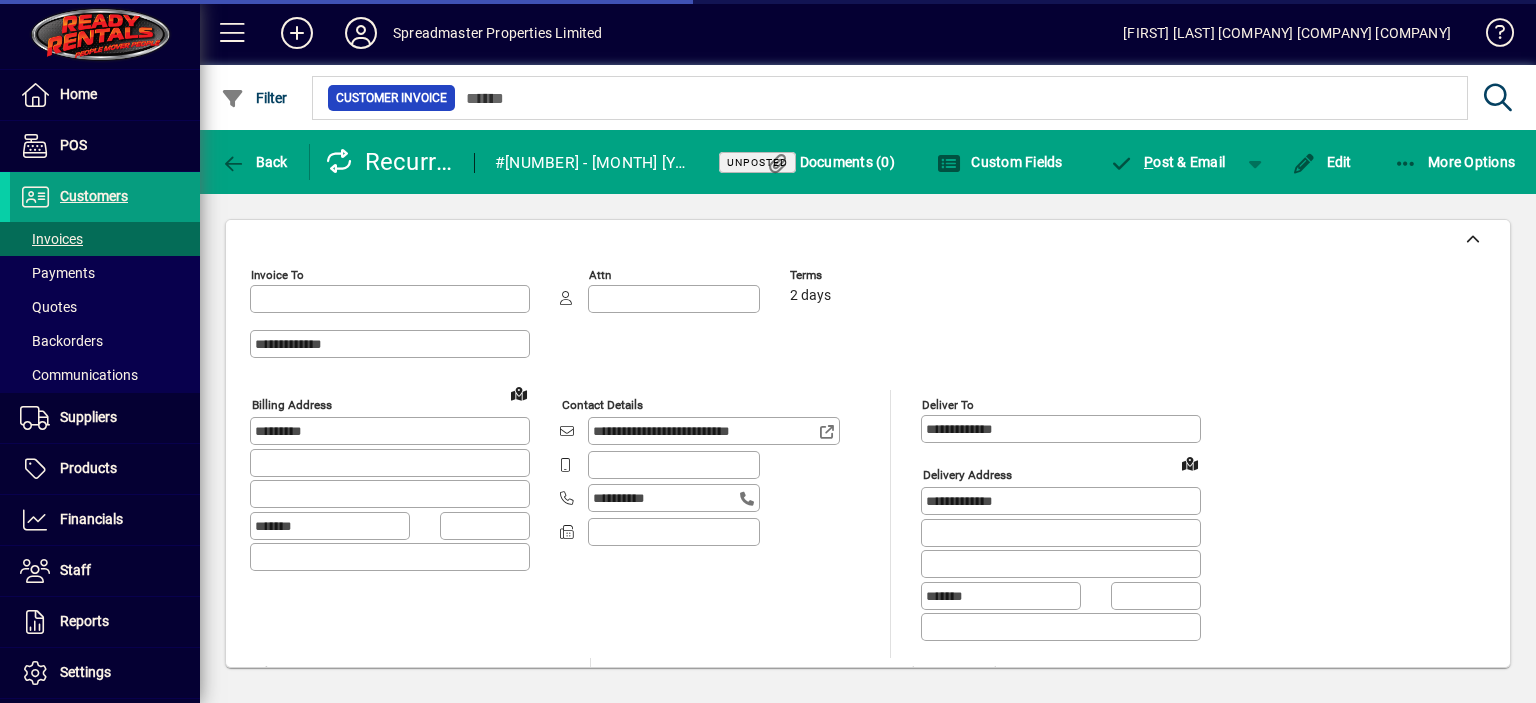 type on "**********" 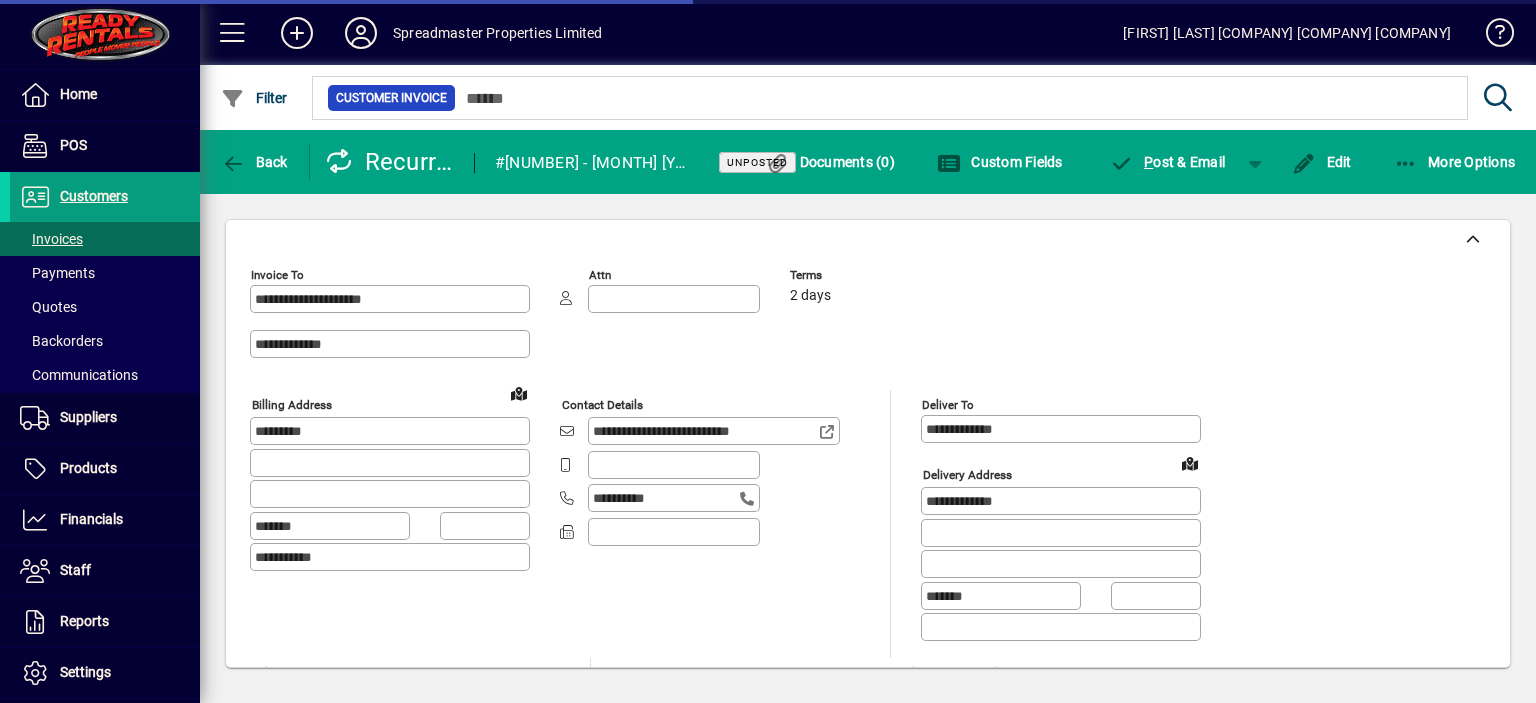 type on "**********" 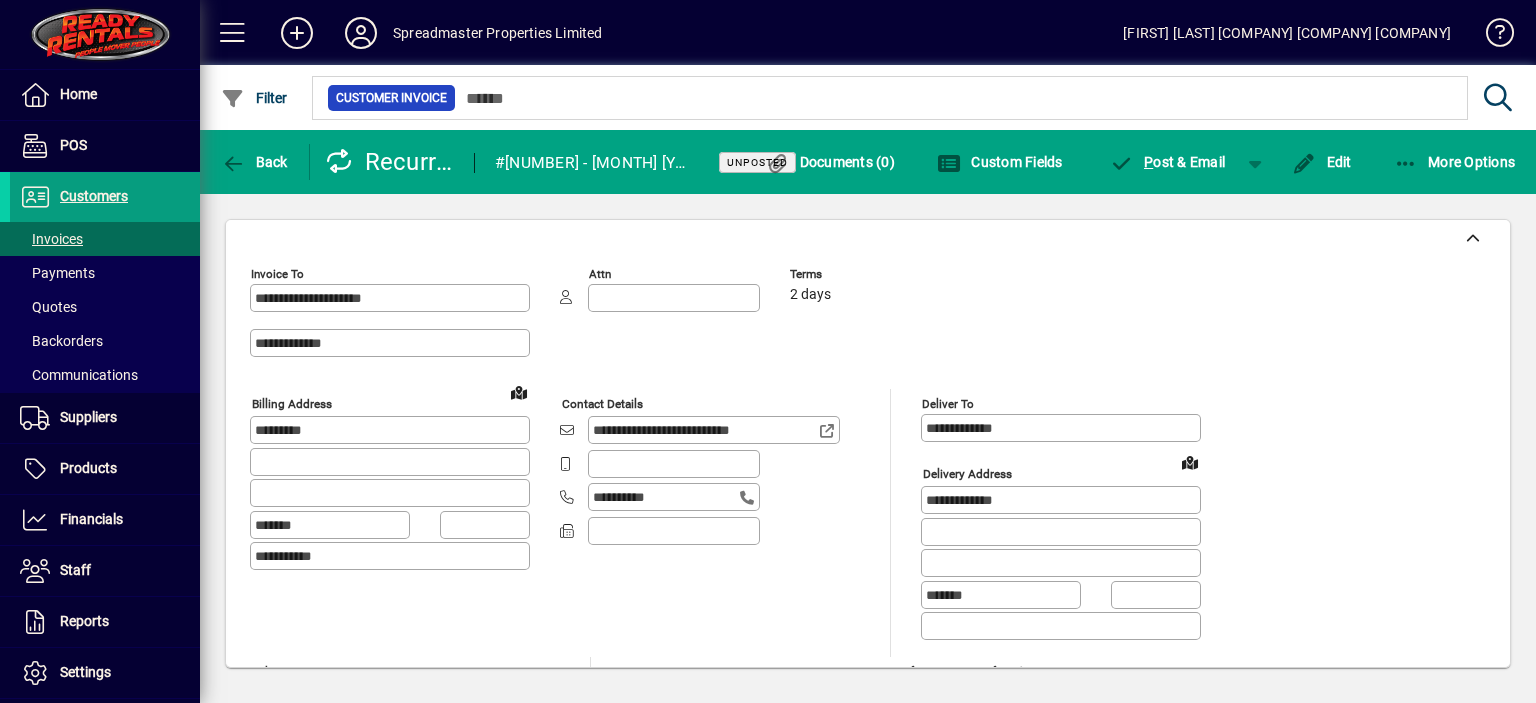 scroll, scrollTop: 0, scrollLeft: 0, axis: both 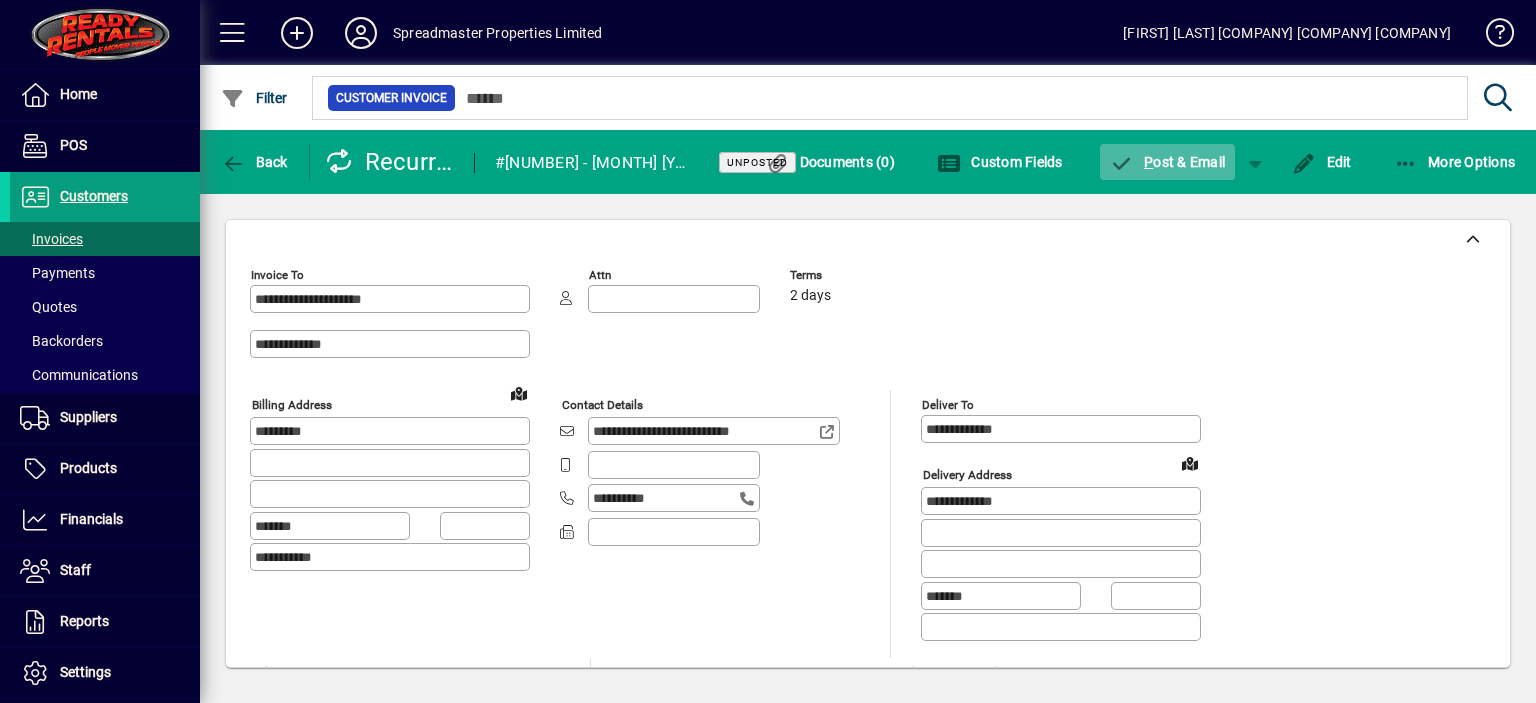 click on "P ost & Email" 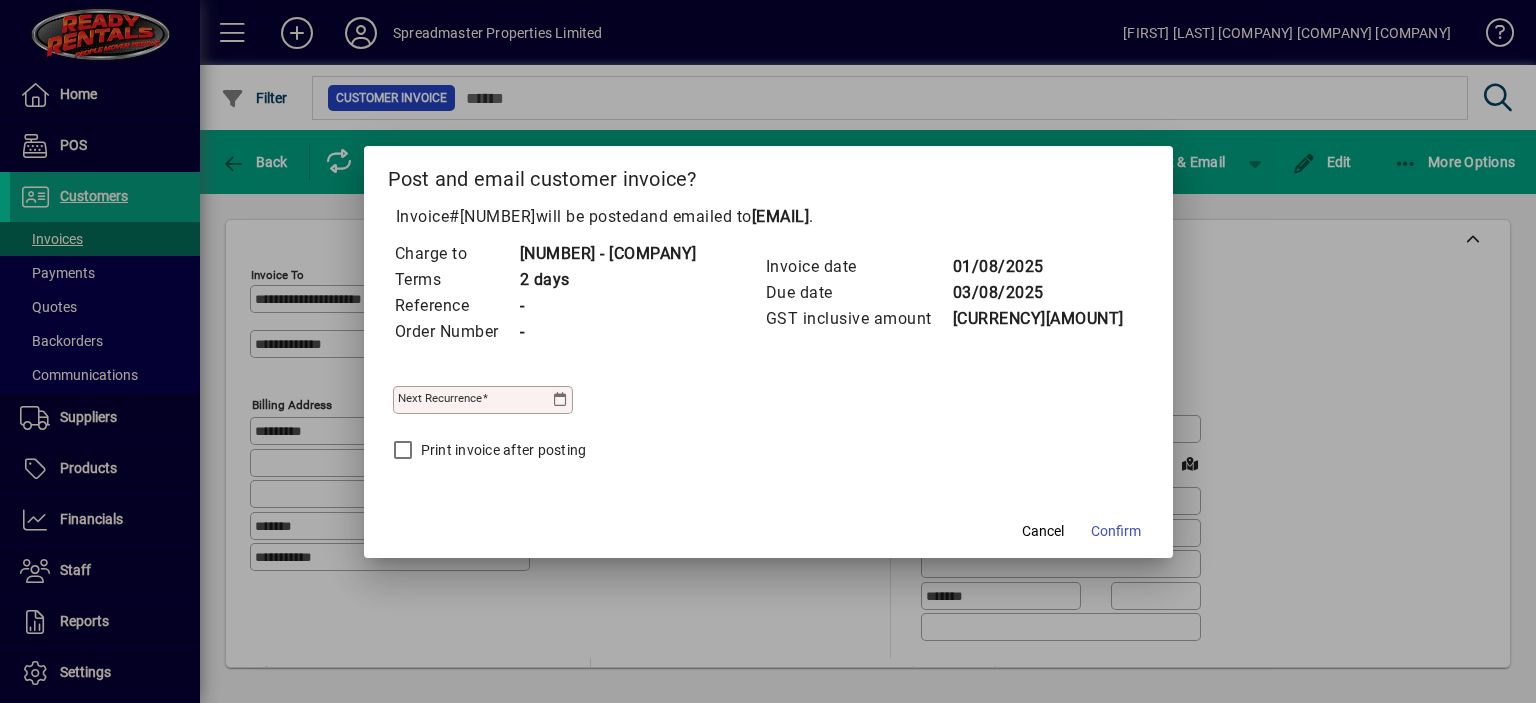 click at bounding box center (561, 400) 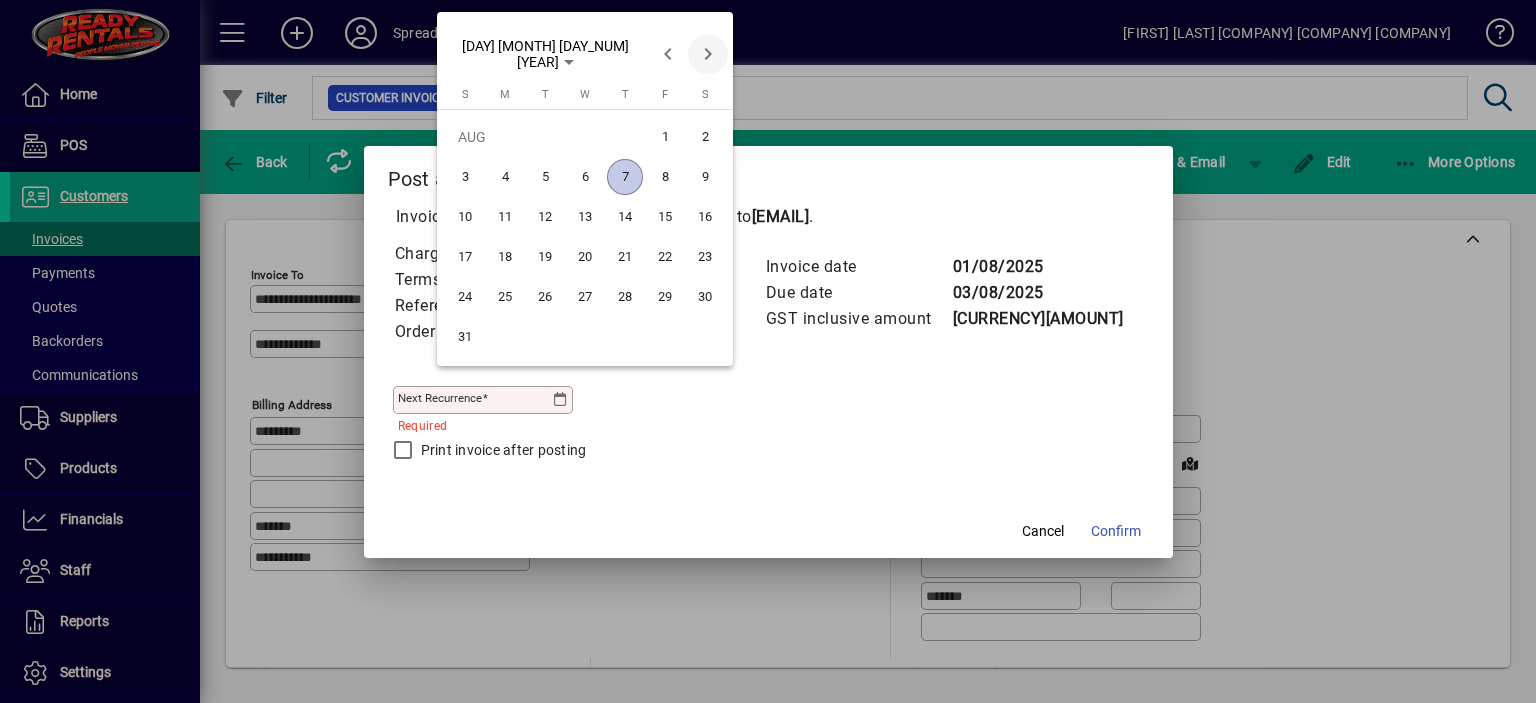 click at bounding box center (708, 54) 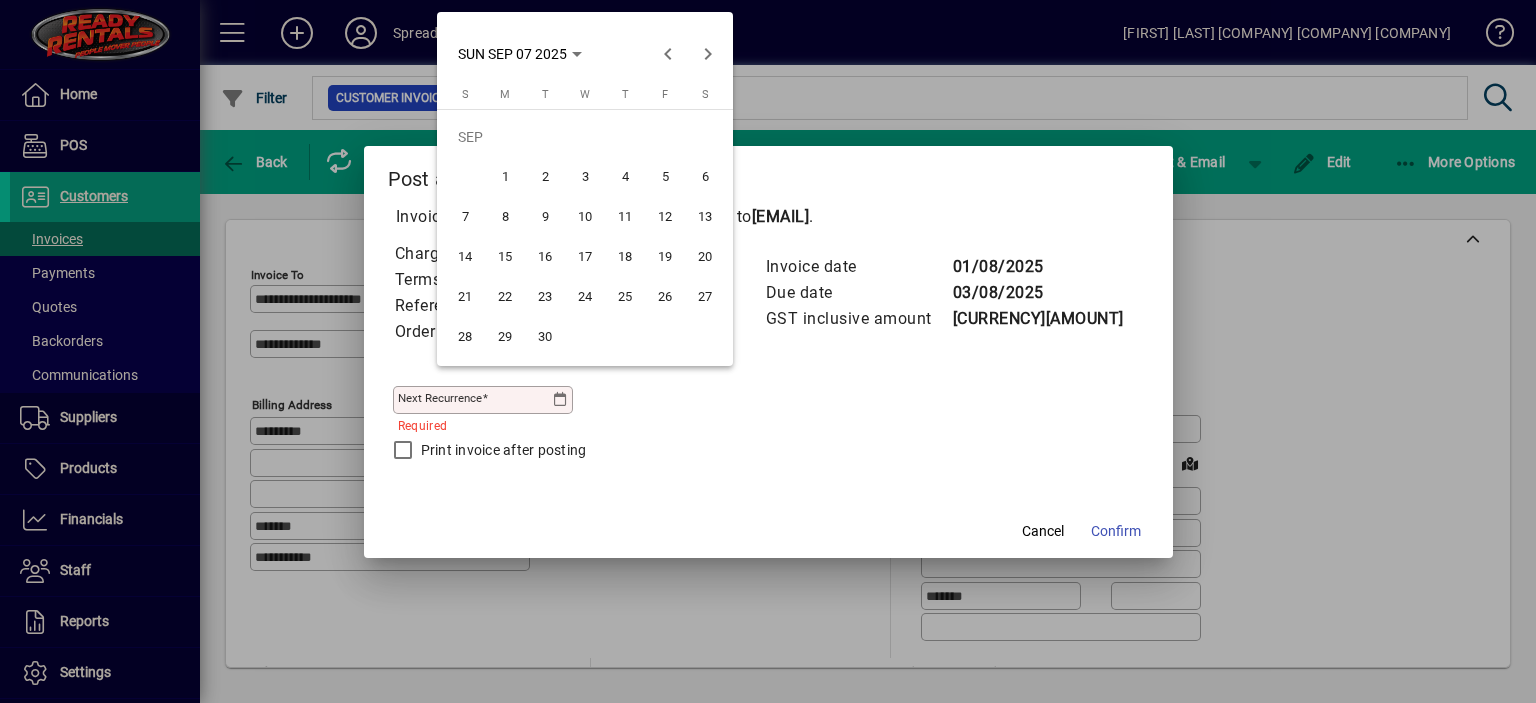 click on "1" at bounding box center (505, 177) 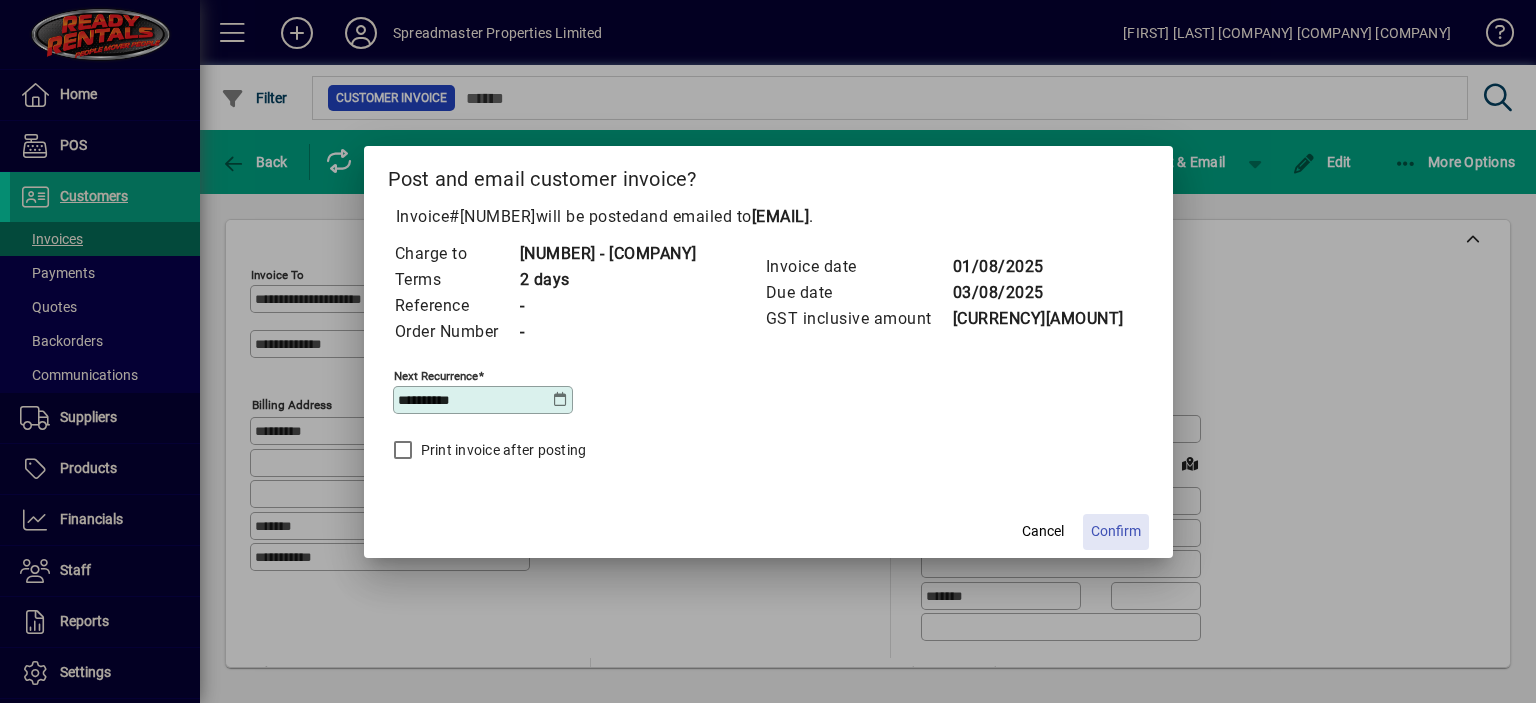 click on "Confirm" 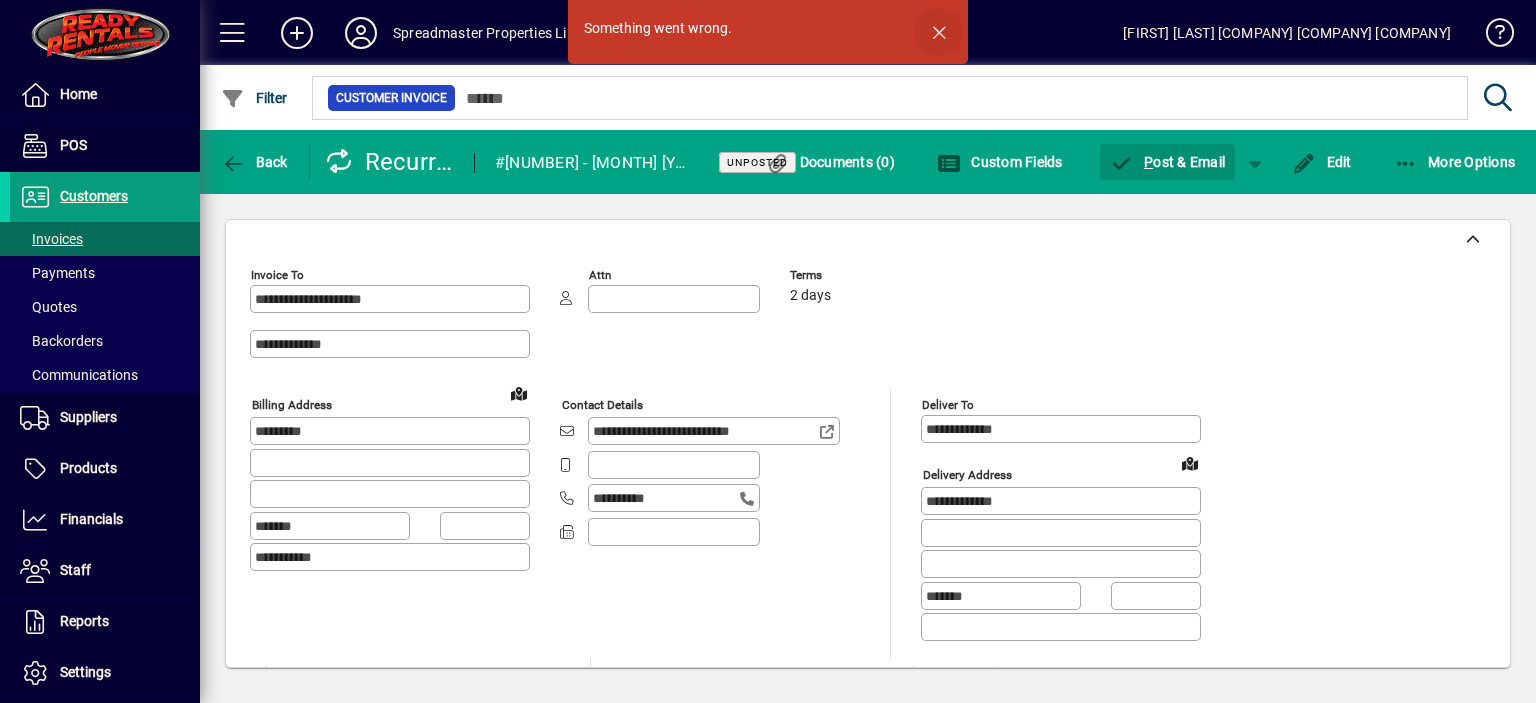 click 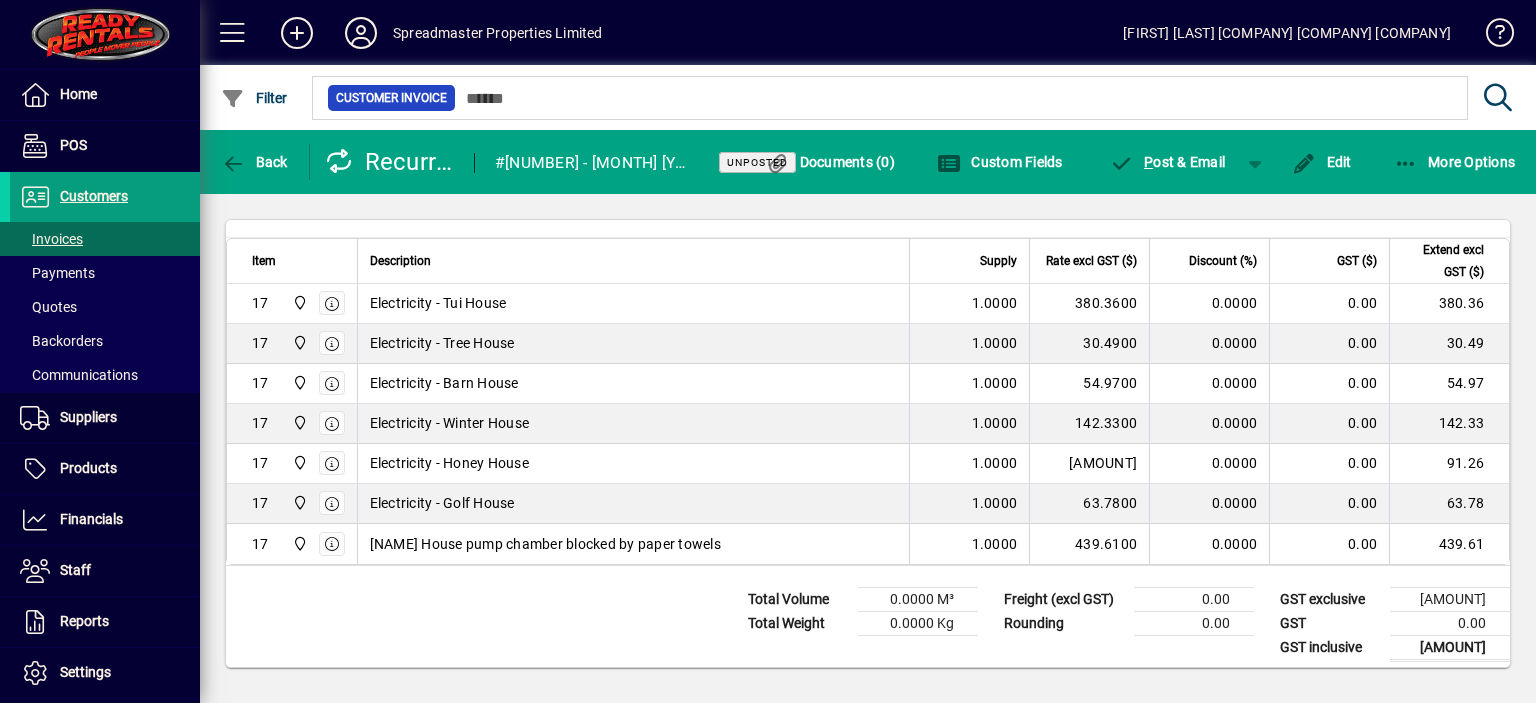 scroll, scrollTop: 1170, scrollLeft: 0, axis: vertical 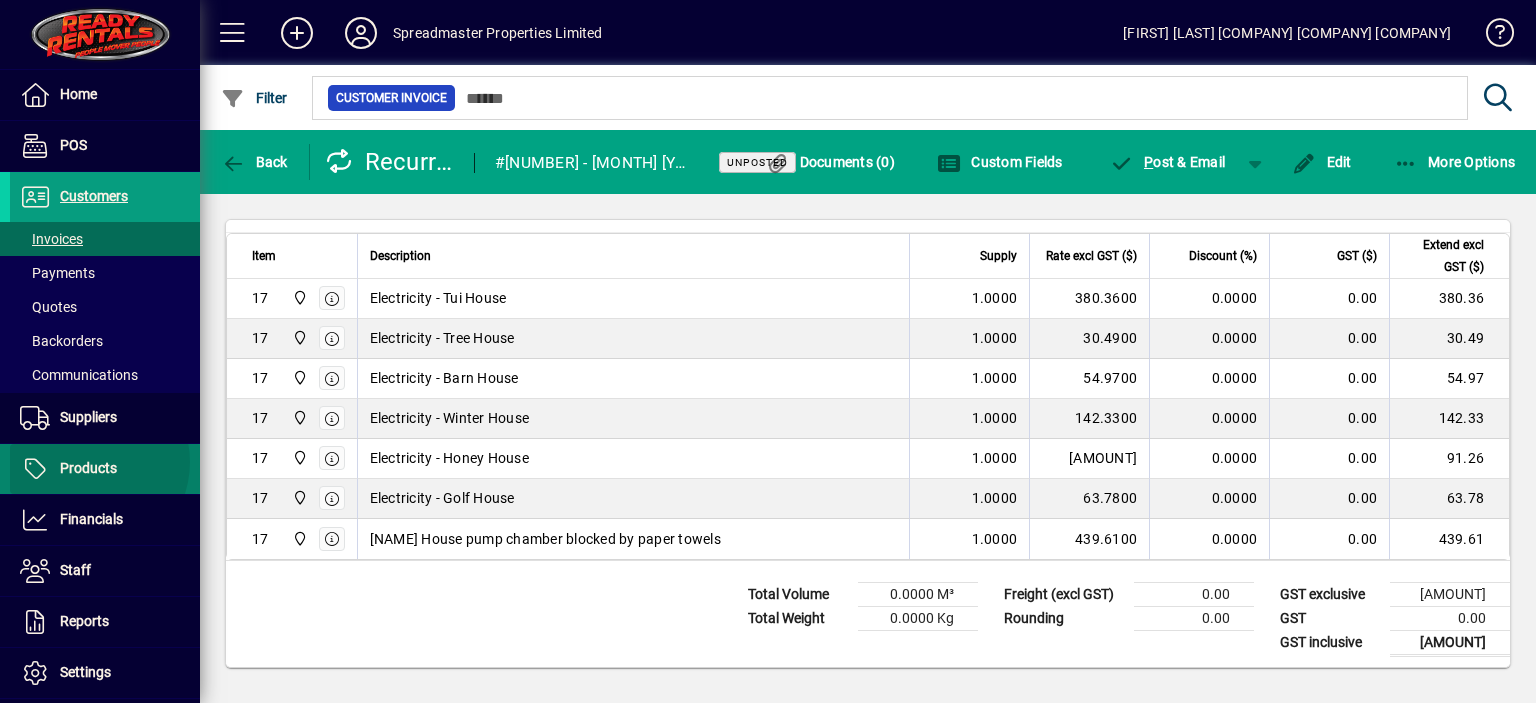 click on "Products" at bounding box center (88, 468) 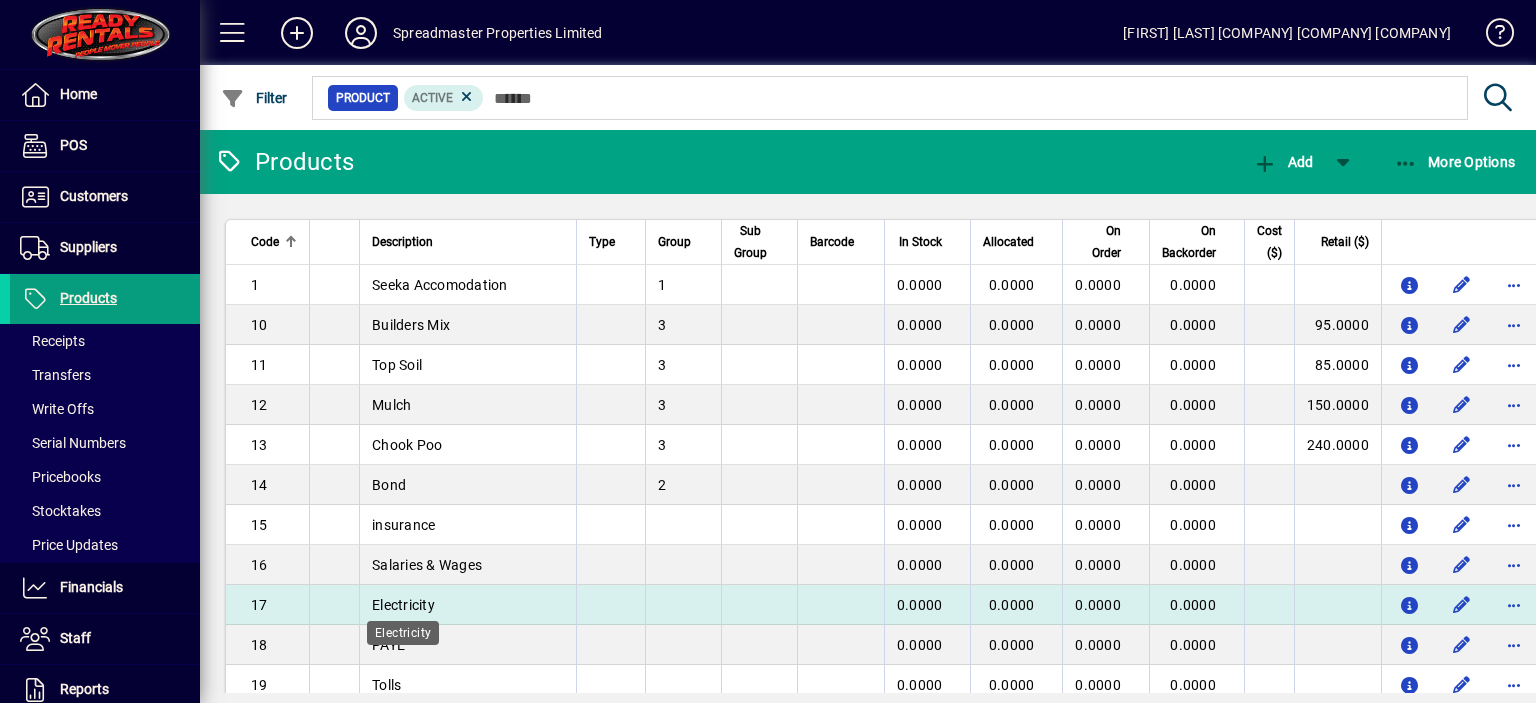 click on "Electricity" at bounding box center [403, 605] 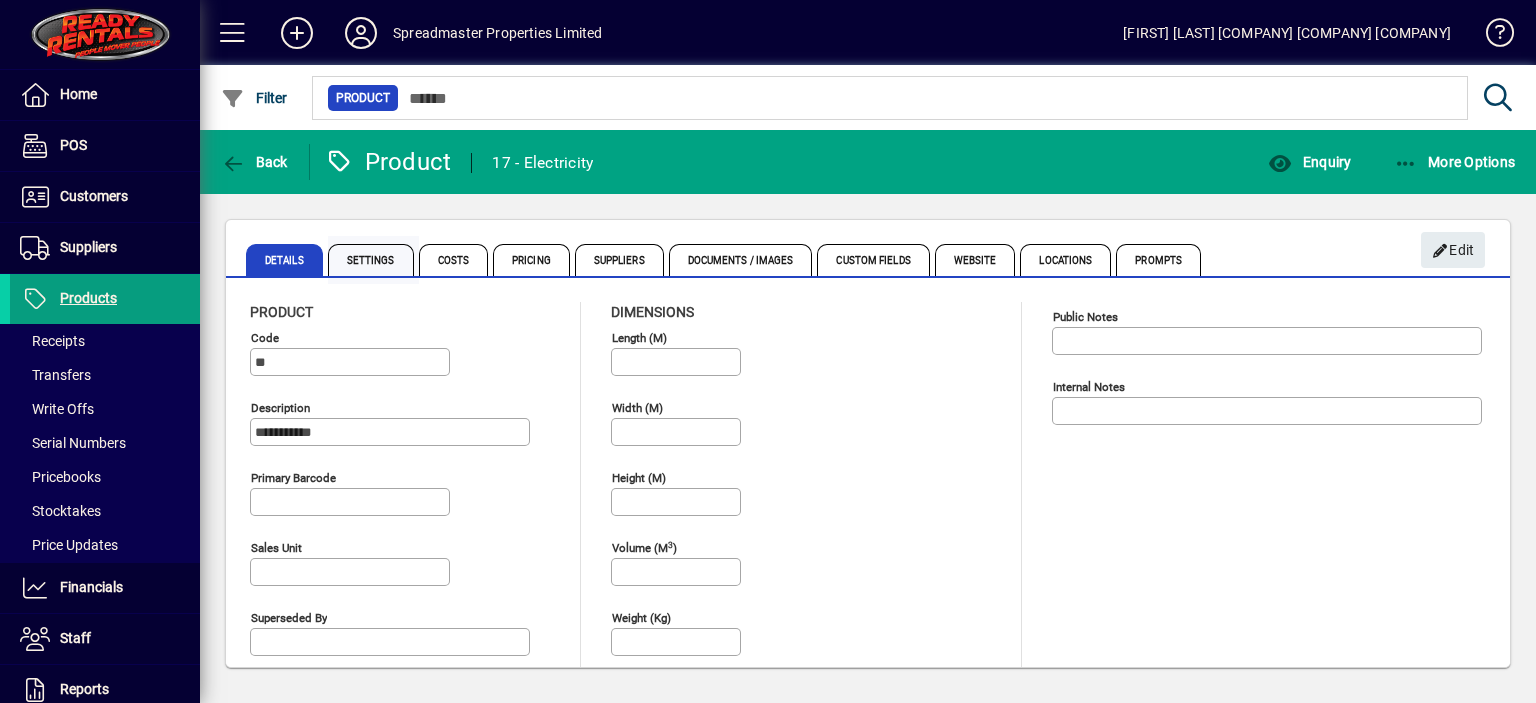 click on "Settings" at bounding box center (371, 260) 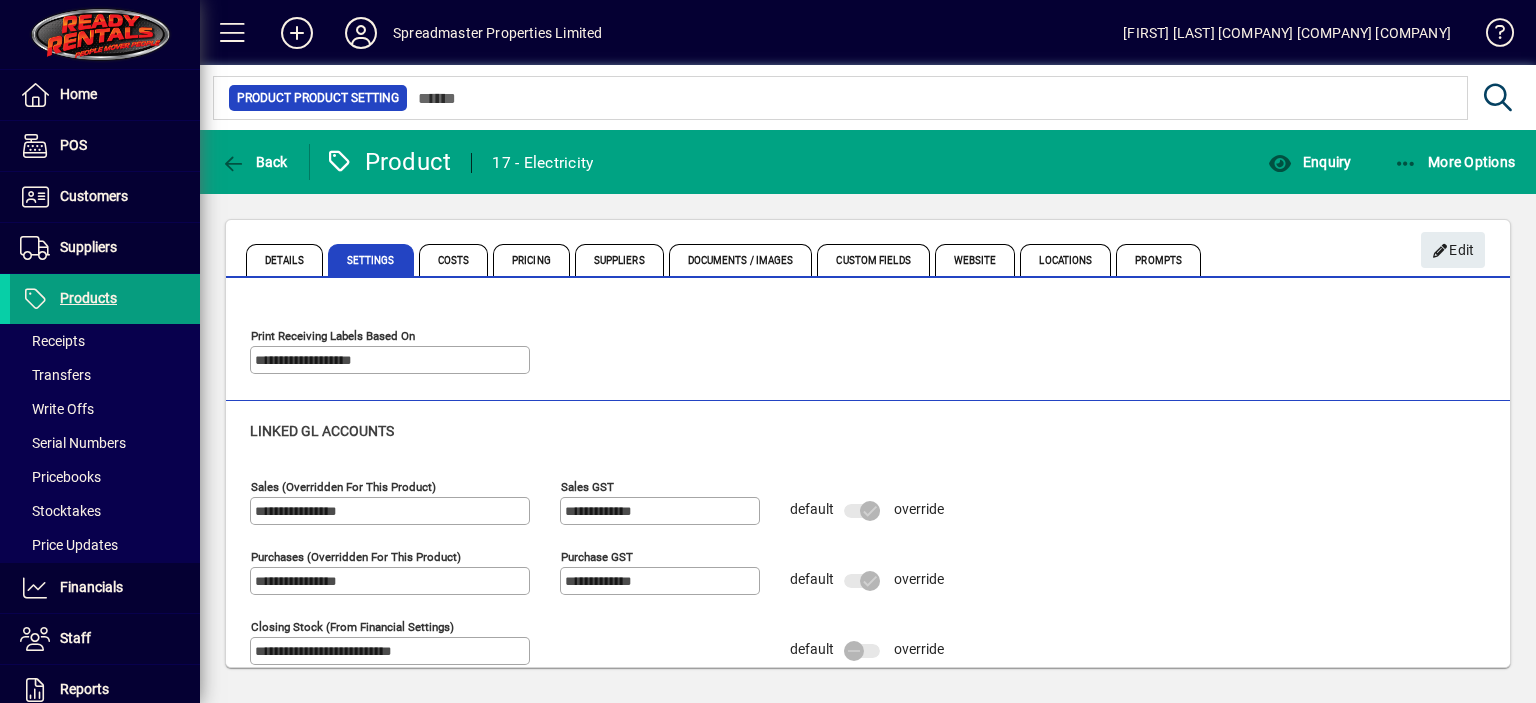 scroll, scrollTop: 256, scrollLeft: 0, axis: vertical 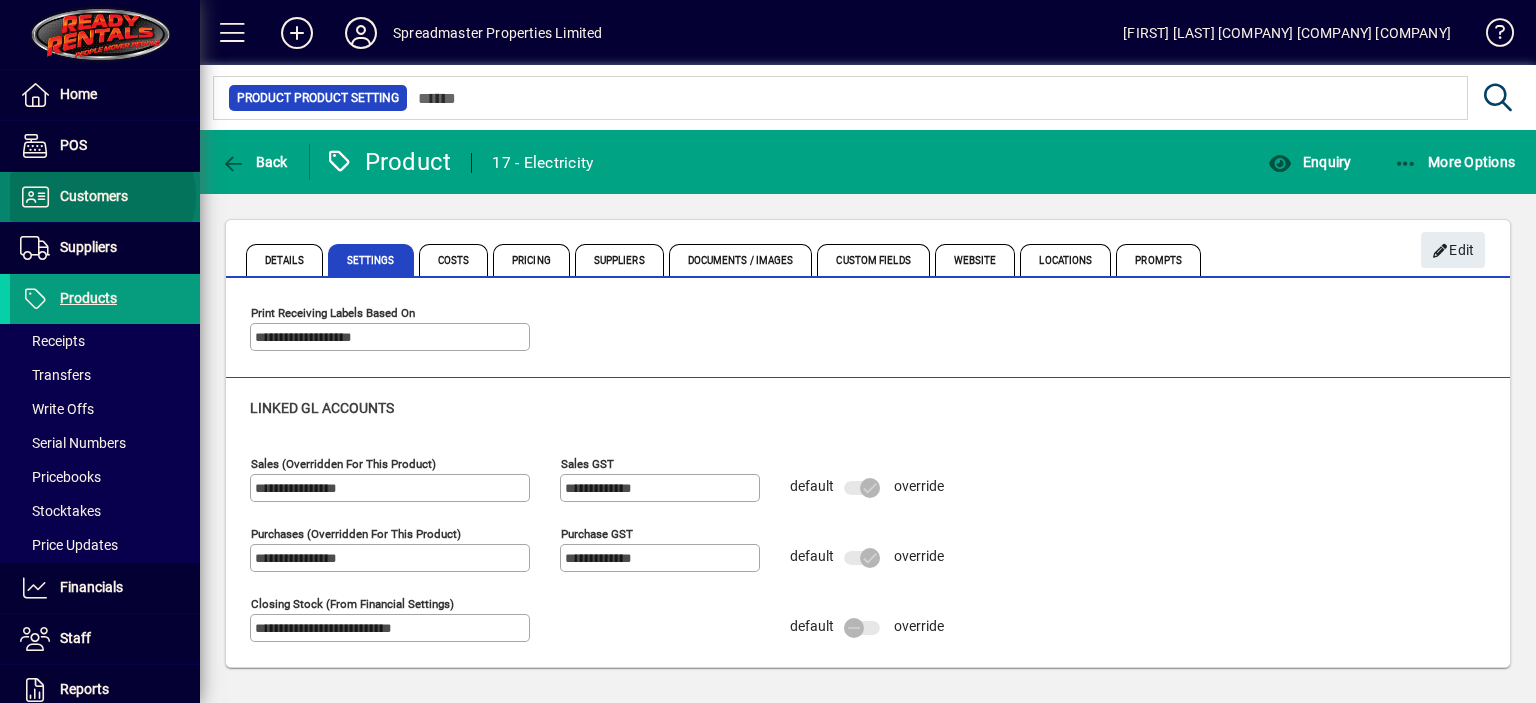 click on "Customers" at bounding box center (94, 196) 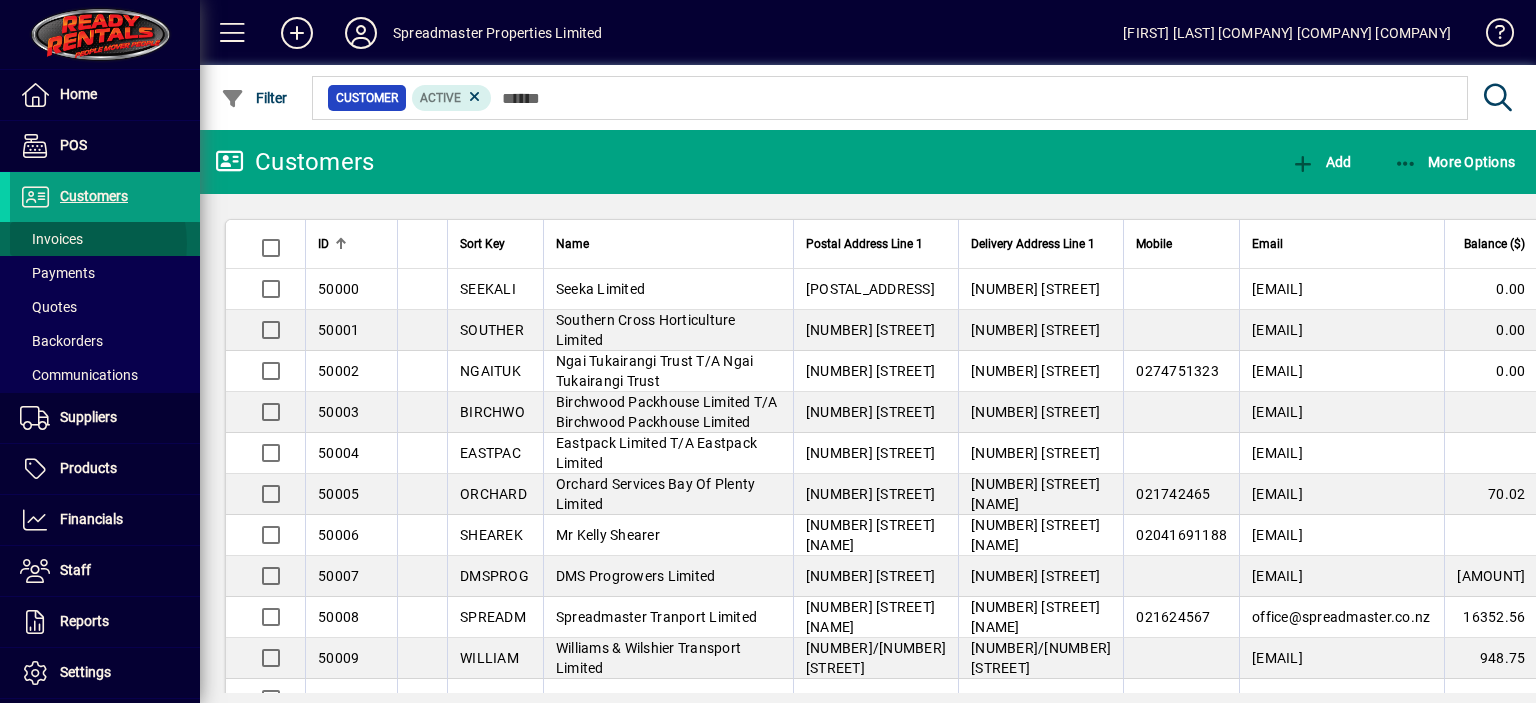 click on "Invoices" at bounding box center (51, 239) 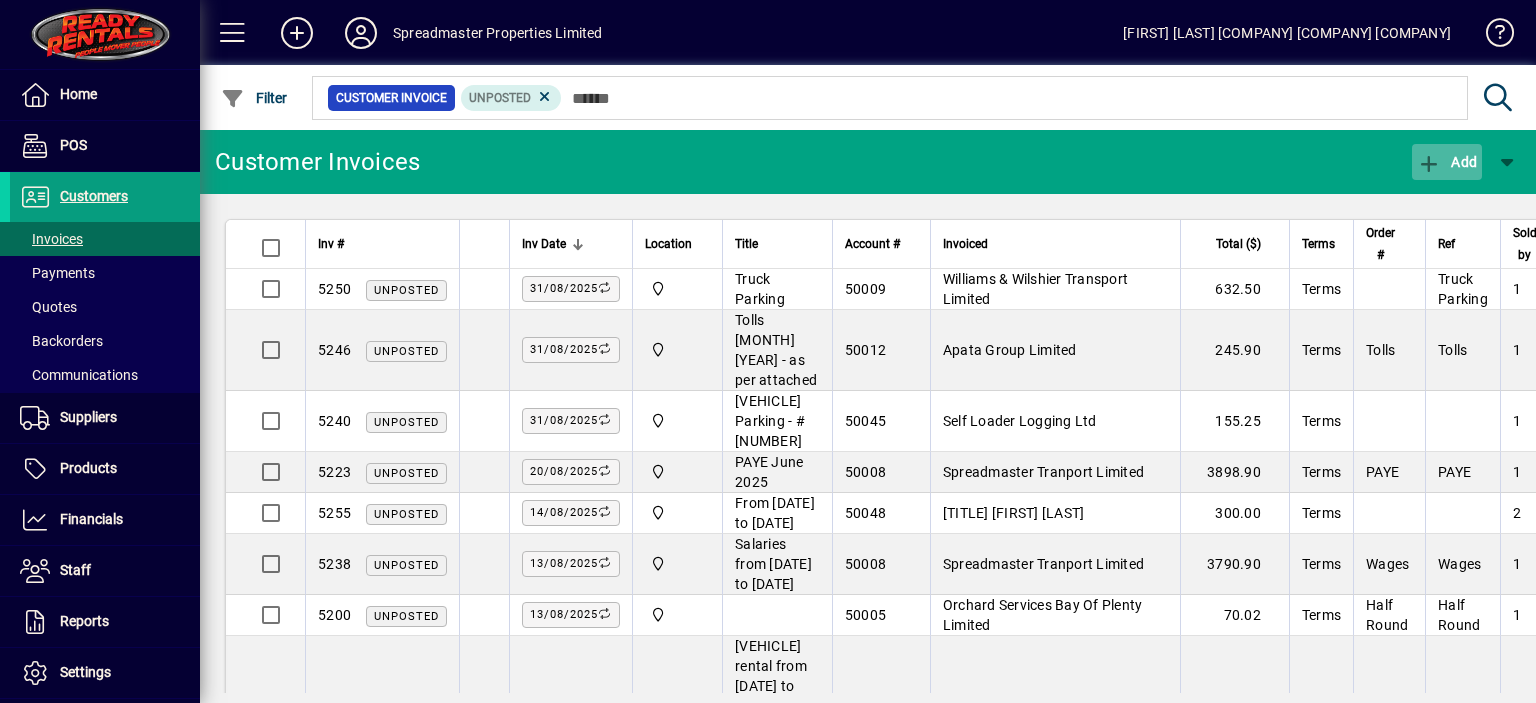 click on "Add" 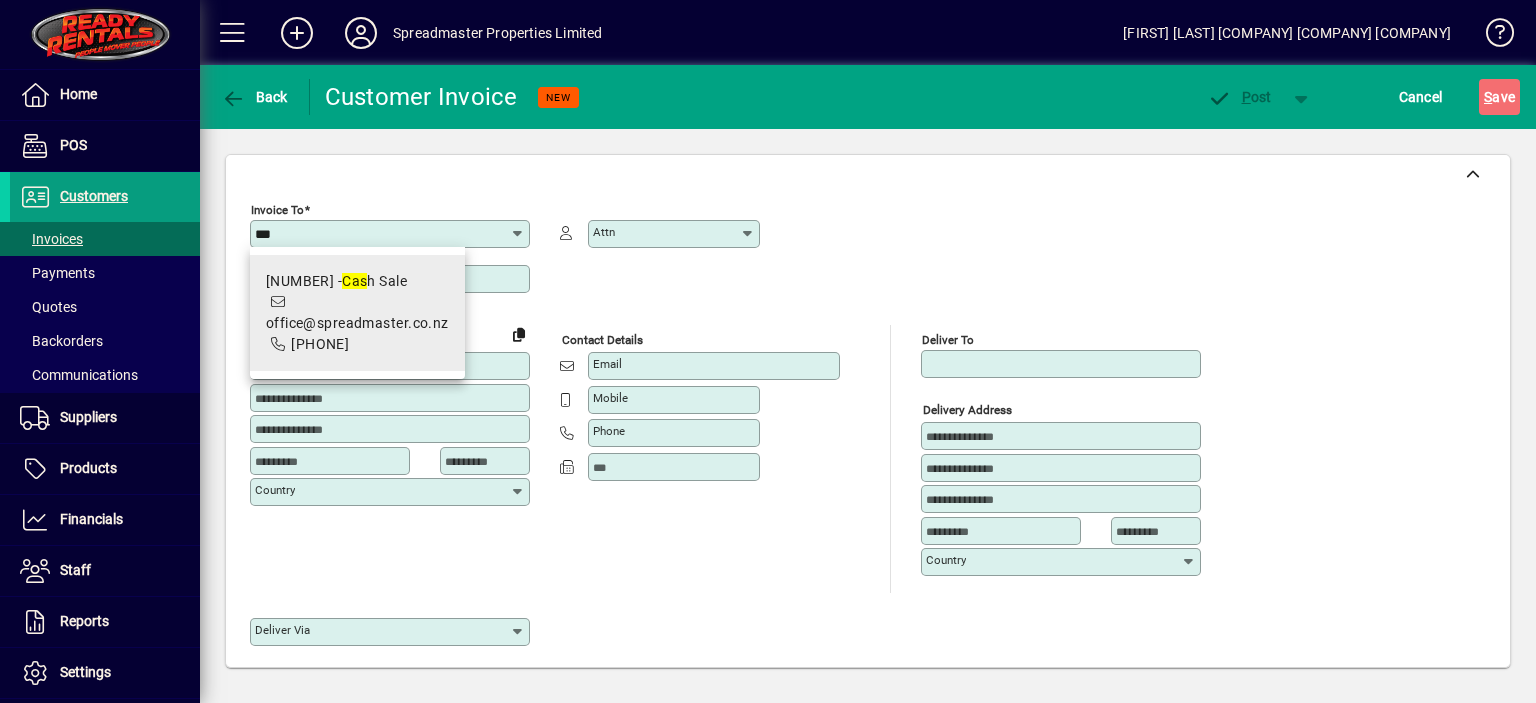 click on "[NUMBER] - [PAYMENT]" at bounding box center (357, 281) 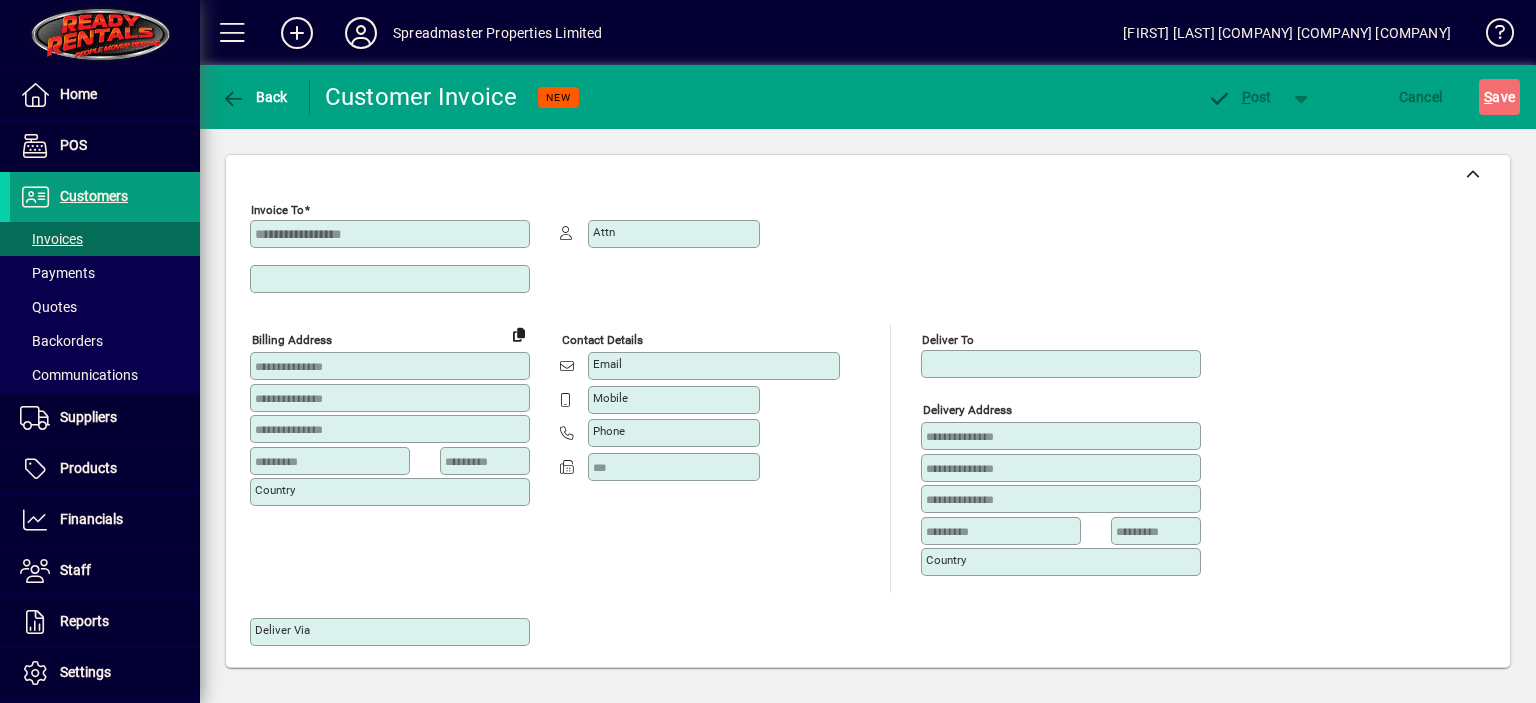 type on "*********" 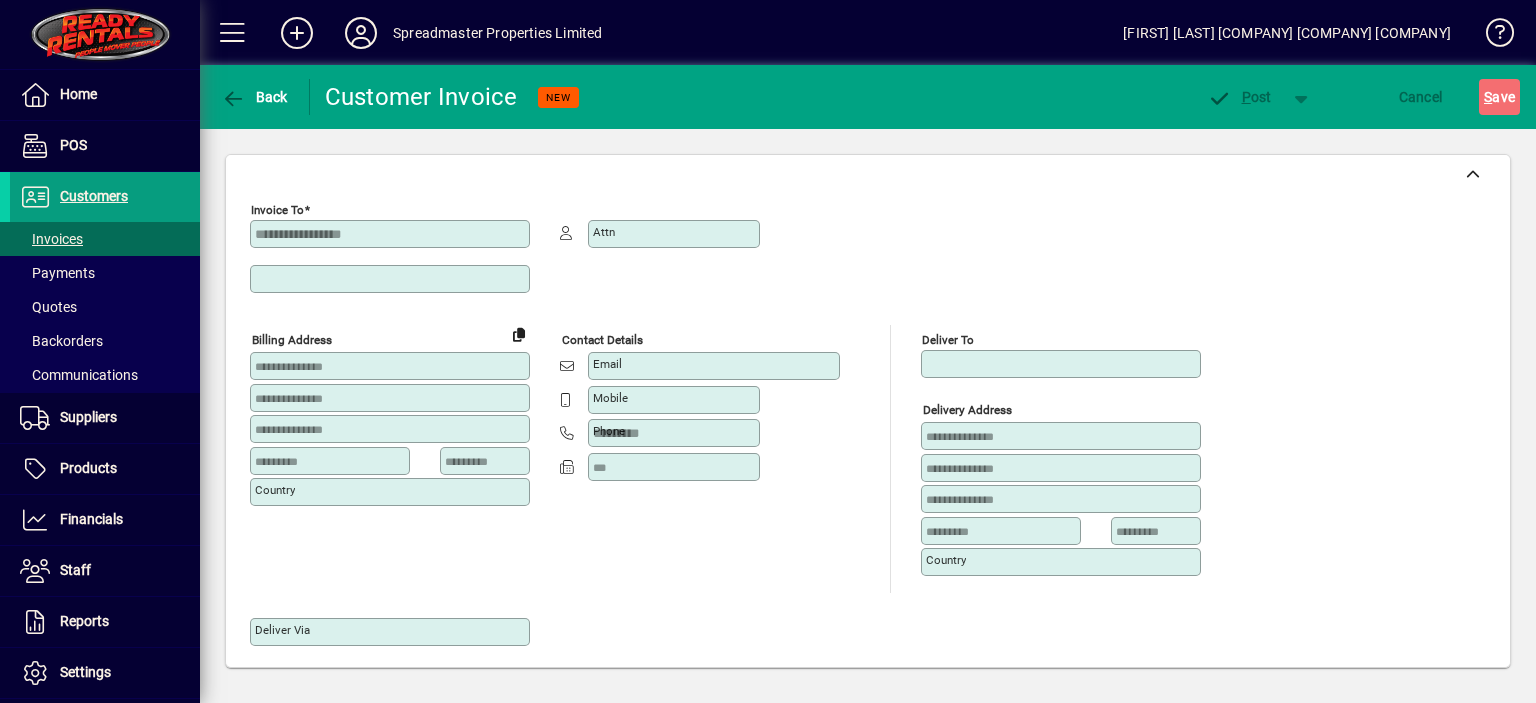 type on "**********" 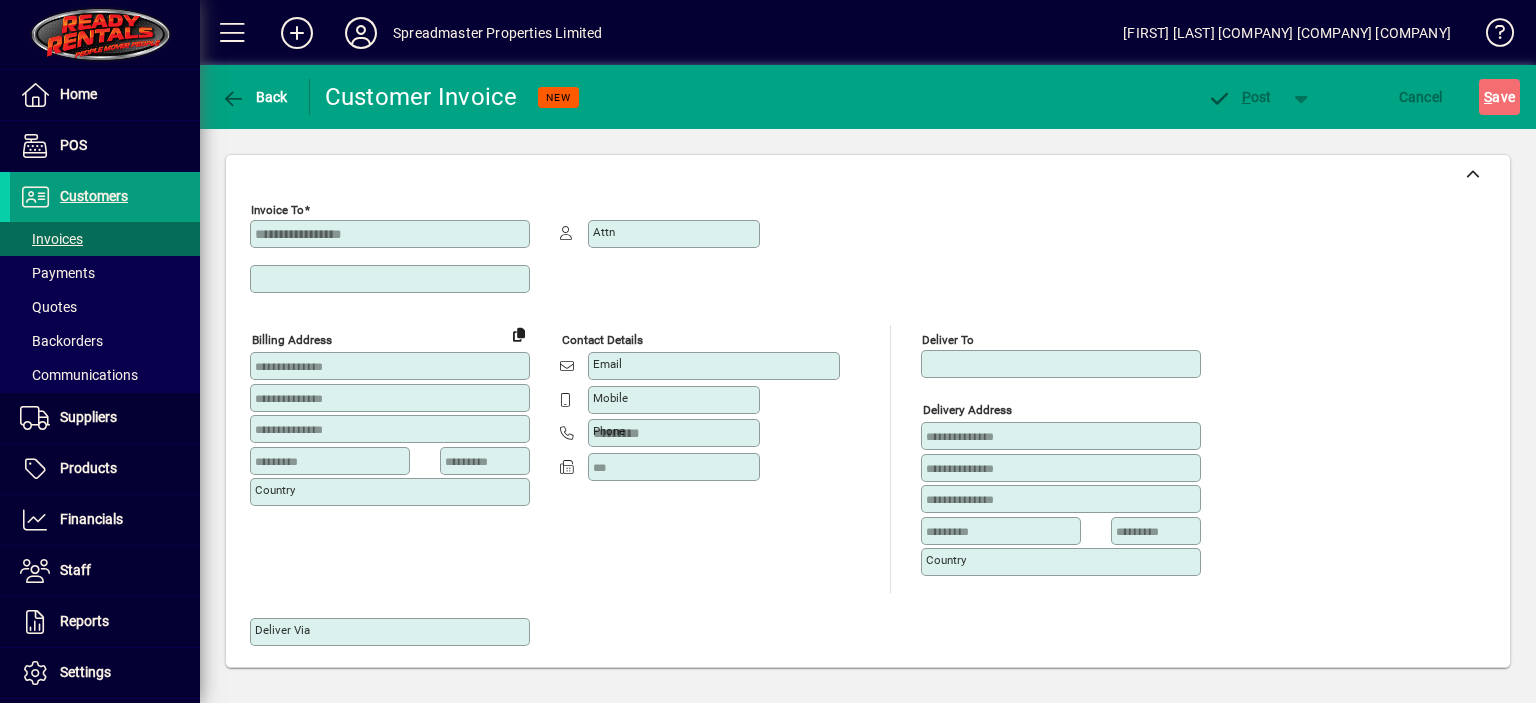 type on "**********" 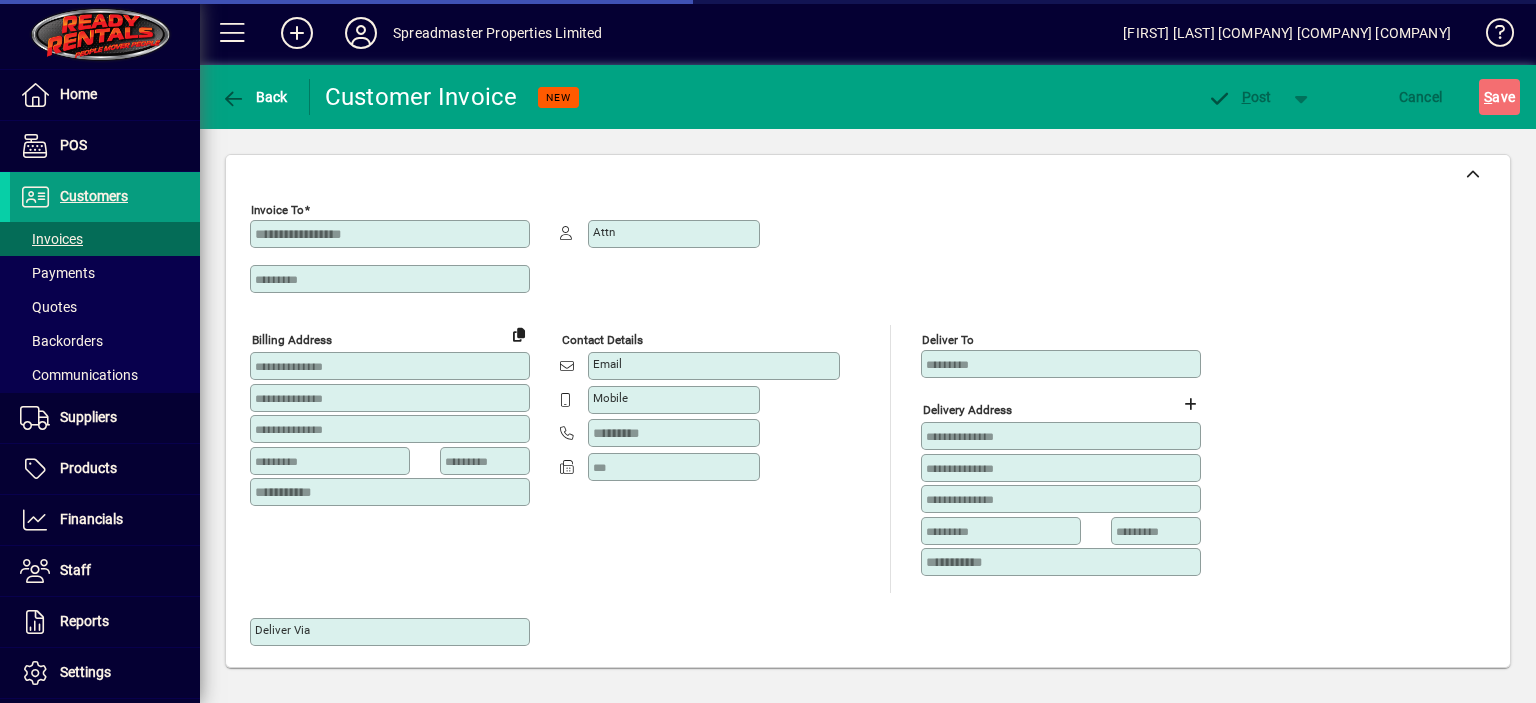 type on "**********" 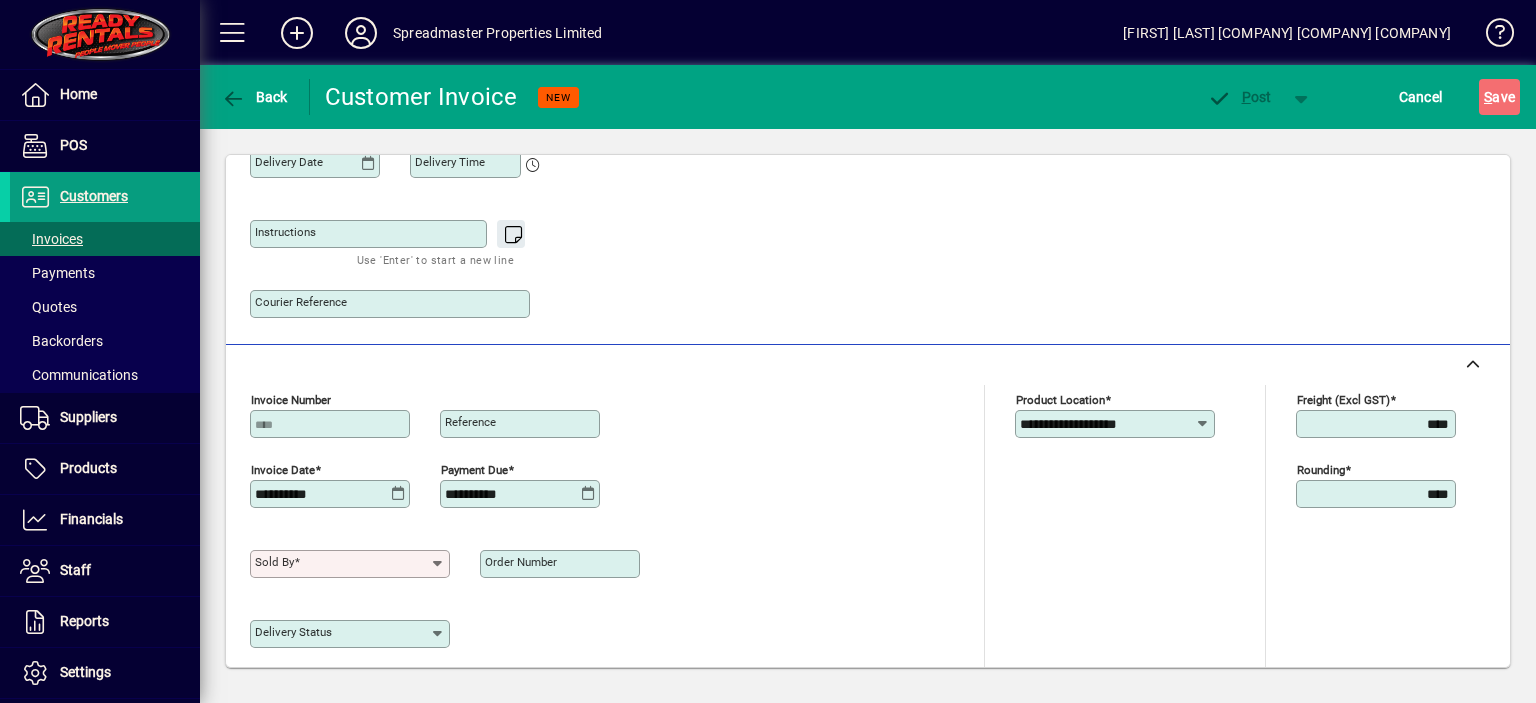 scroll, scrollTop: 700, scrollLeft: 0, axis: vertical 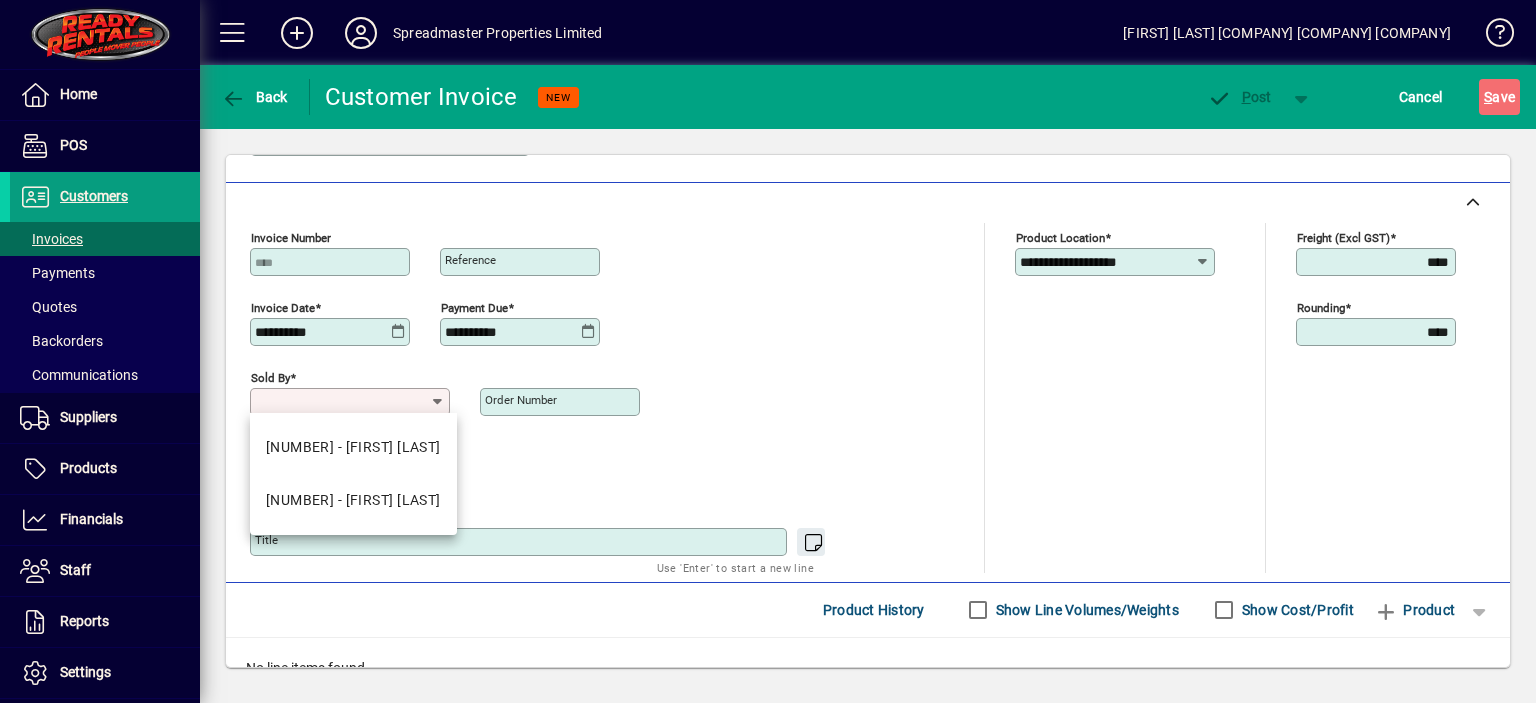 click on "Sold by" at bounding box center (342, 402) 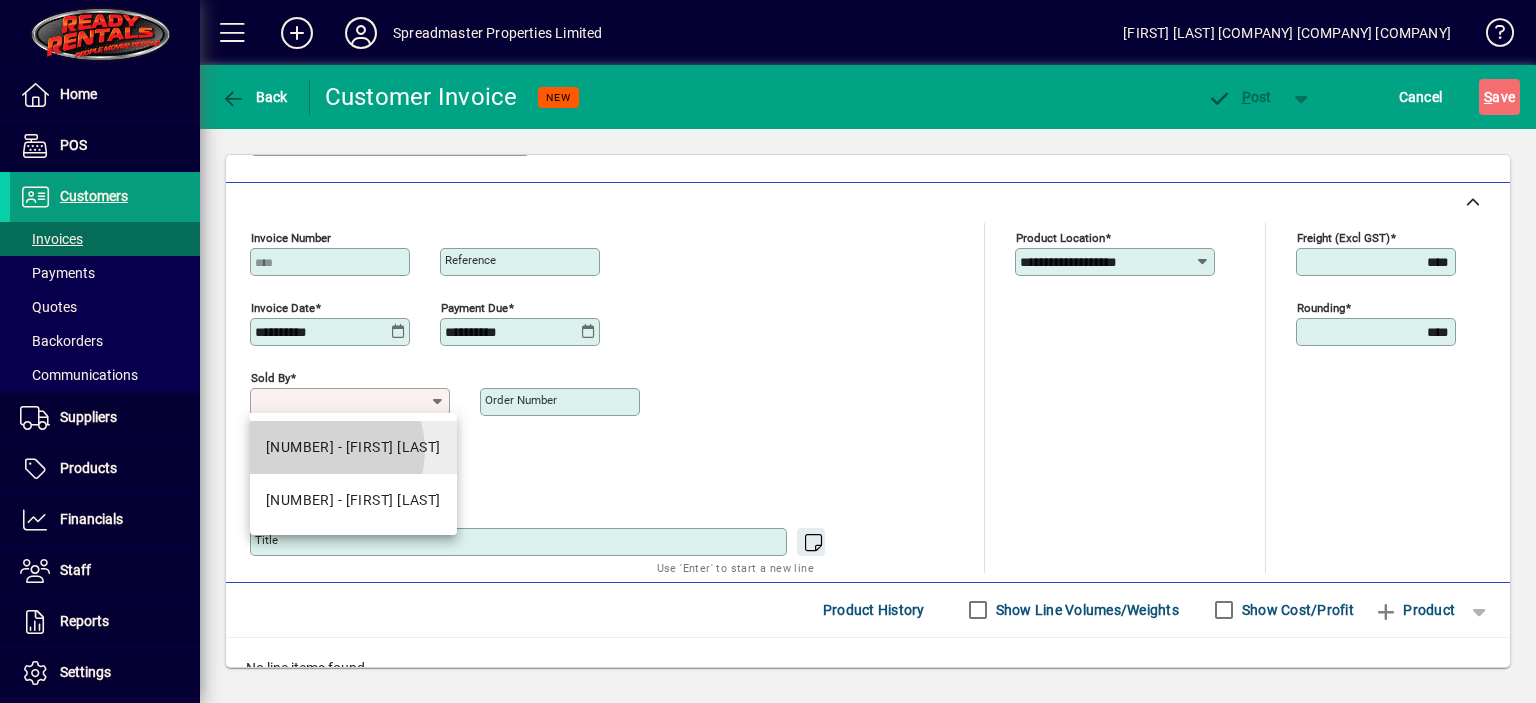 click on "[NUMBER] - [FIRST] [LAST]" at bounding box center (353, 447) 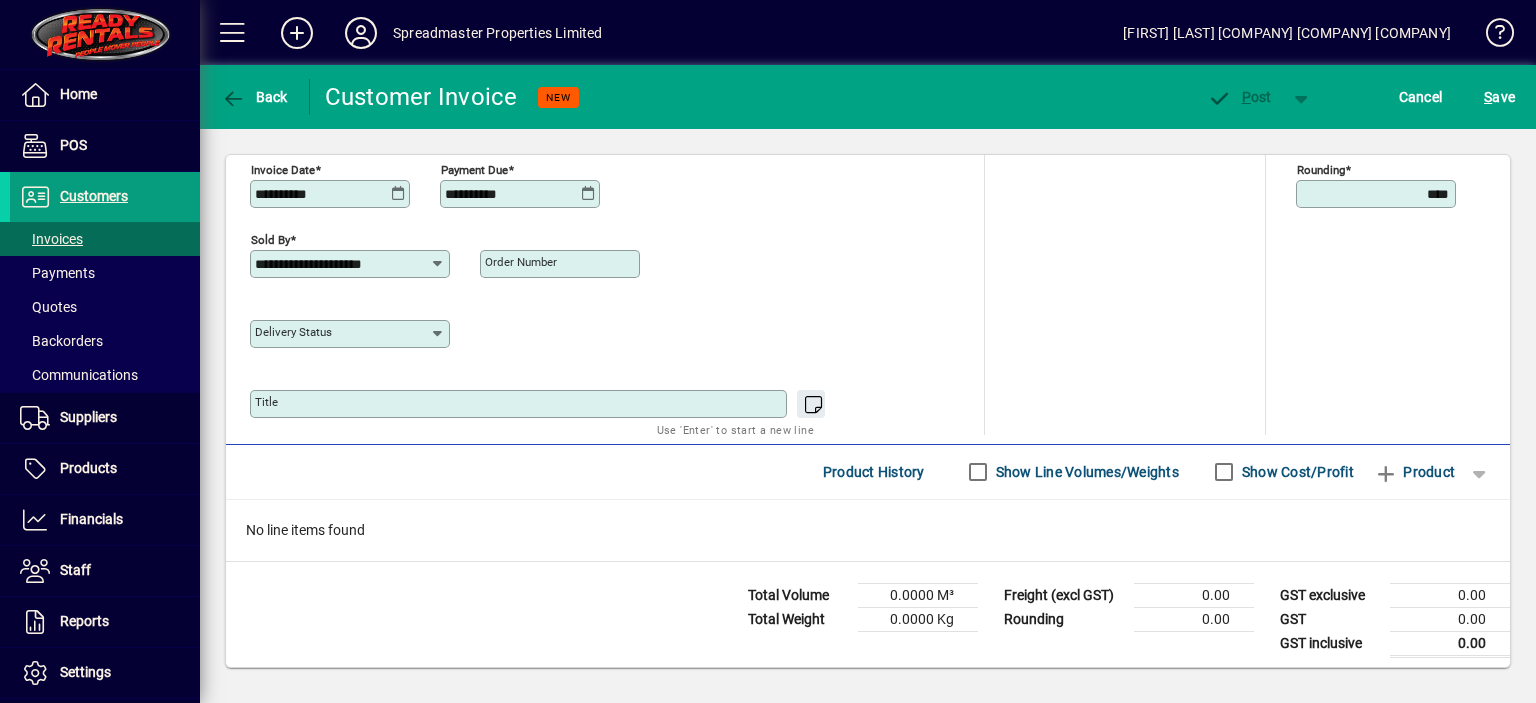 scroll, scrollTop: 840, scrollLeft: 0, axis: vertical 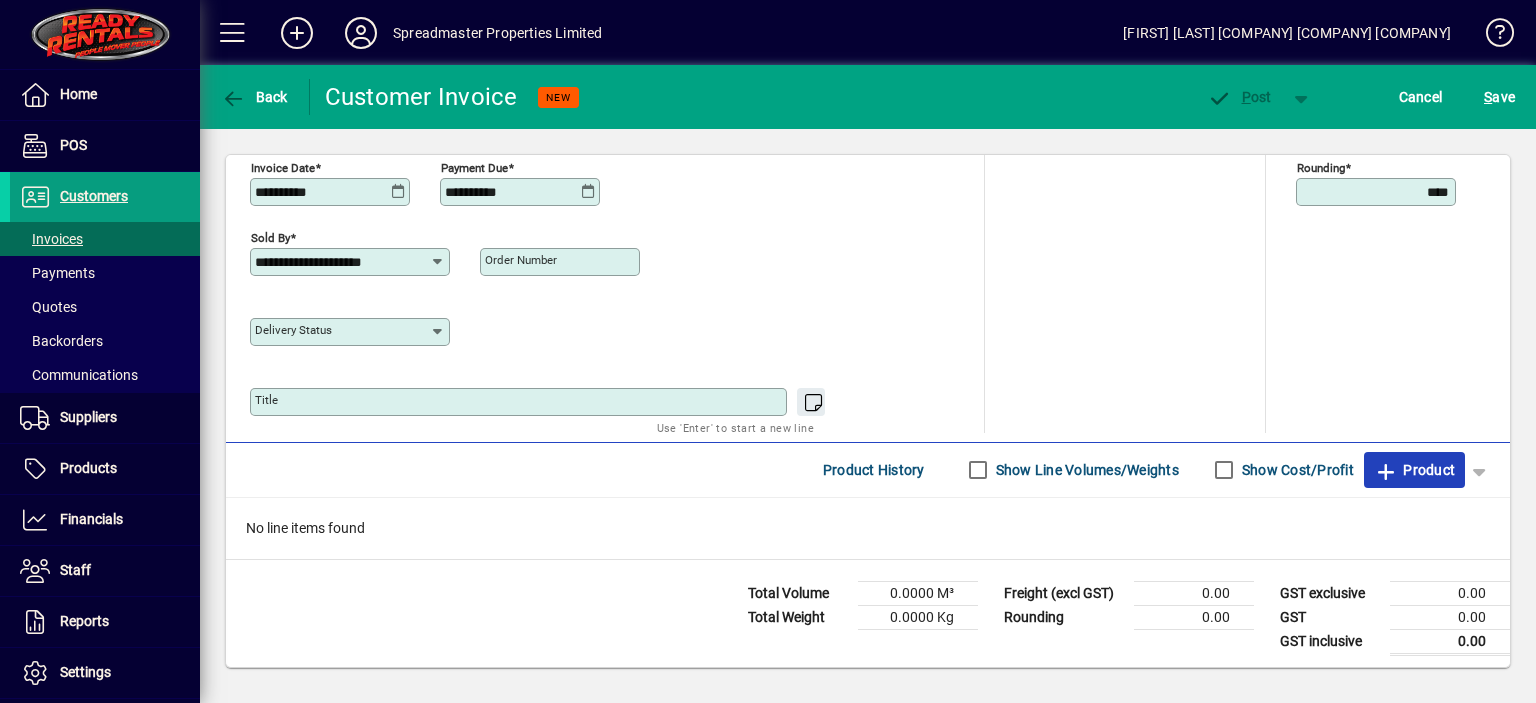 click on "Product" 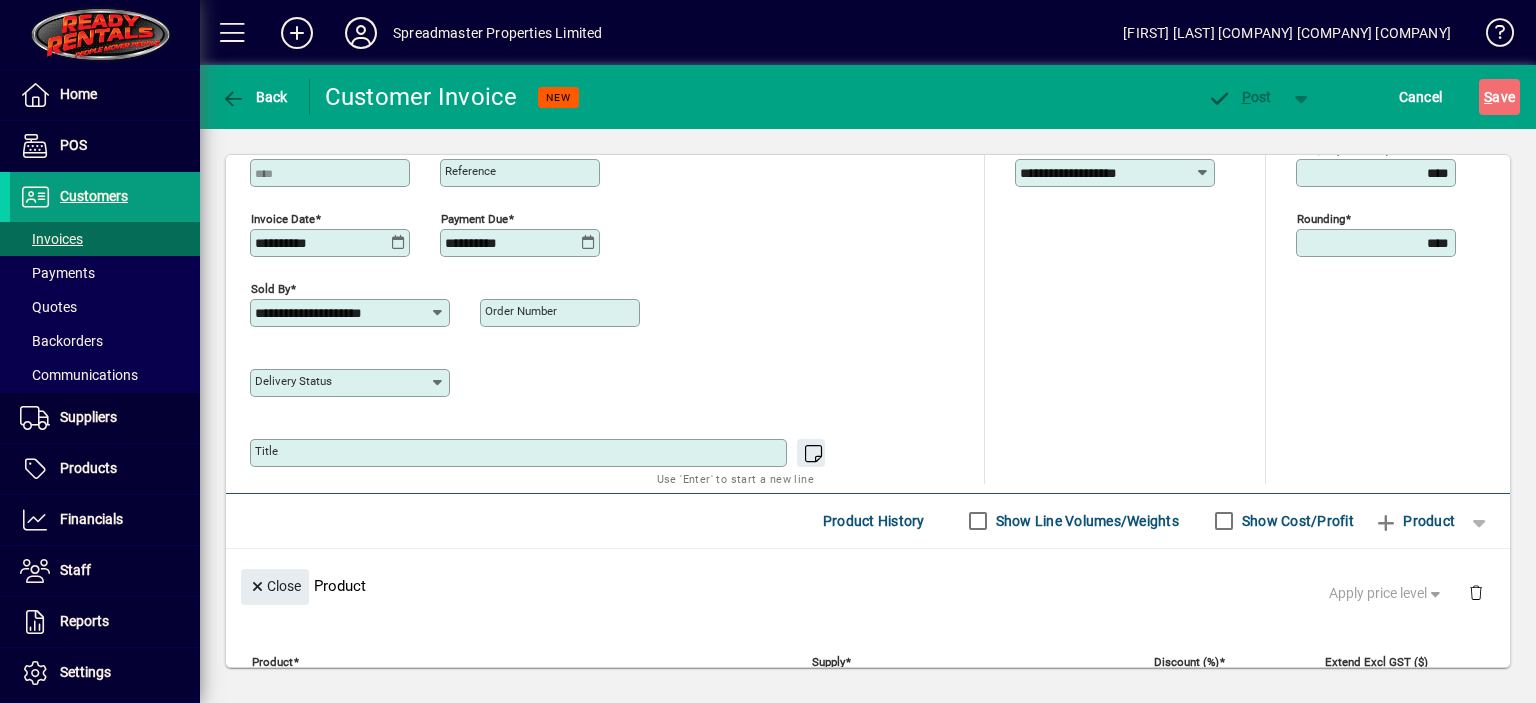scroll, scrollTop: 123, scrollLeft: 0, axis: vertical 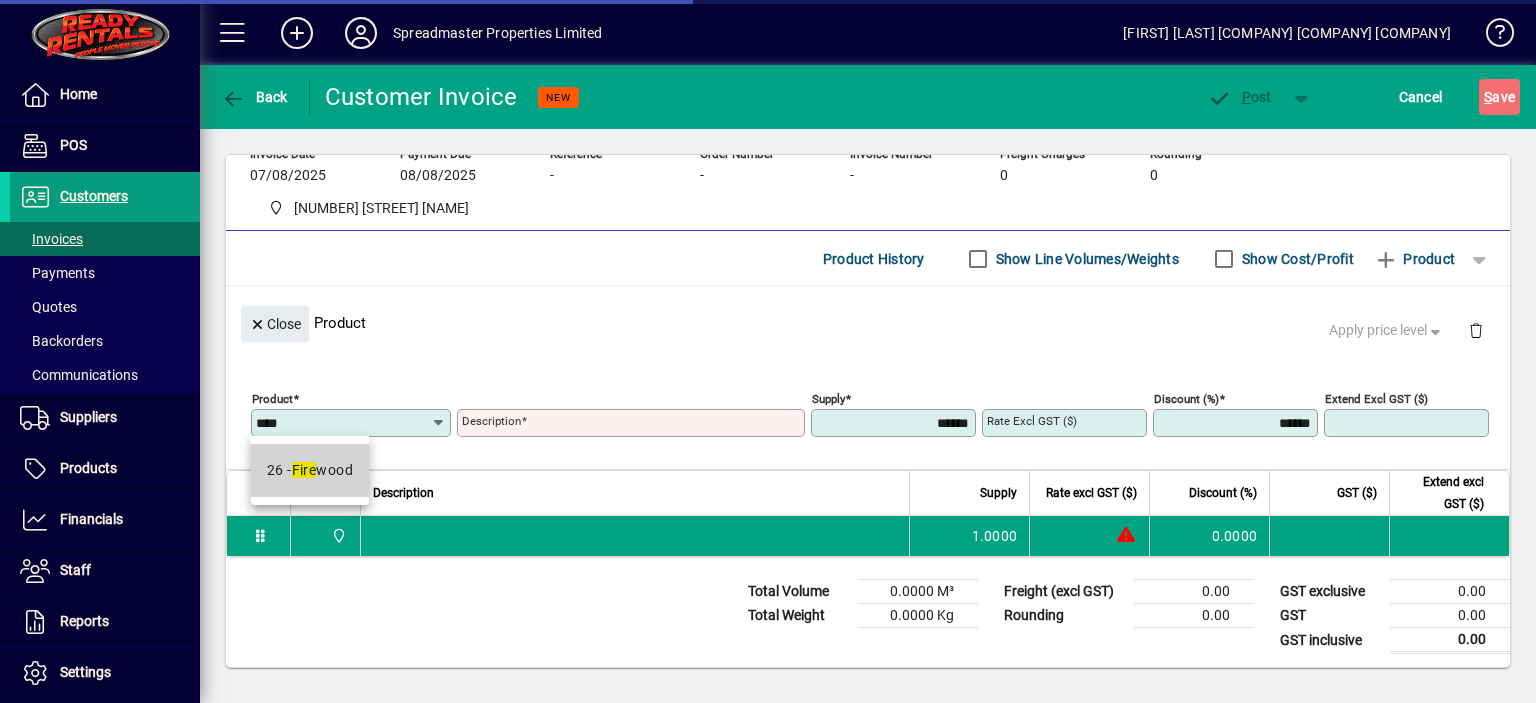 click on "[NUMBER] -  [ITEM]" at bounding box center (310, 470) 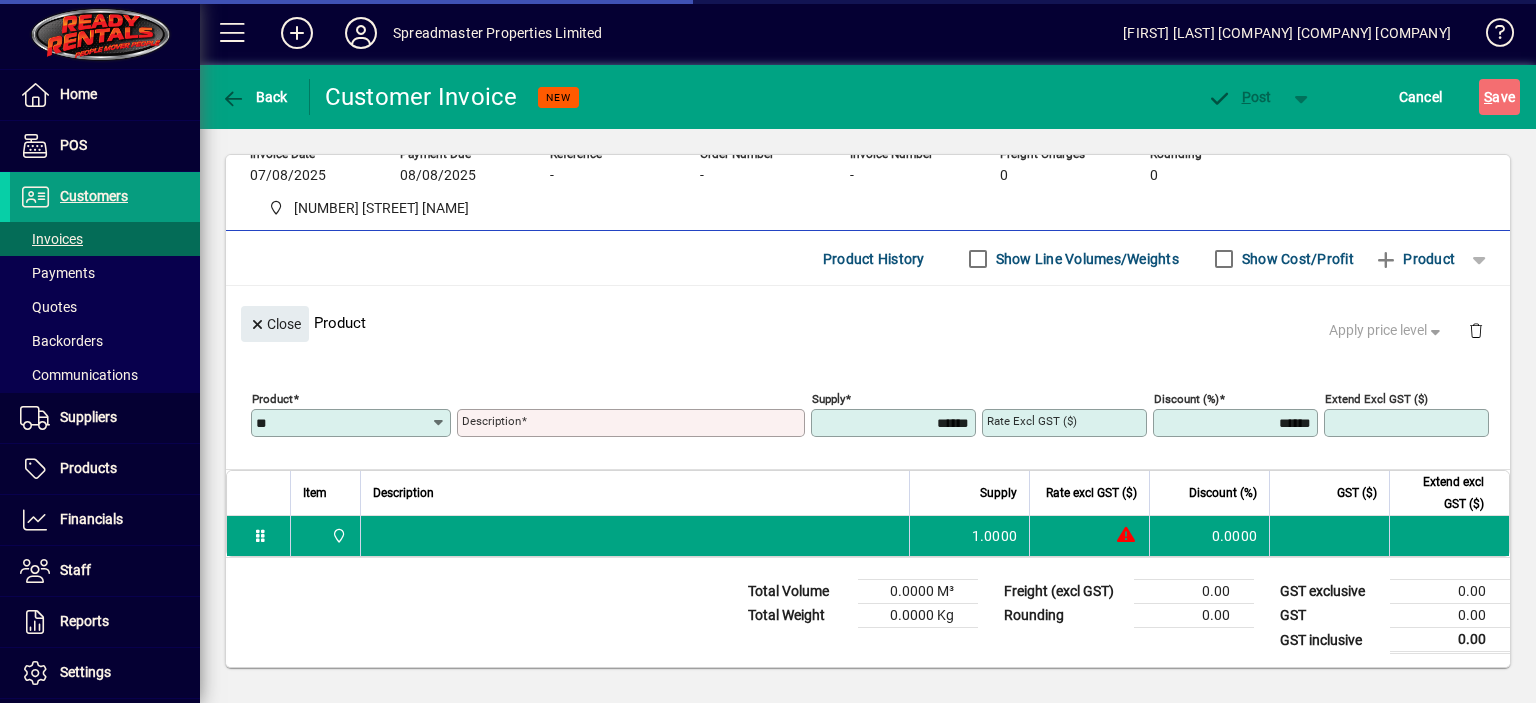type on "********" 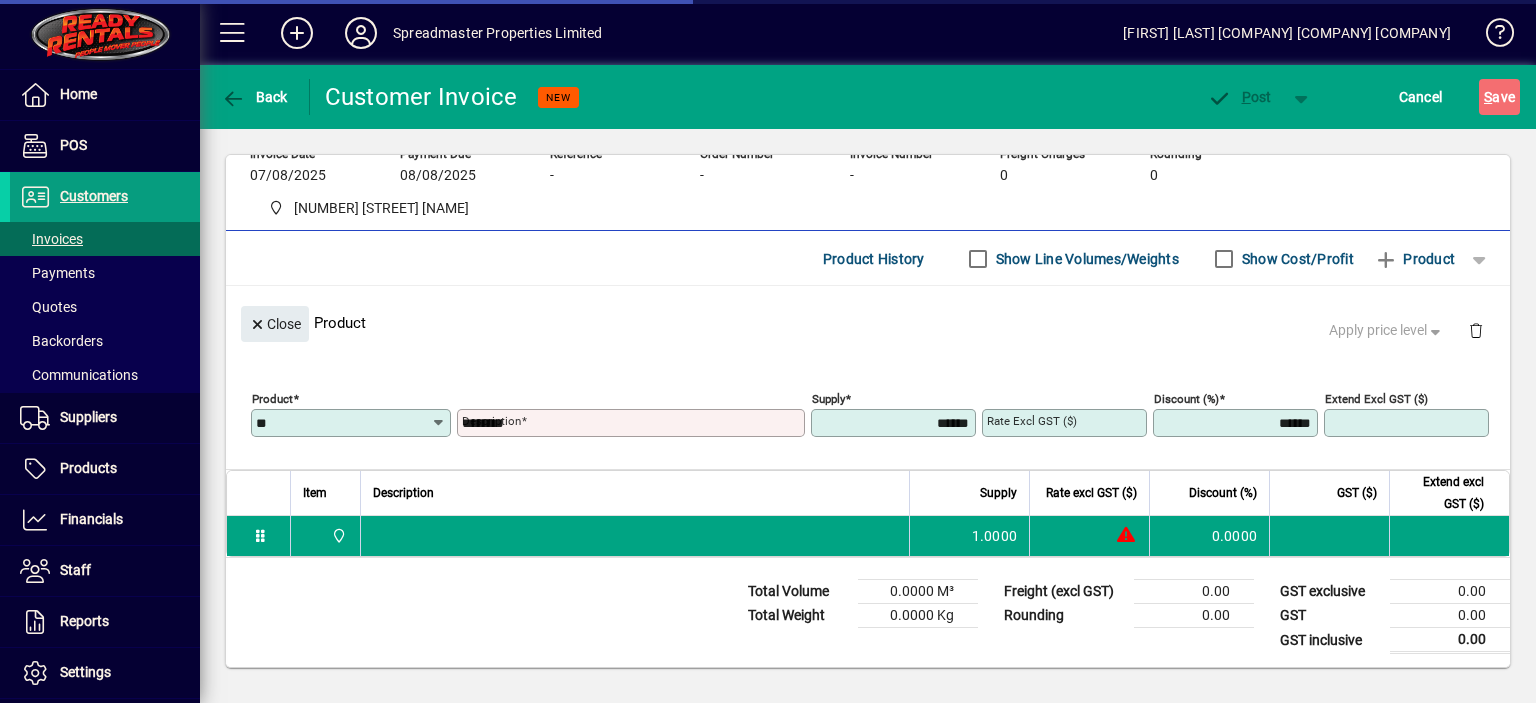 type on "****" 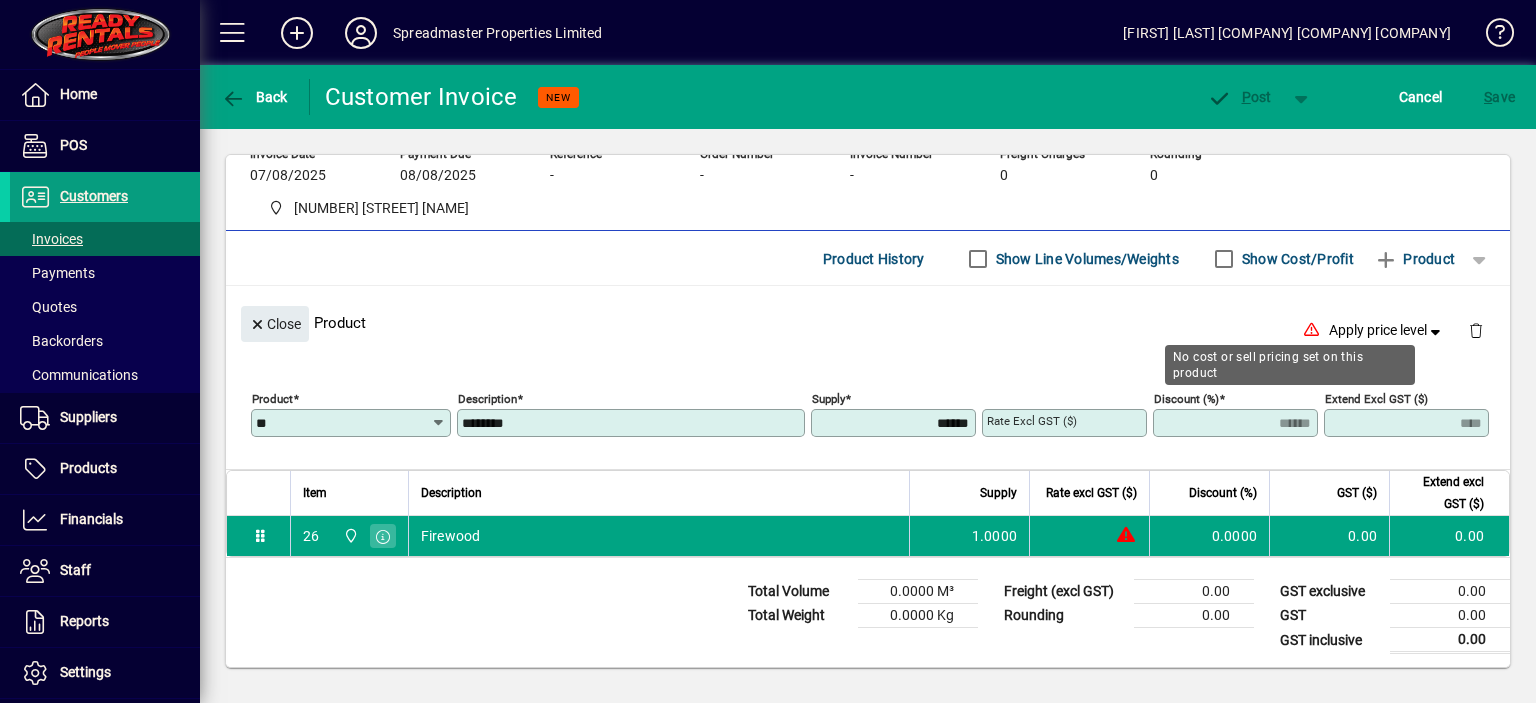 click on "Rate excl GST ($)" at bounding box center [1066, 423] 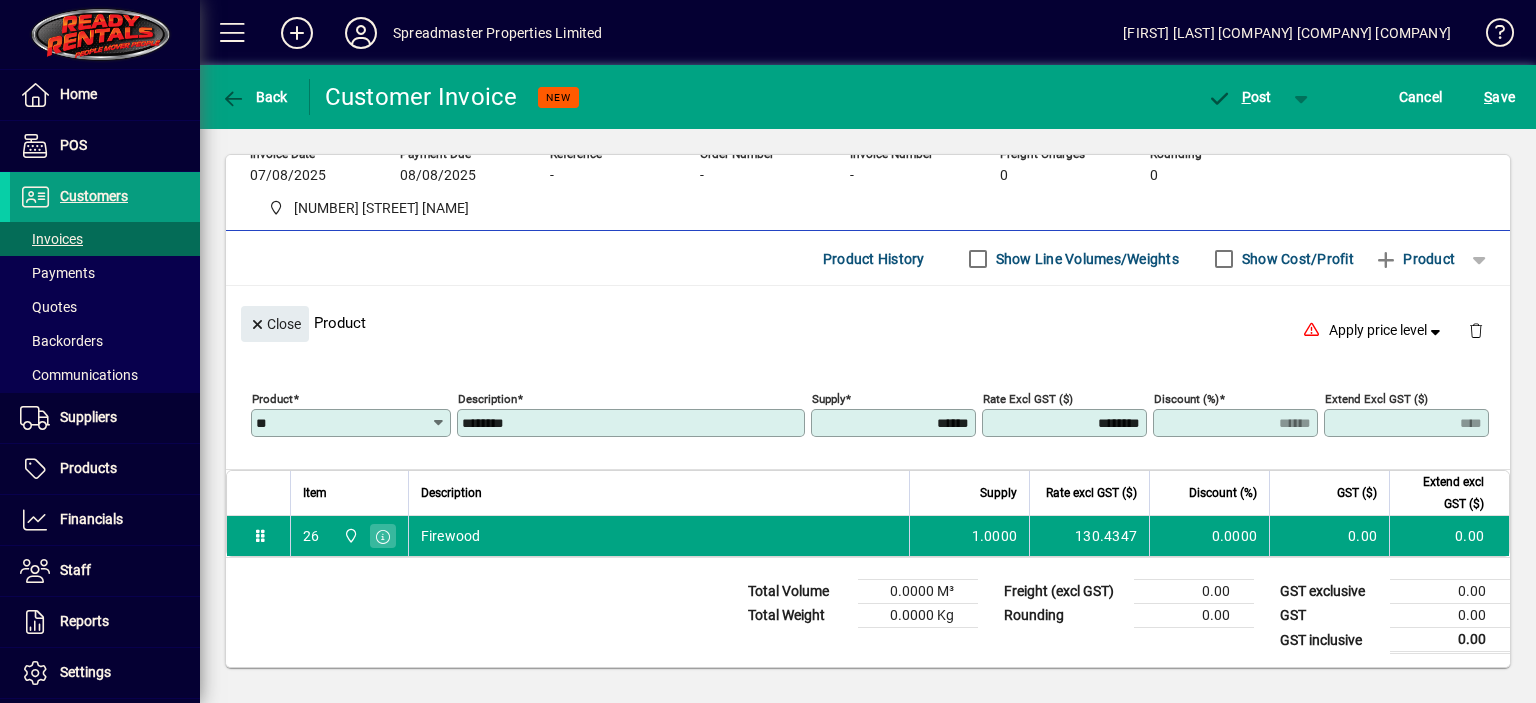 type on "********" 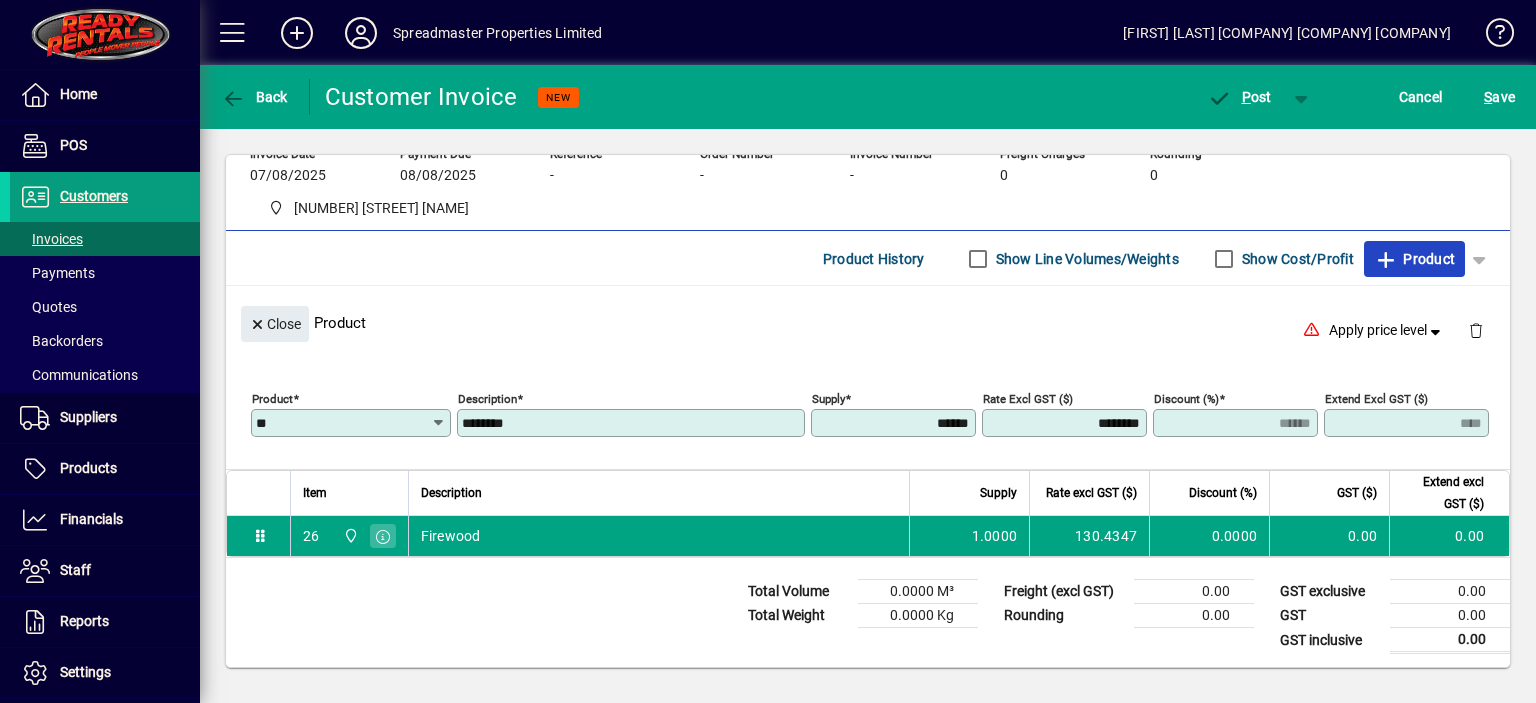 type on "******" 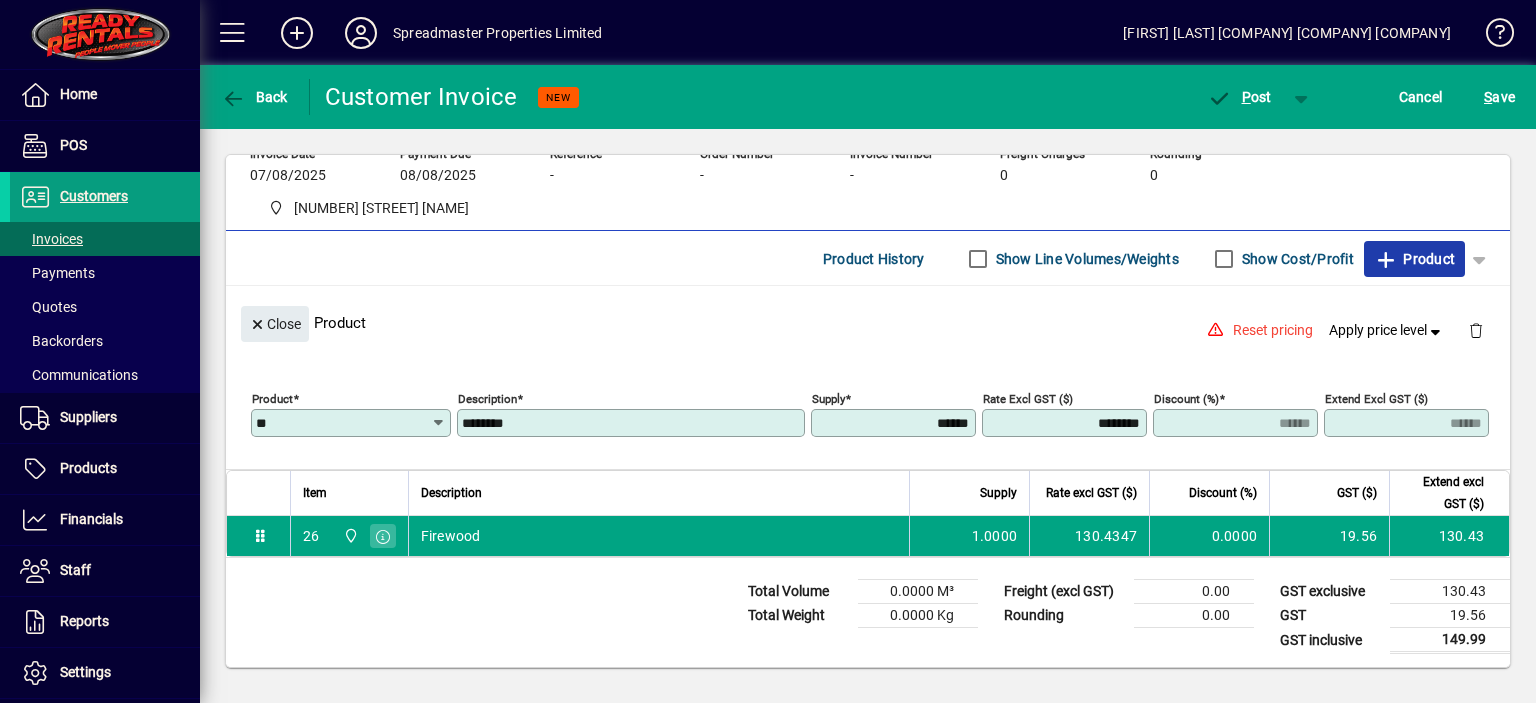 type 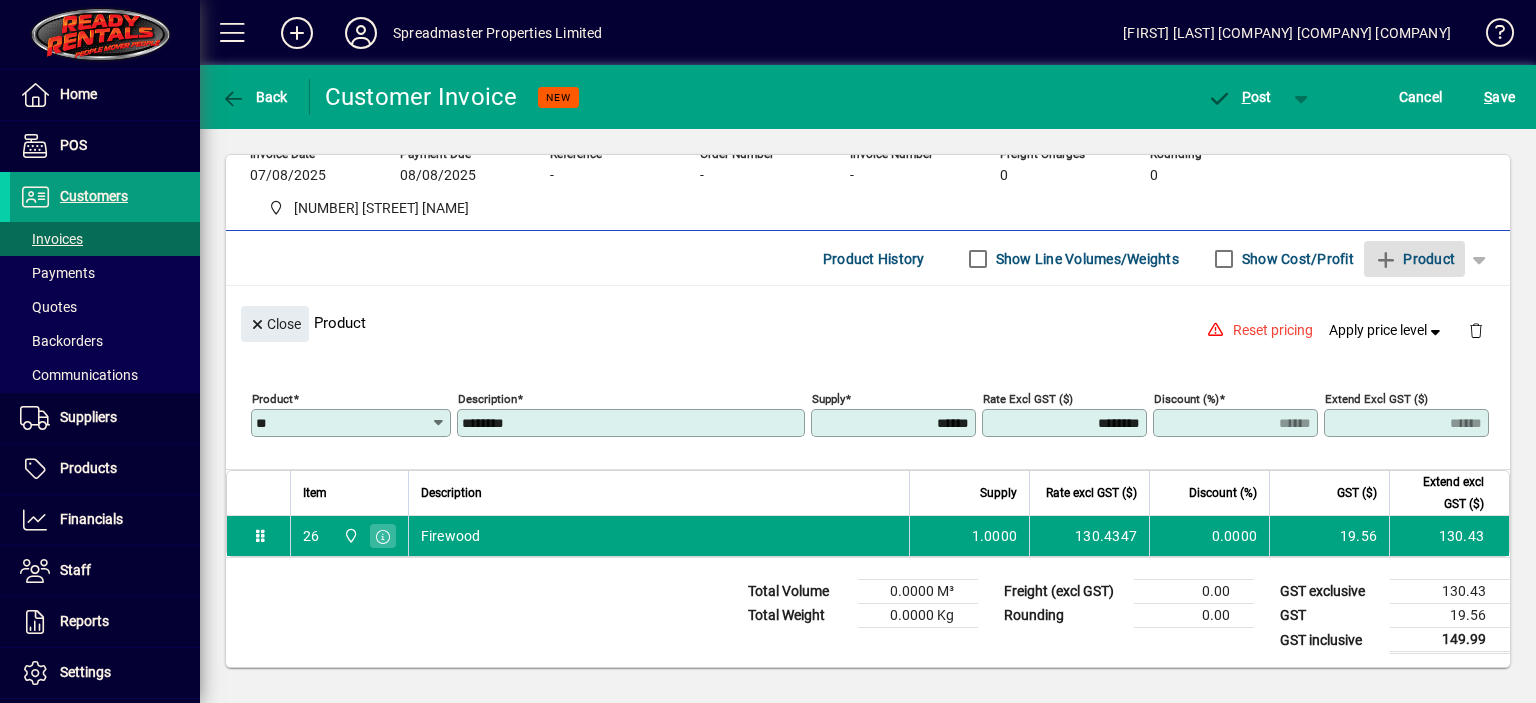 click on "********" at bounding box center (1066, 423) 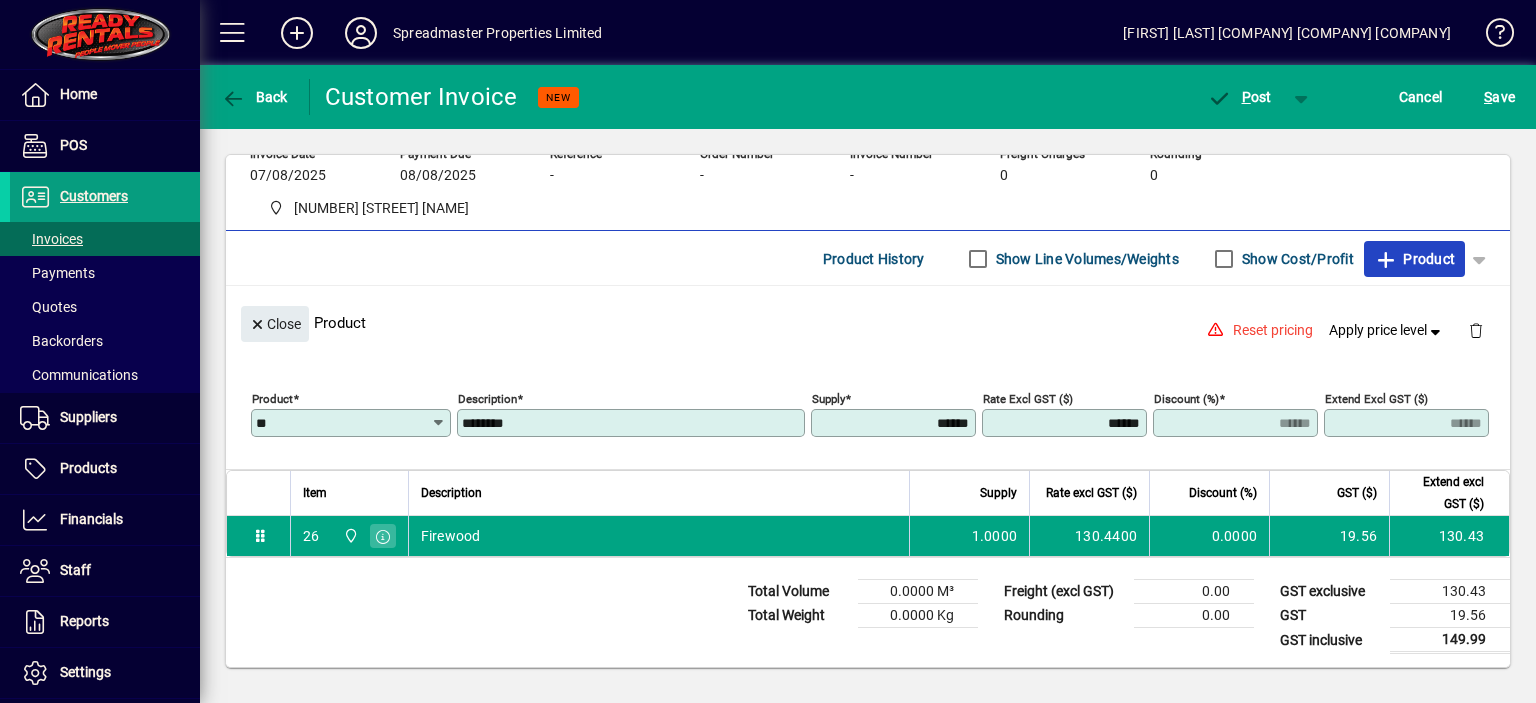 type on "********" 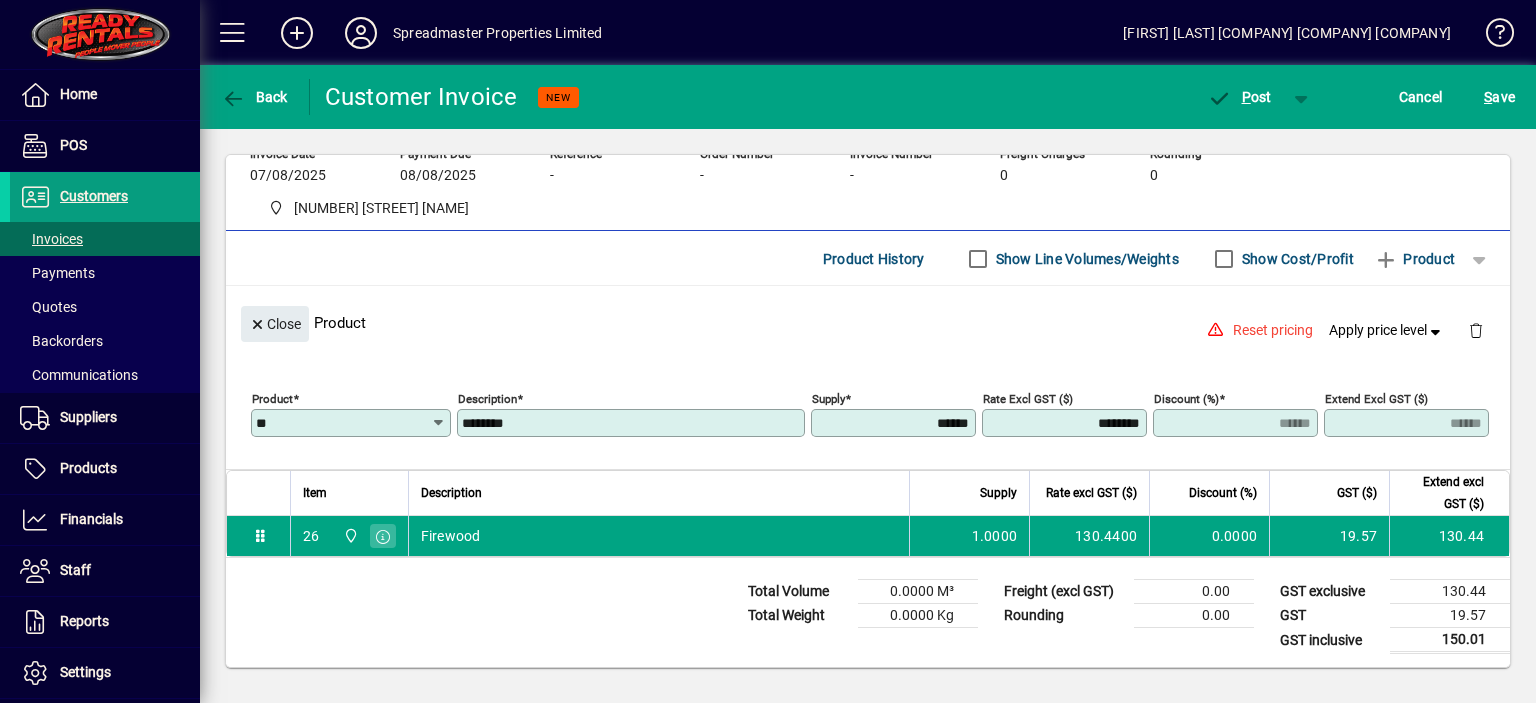 click on "********" at bounding box center (1066, 423) 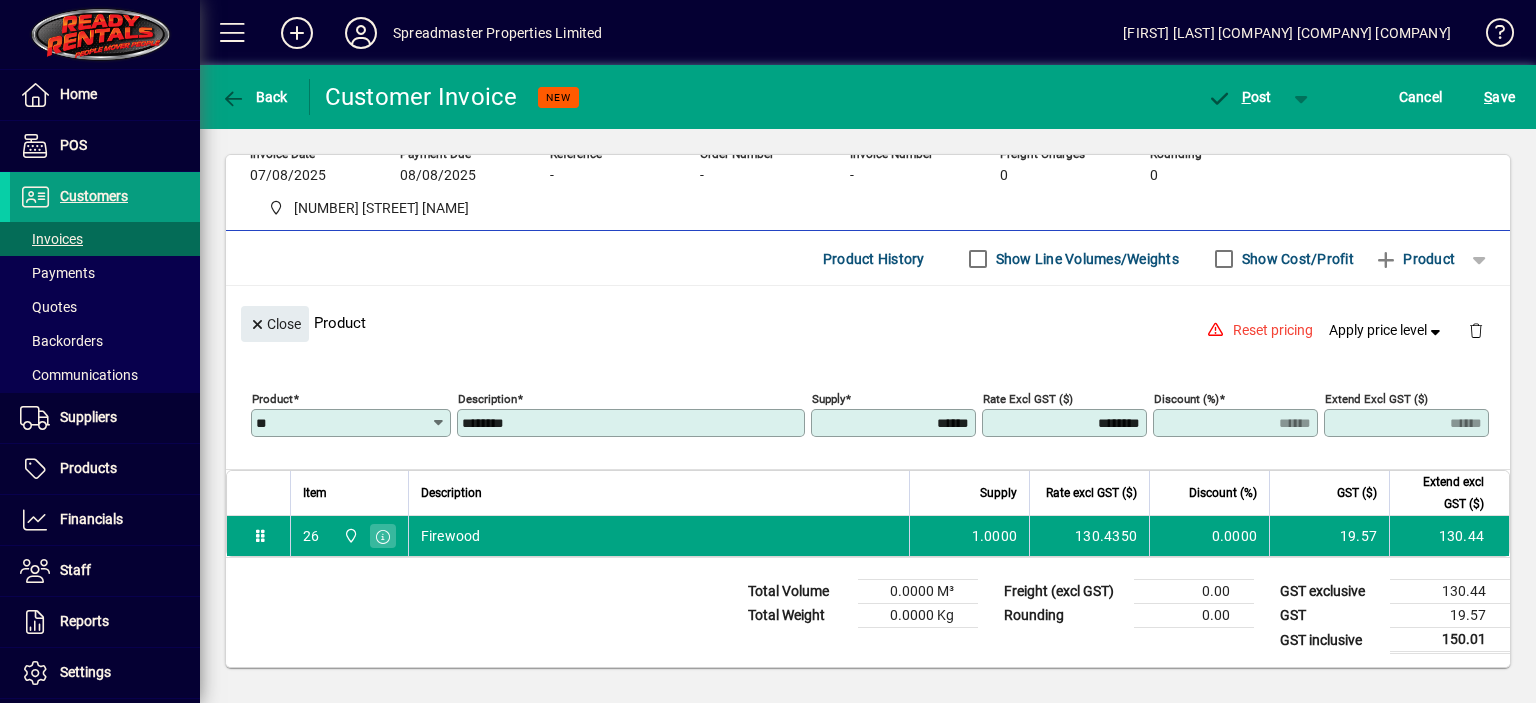 click on "********" at bounding box center [1066, 423] 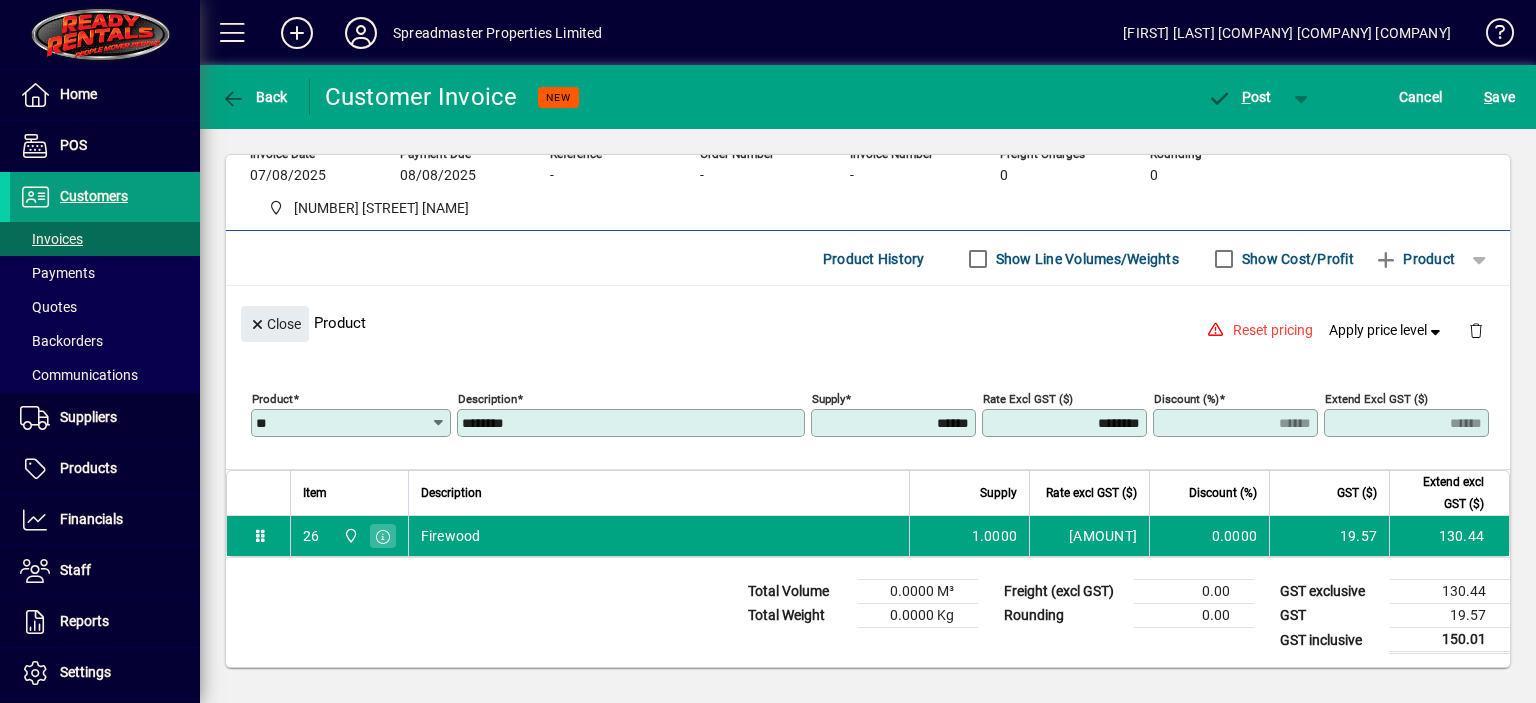 type on "********" 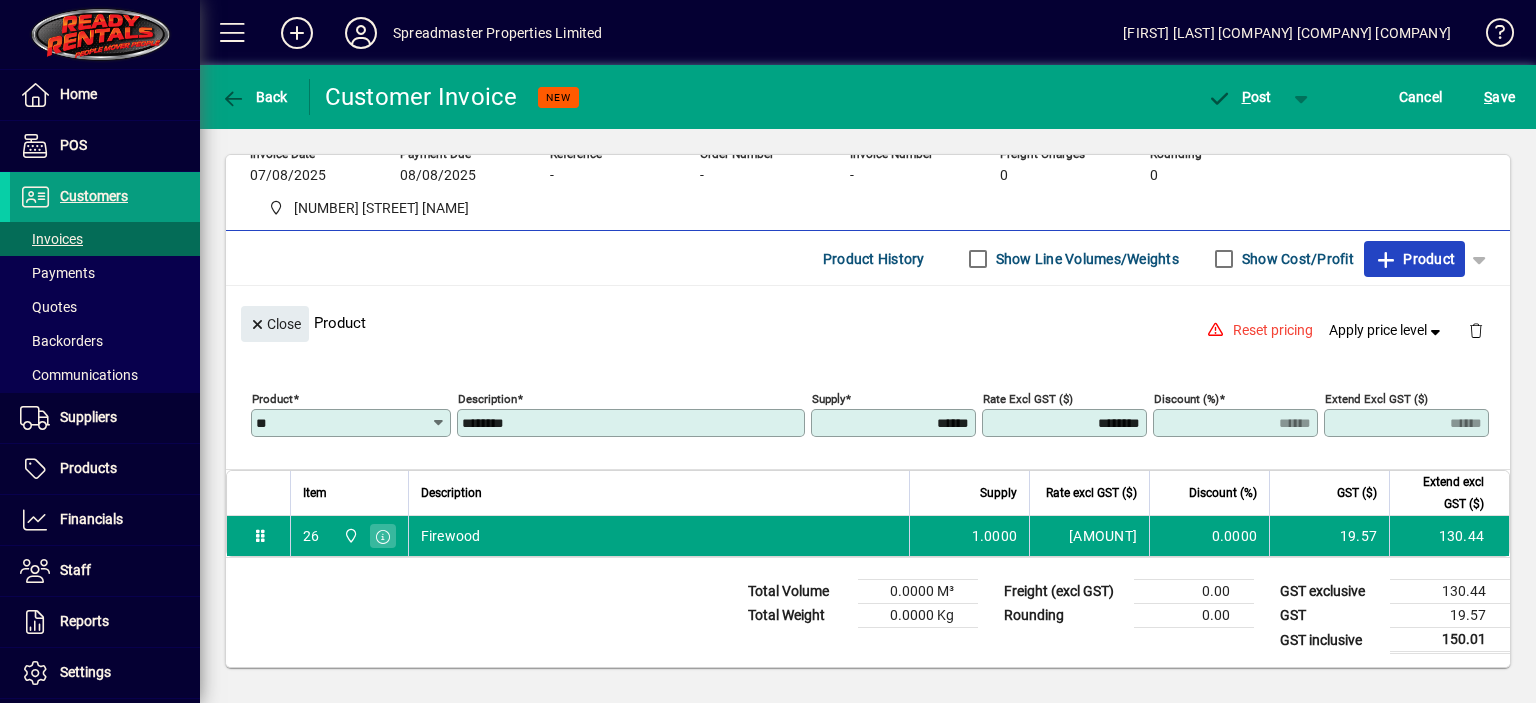 type on "******" 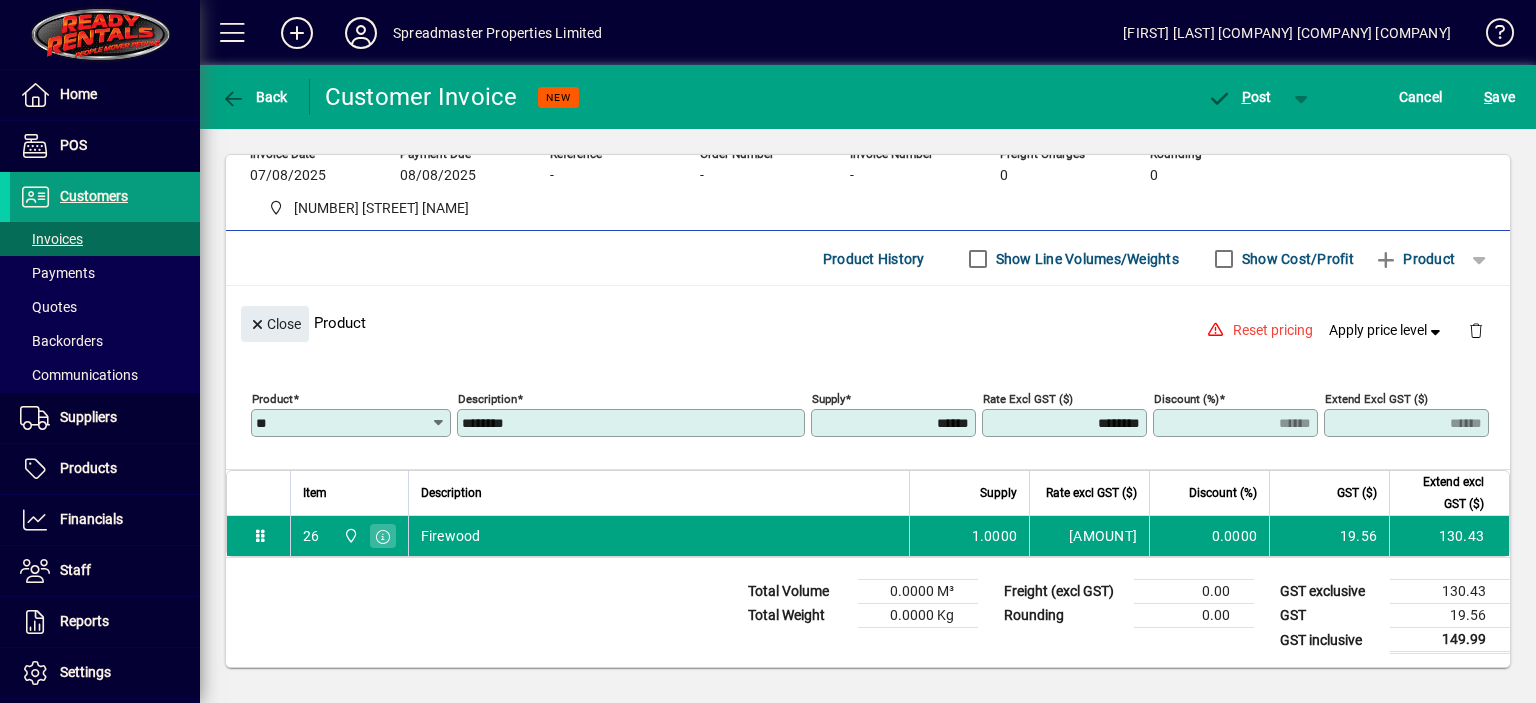 click on "********" at bounding box center [1066, 423] 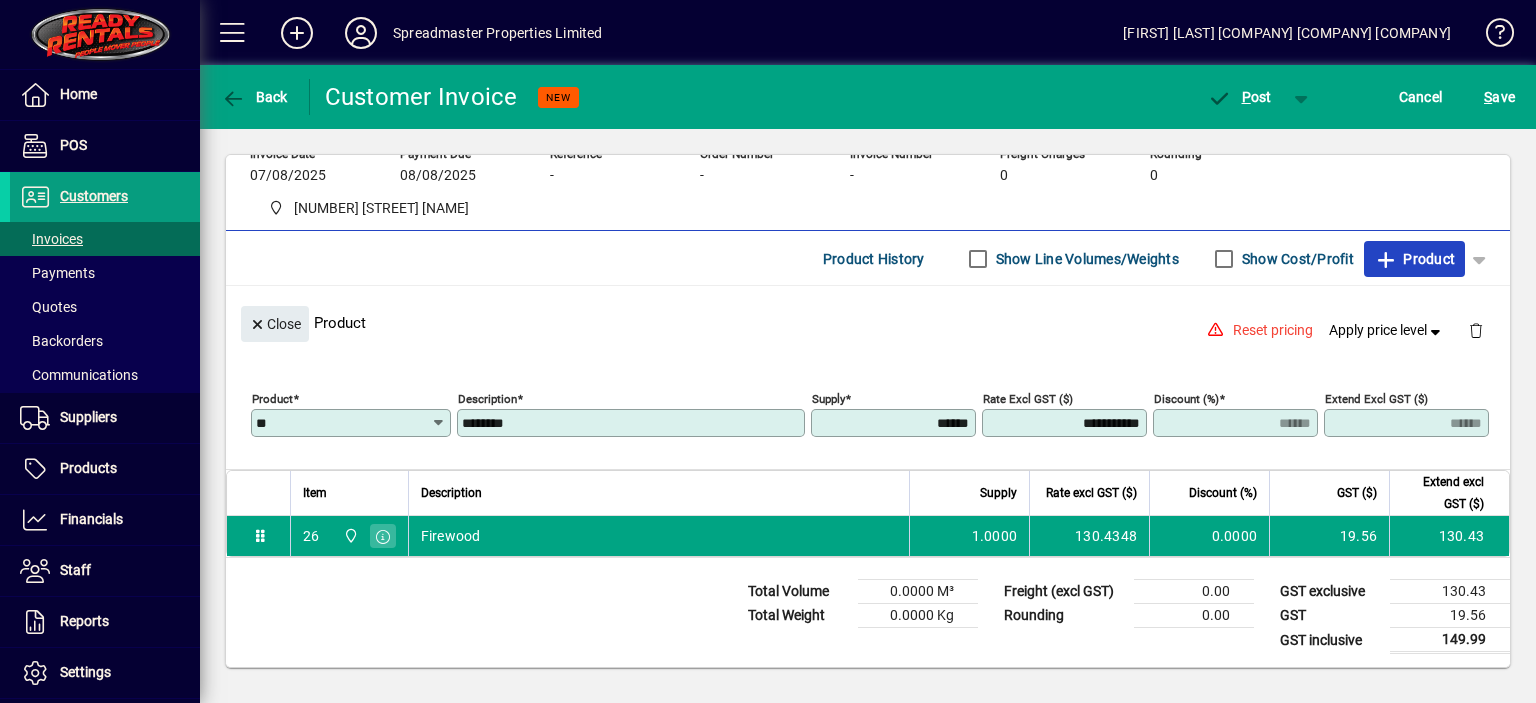type on "********" 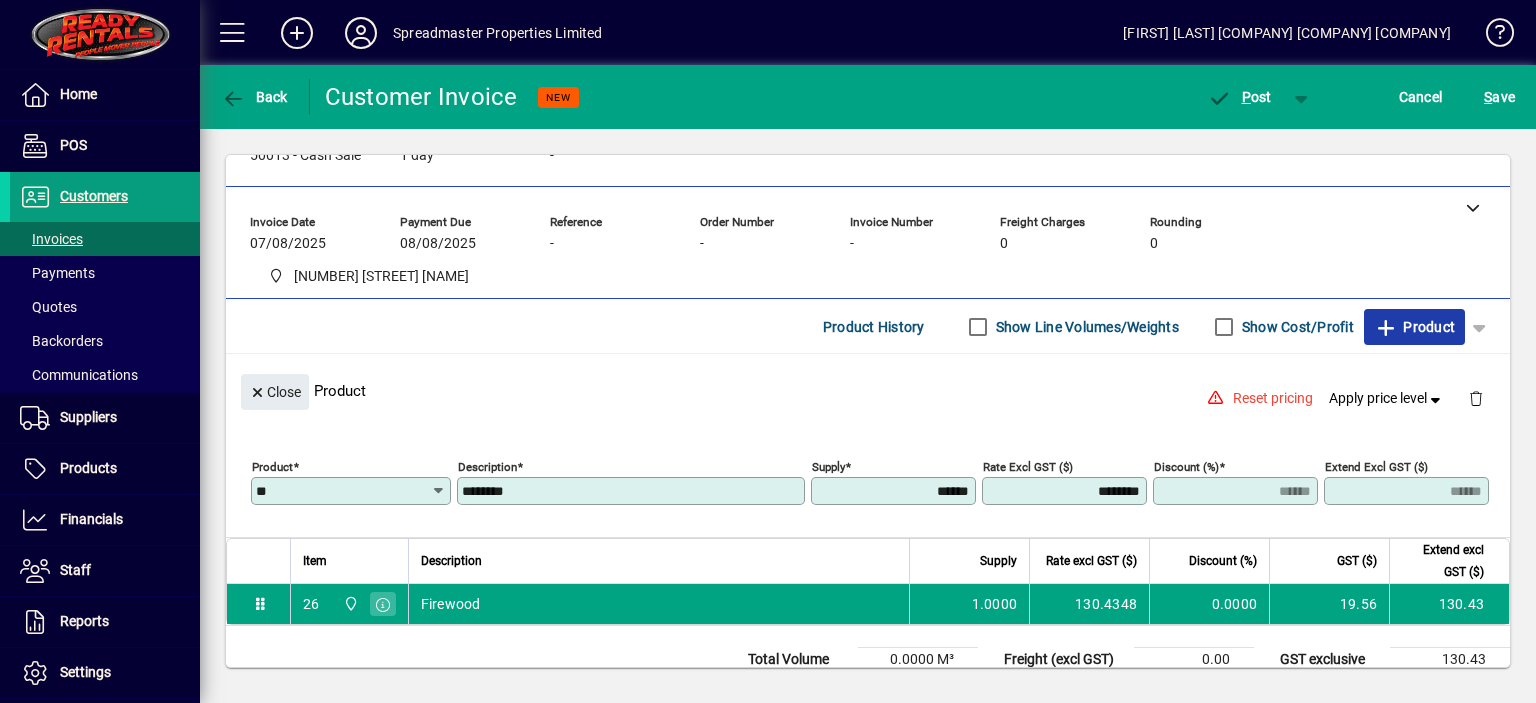 scroll, scrollTop: 0, scrollLeft: 0, axis: both 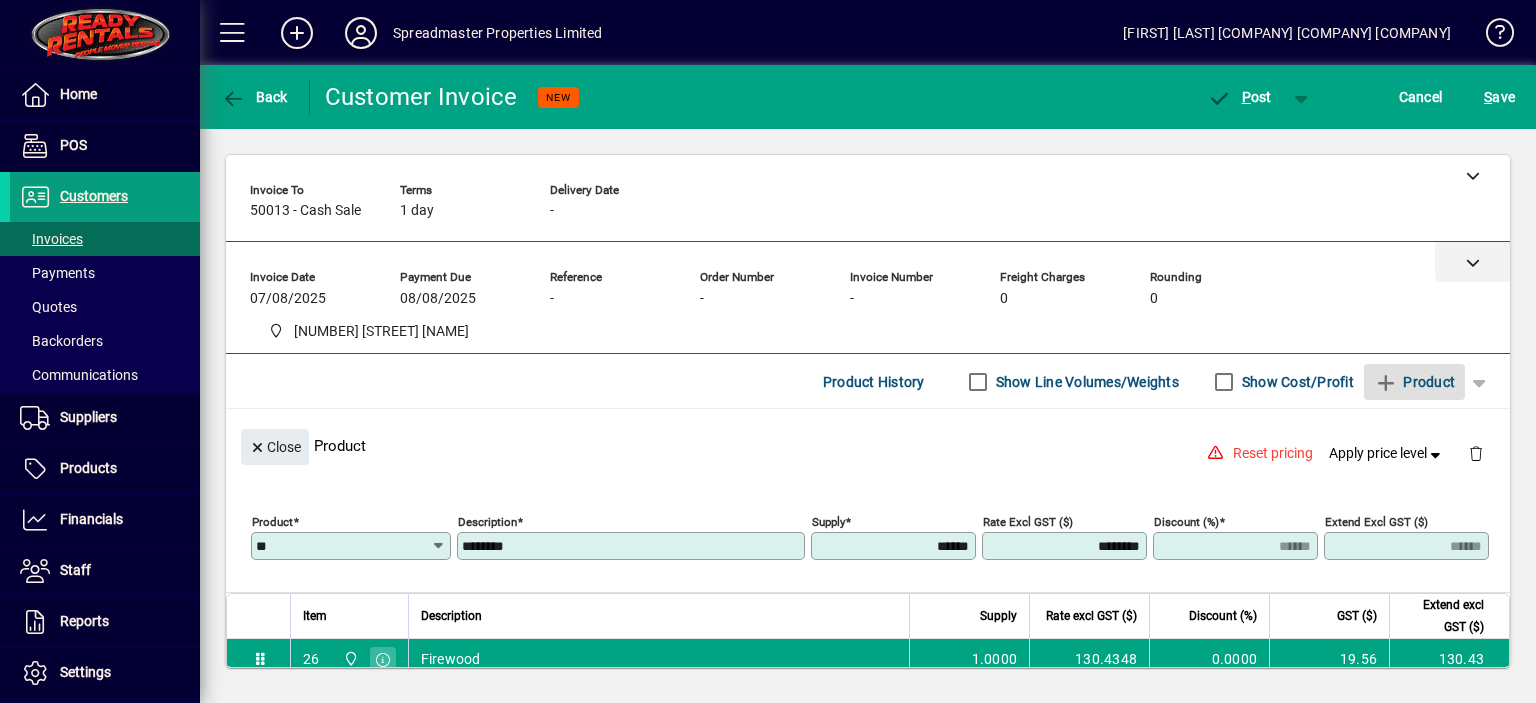click 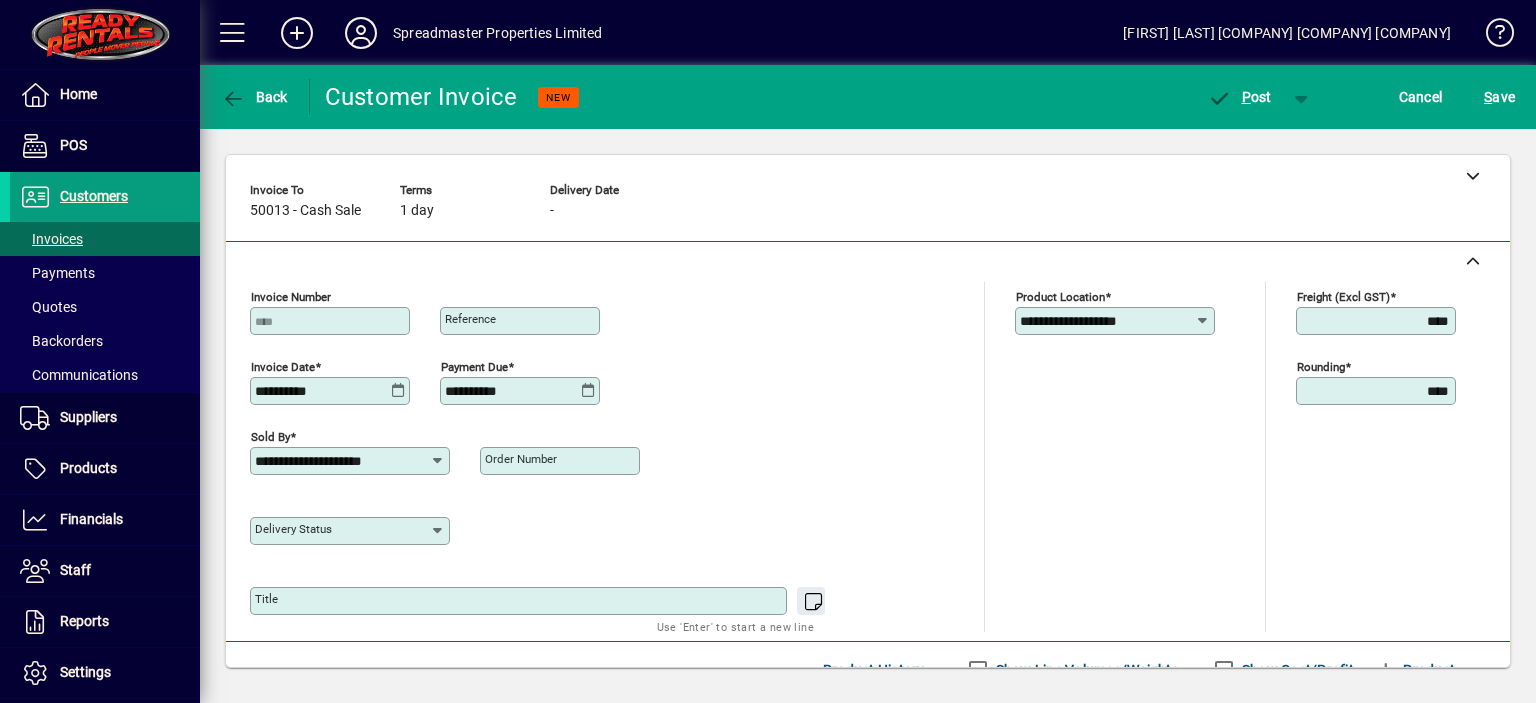 click on "****" at bounding box center (1378, 391) 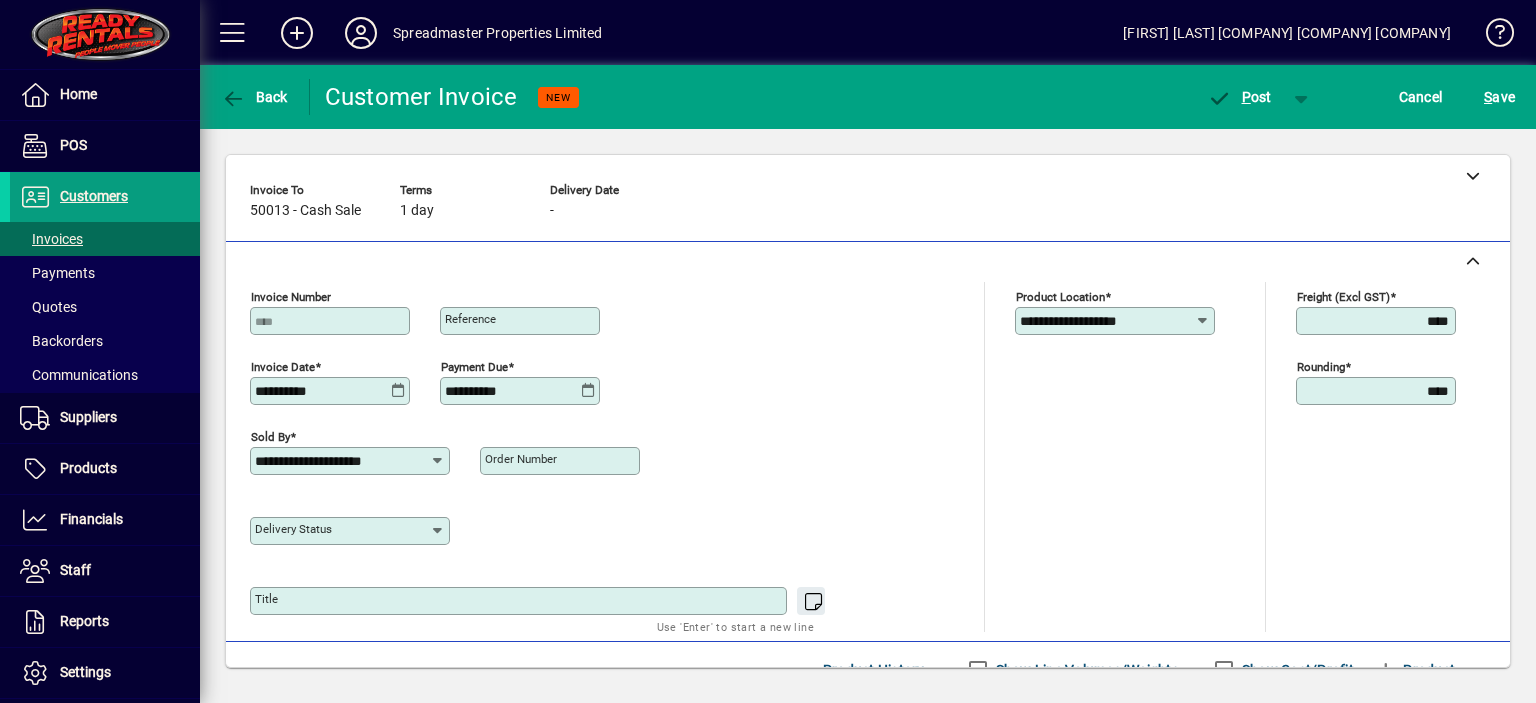 type on "****" 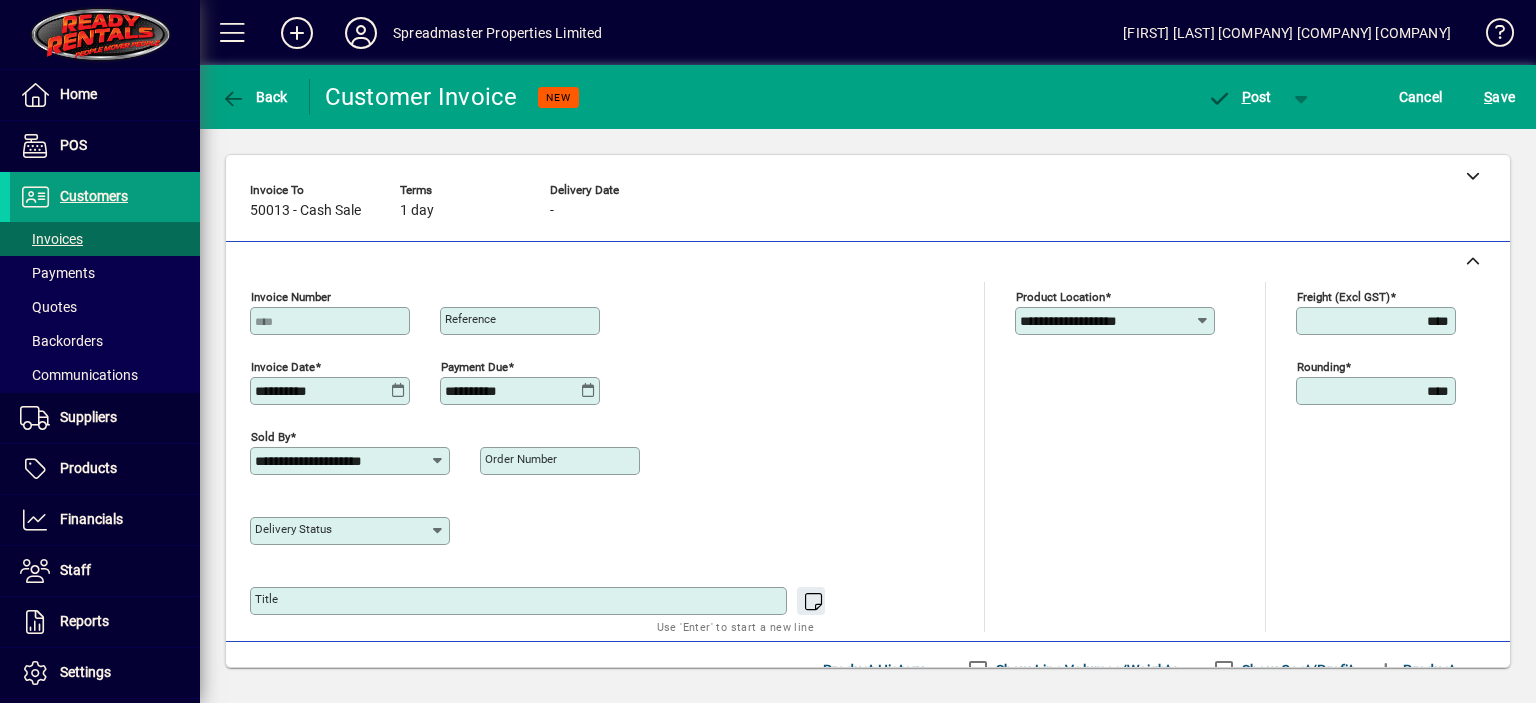 scroll, scrollTop: 20, scrollLeft: 0, axis: vertical 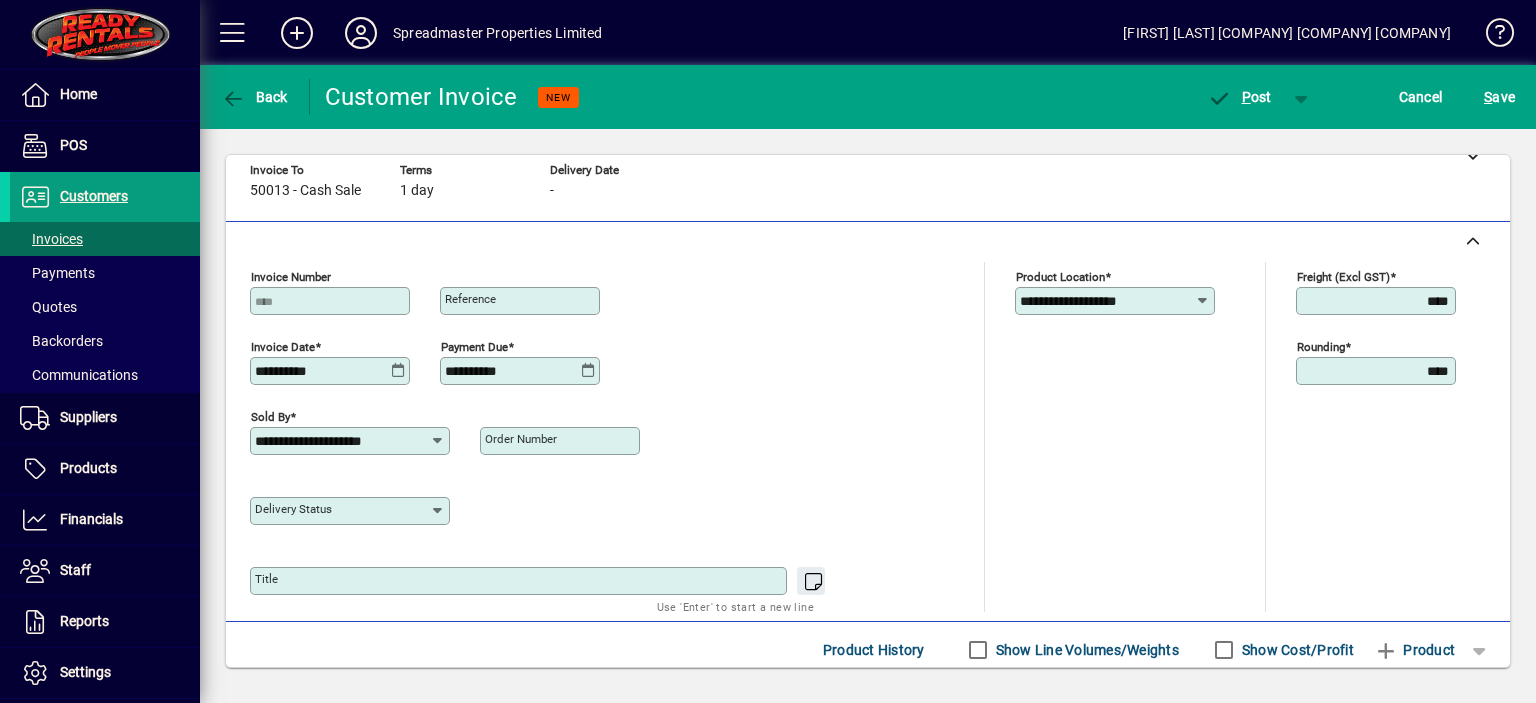 type 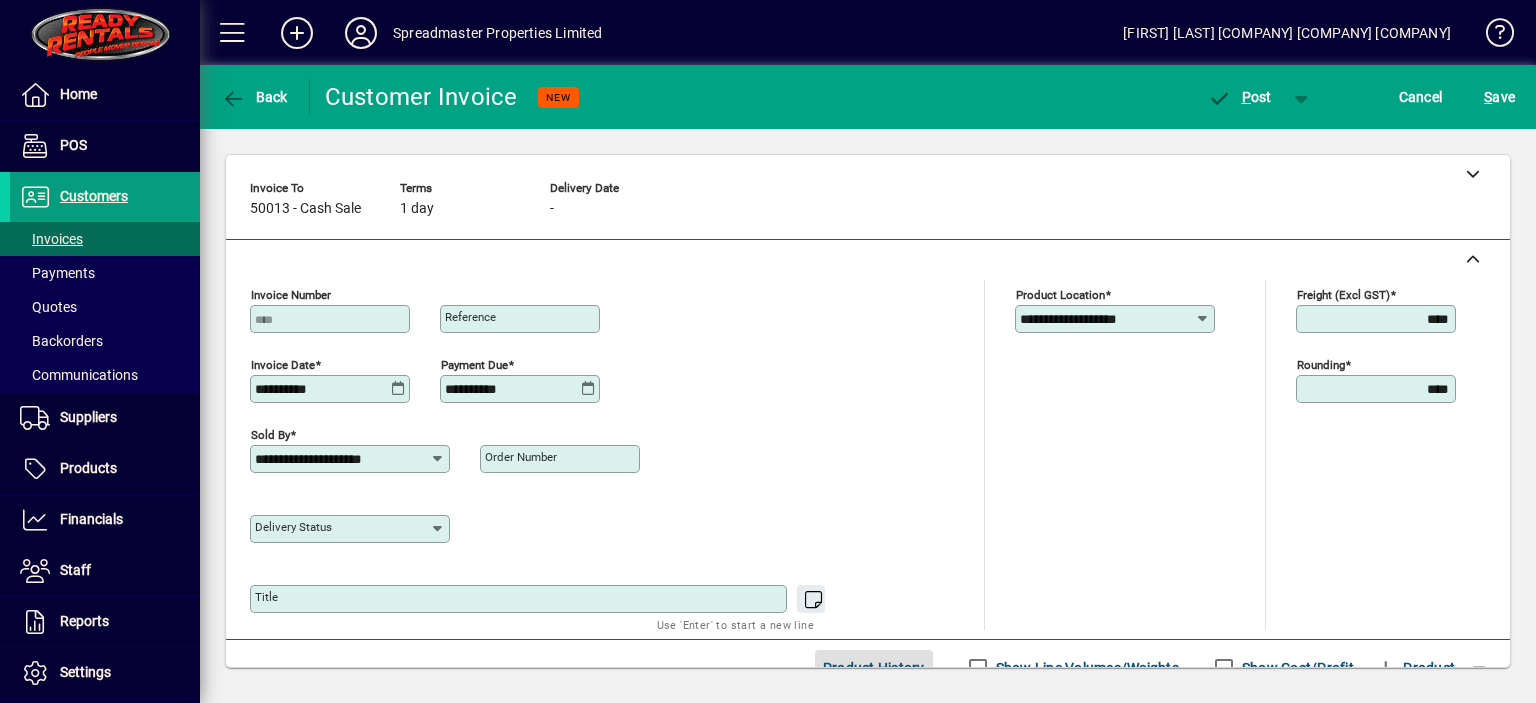 scroll, scrollTop: 0, scrollLeft: 0, axis: both 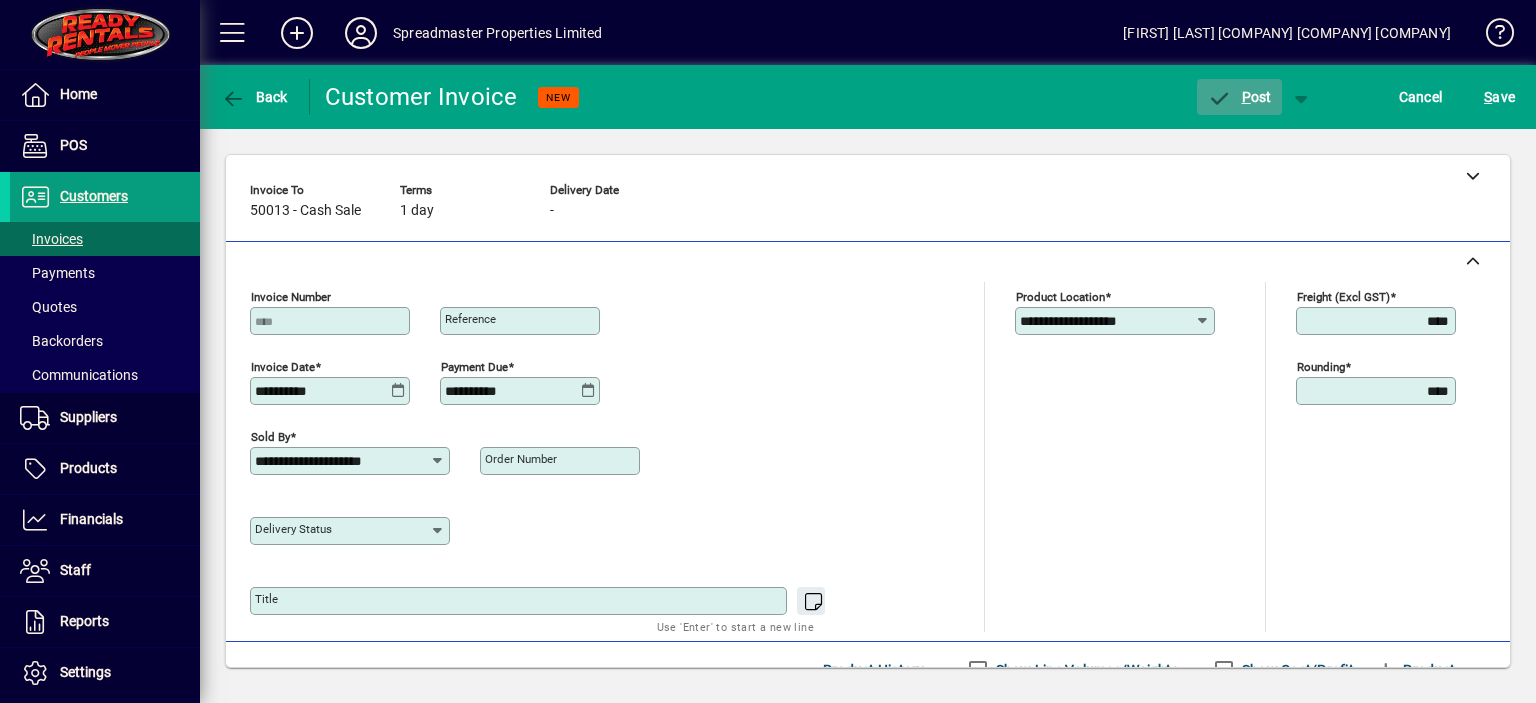 click on "P" 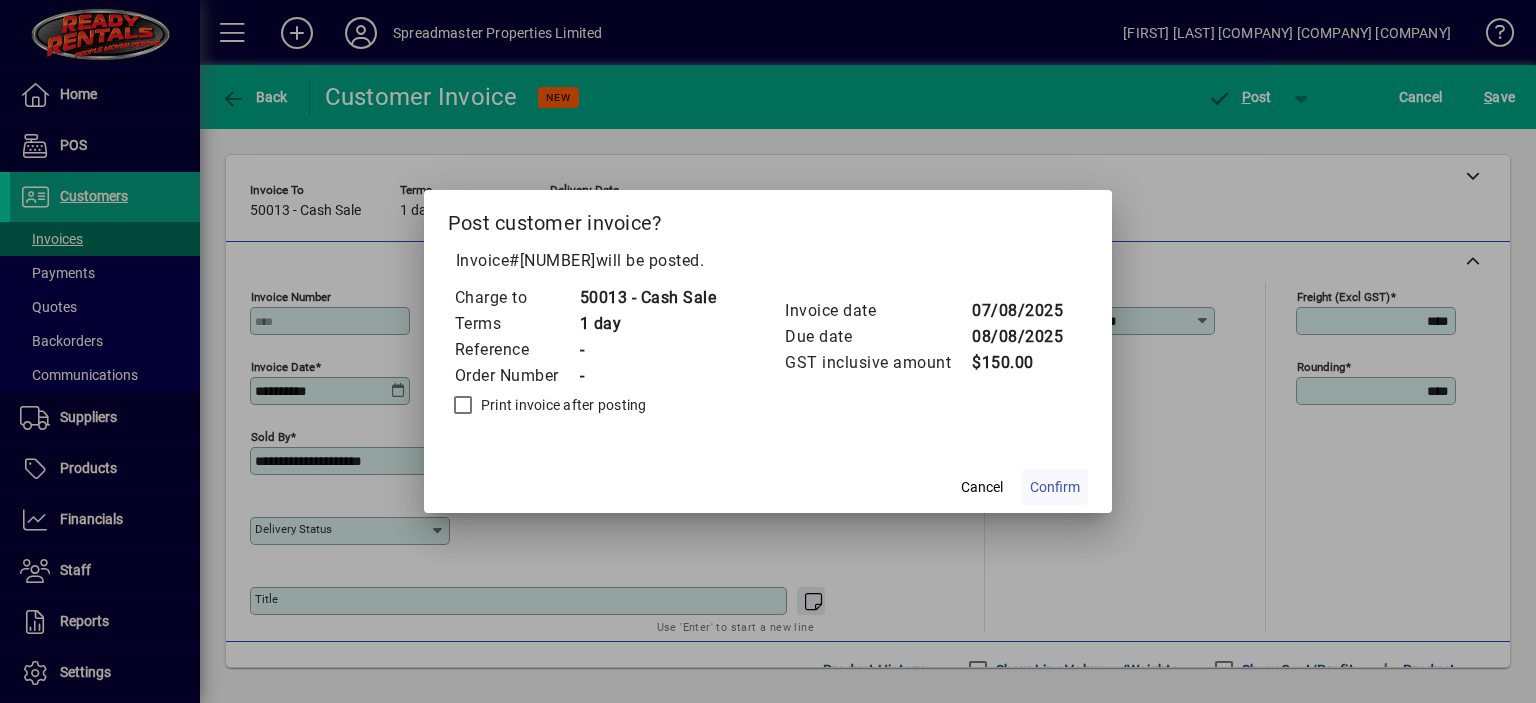 click on "Confirm" 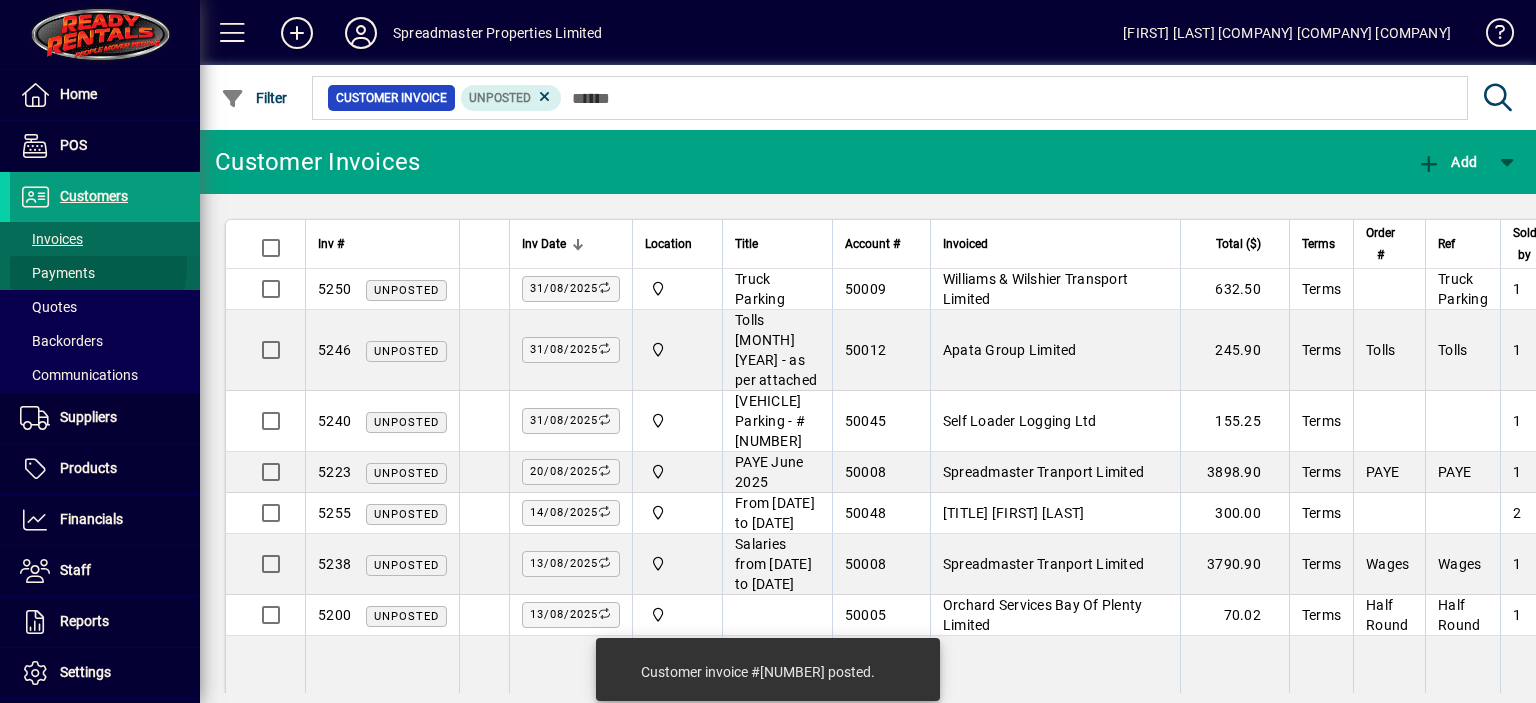 click on "Payments" at bounding box center [57, 273] 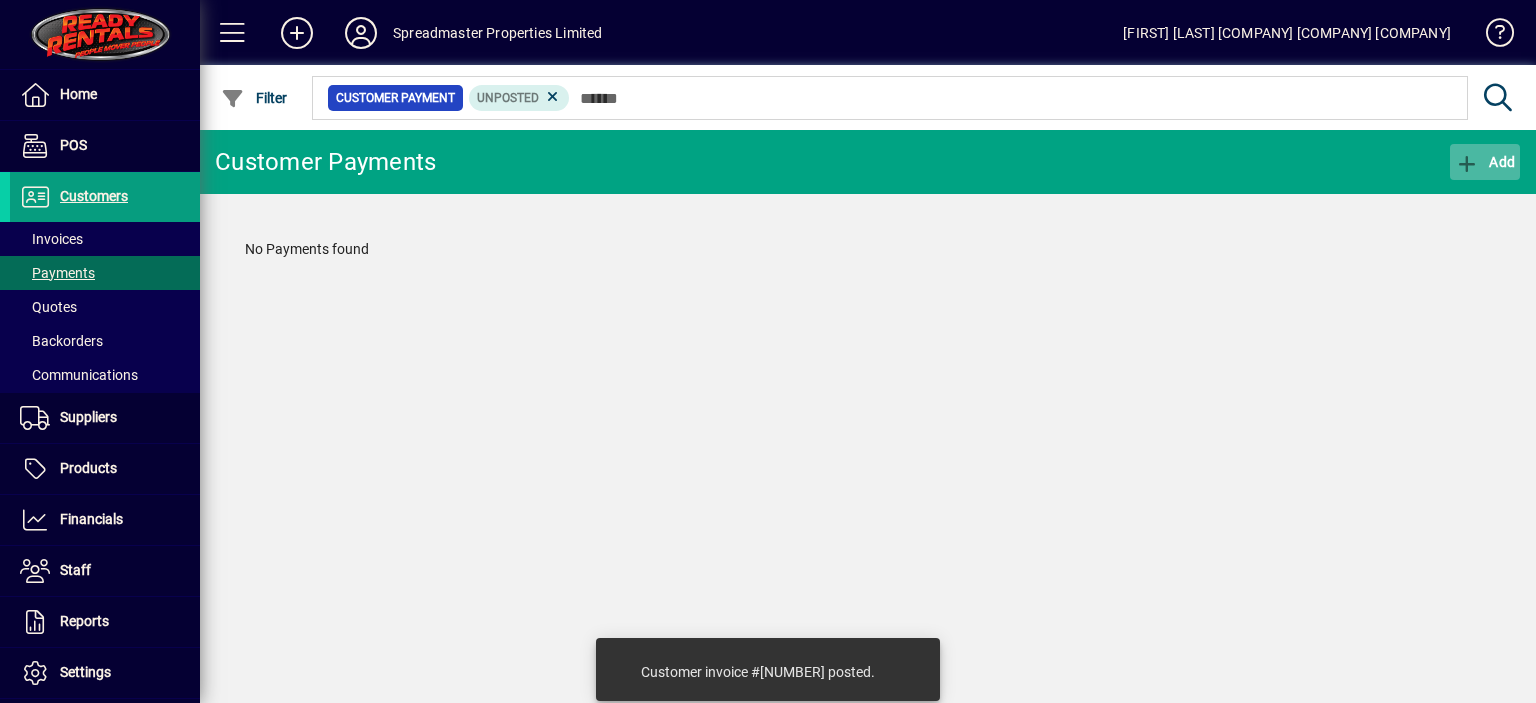 click on "Add" 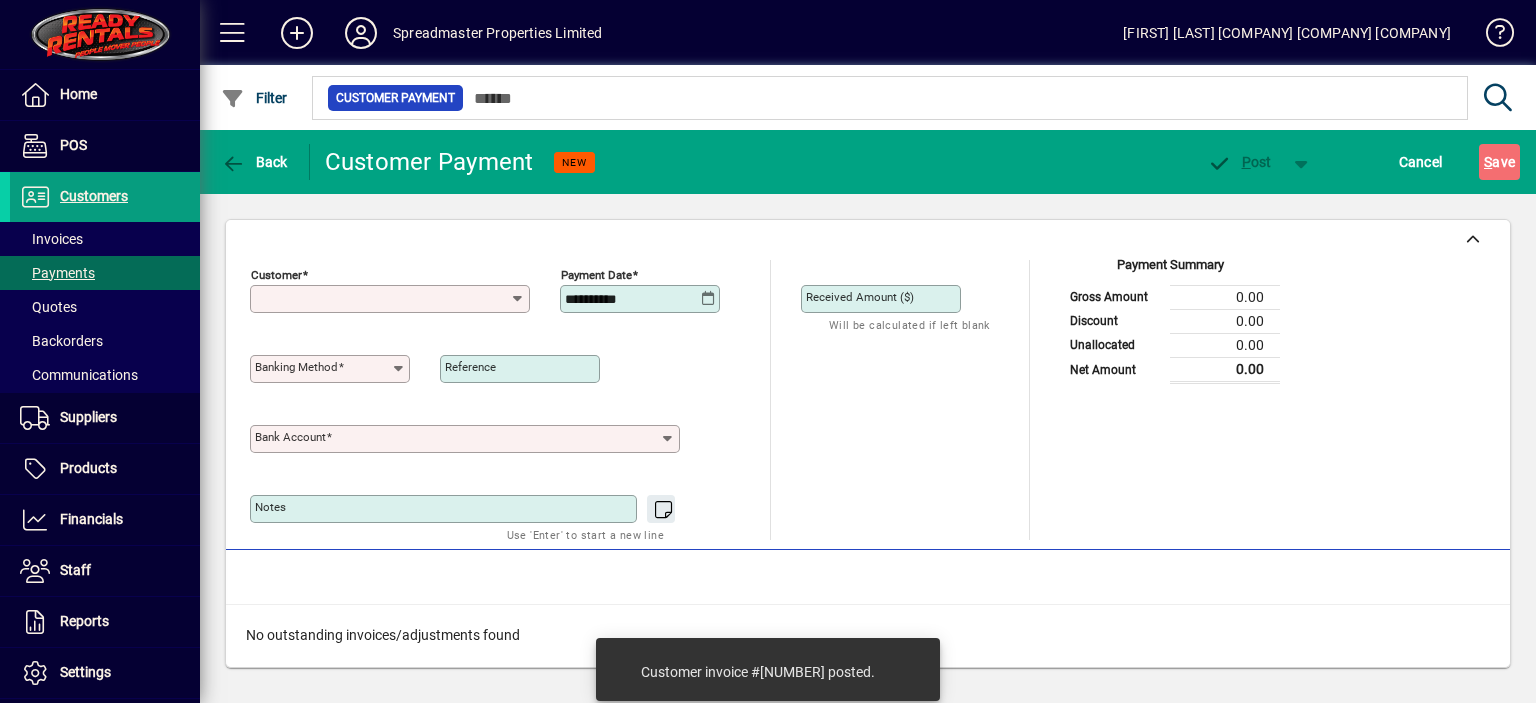 type on "**********" 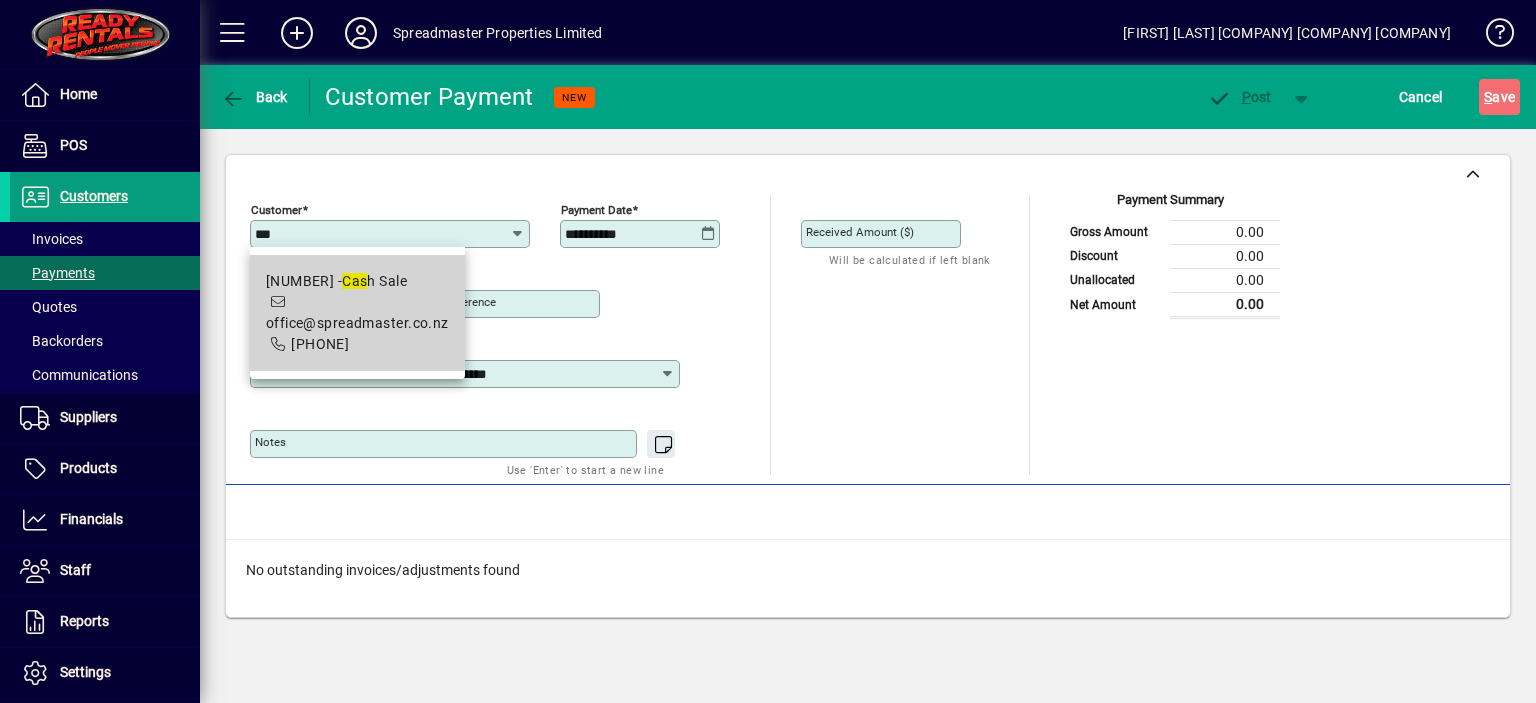 click on "Cas" at bounding box center [354, 281] 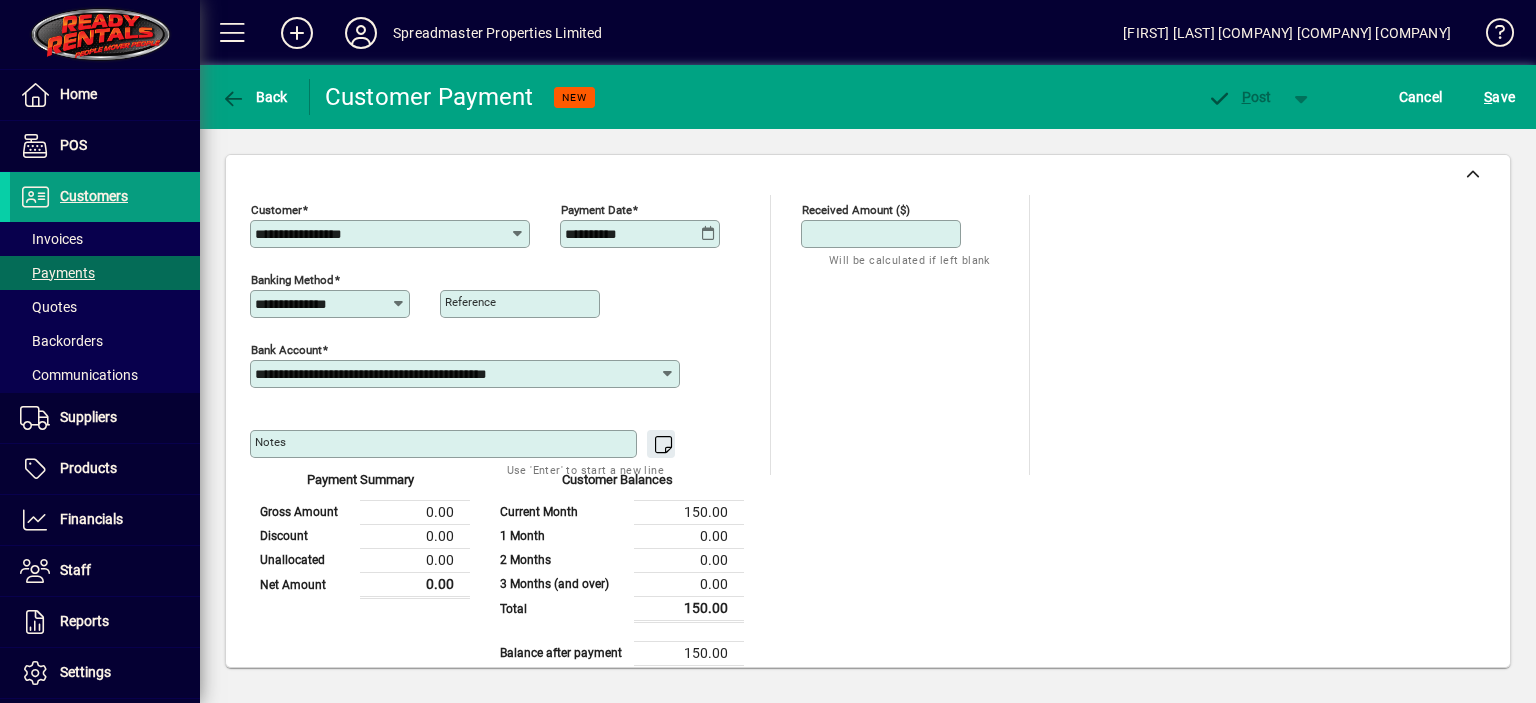 click on "Received Amount ($)" at bounding box center (883, 234) 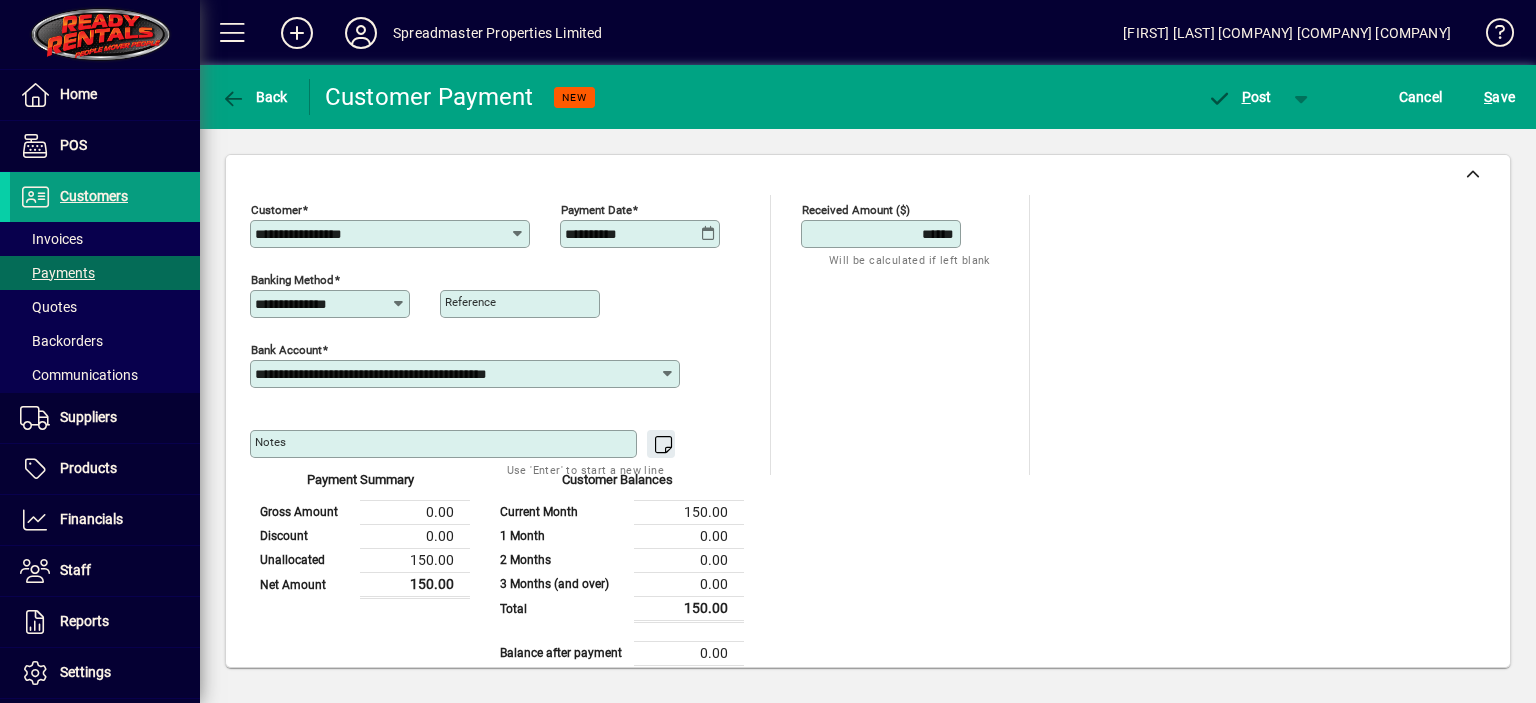 type on "******" 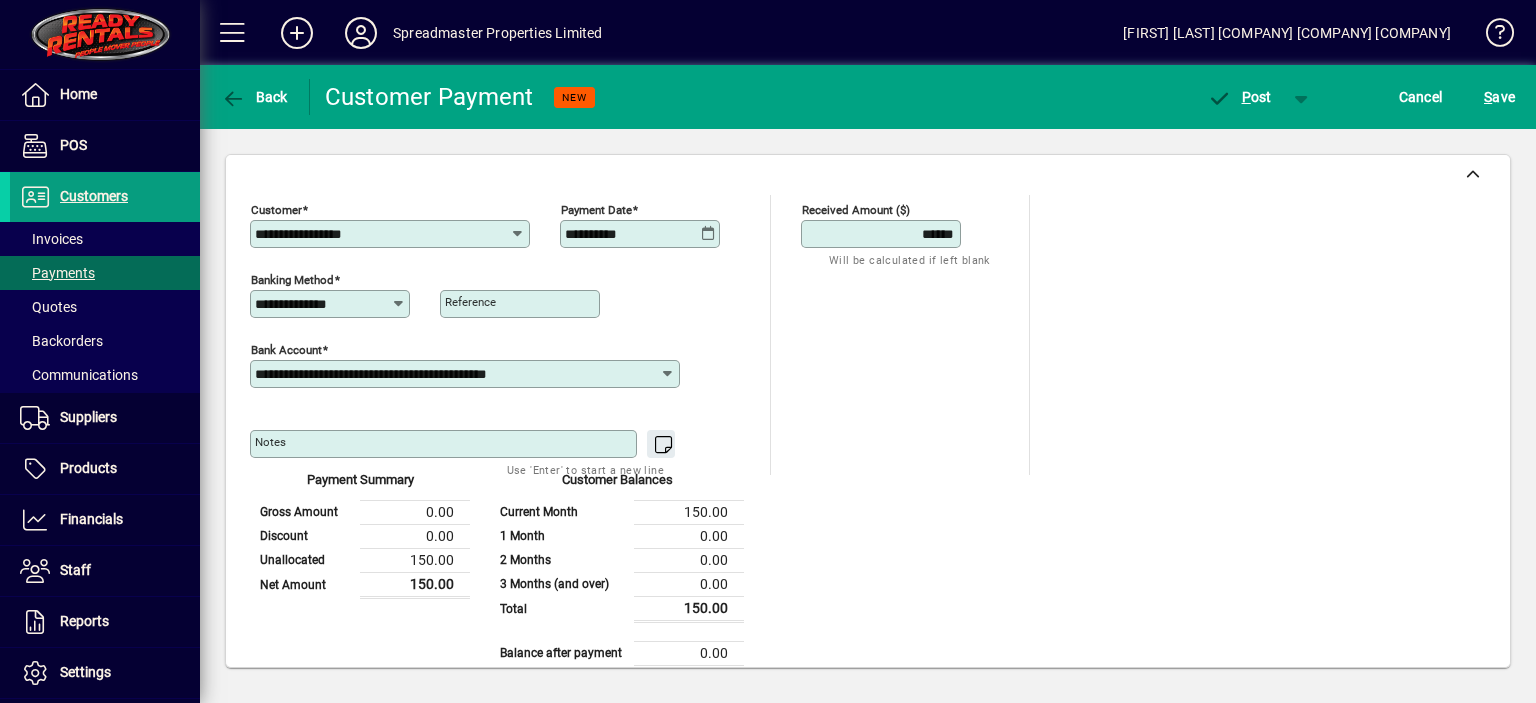 scroll, scrollTop: 164, scrollLeft: 0, axis: vertical 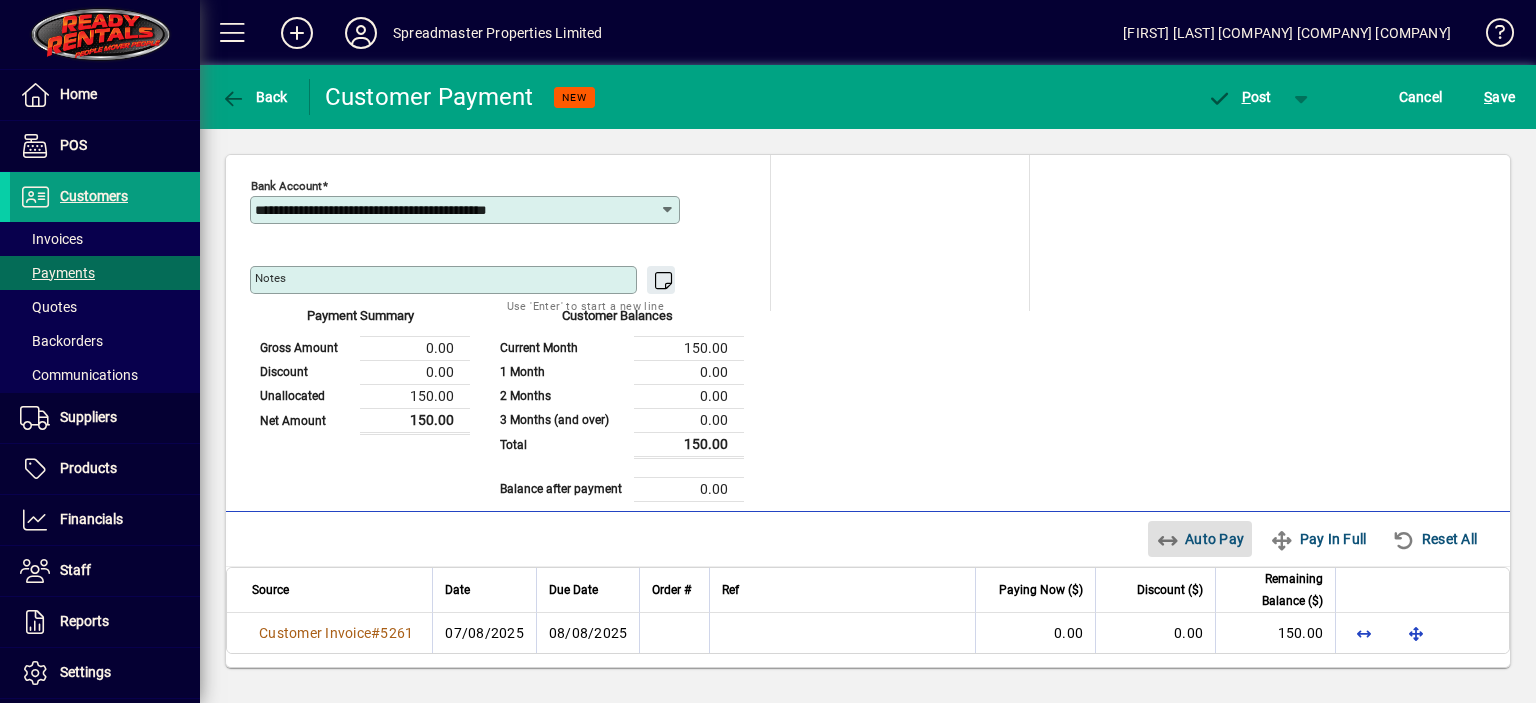 type 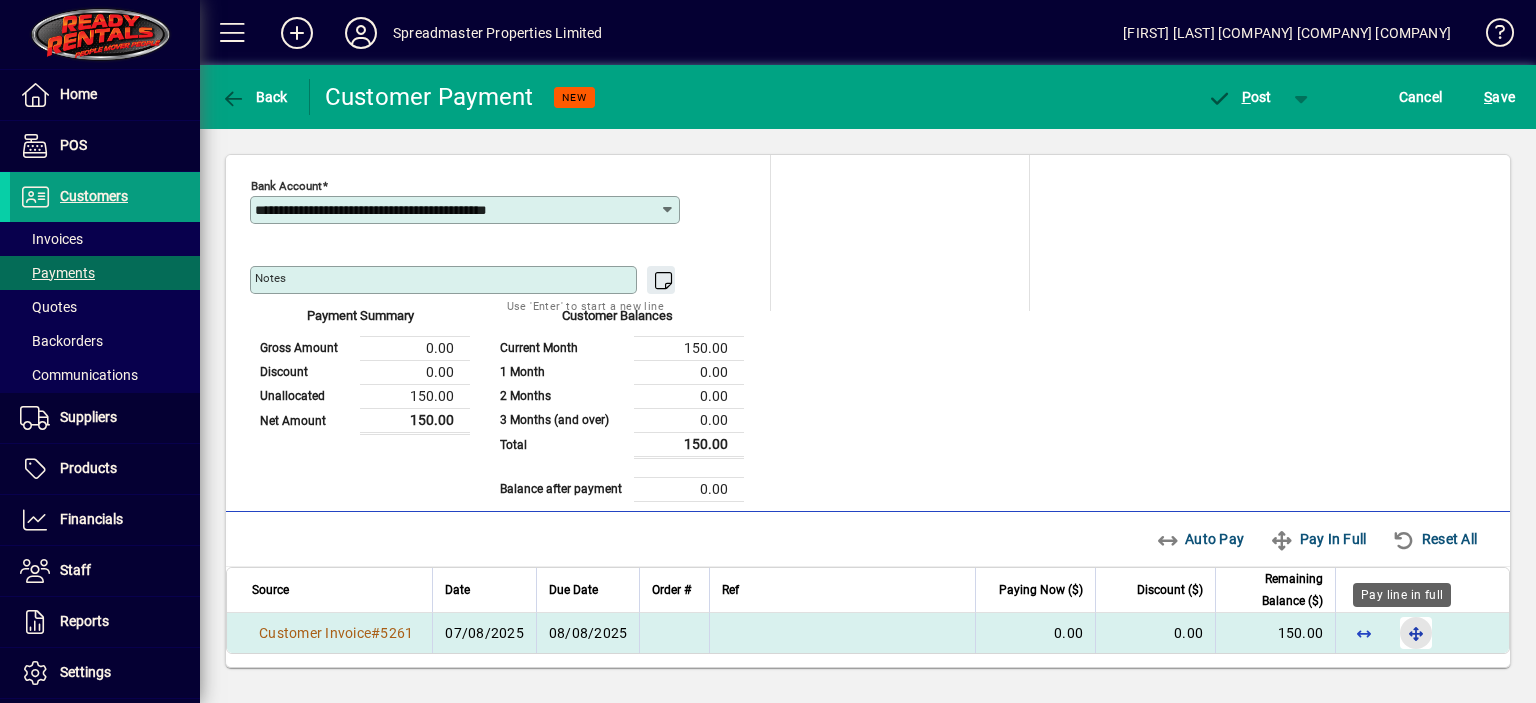 click at bounding box center [1416, 633] 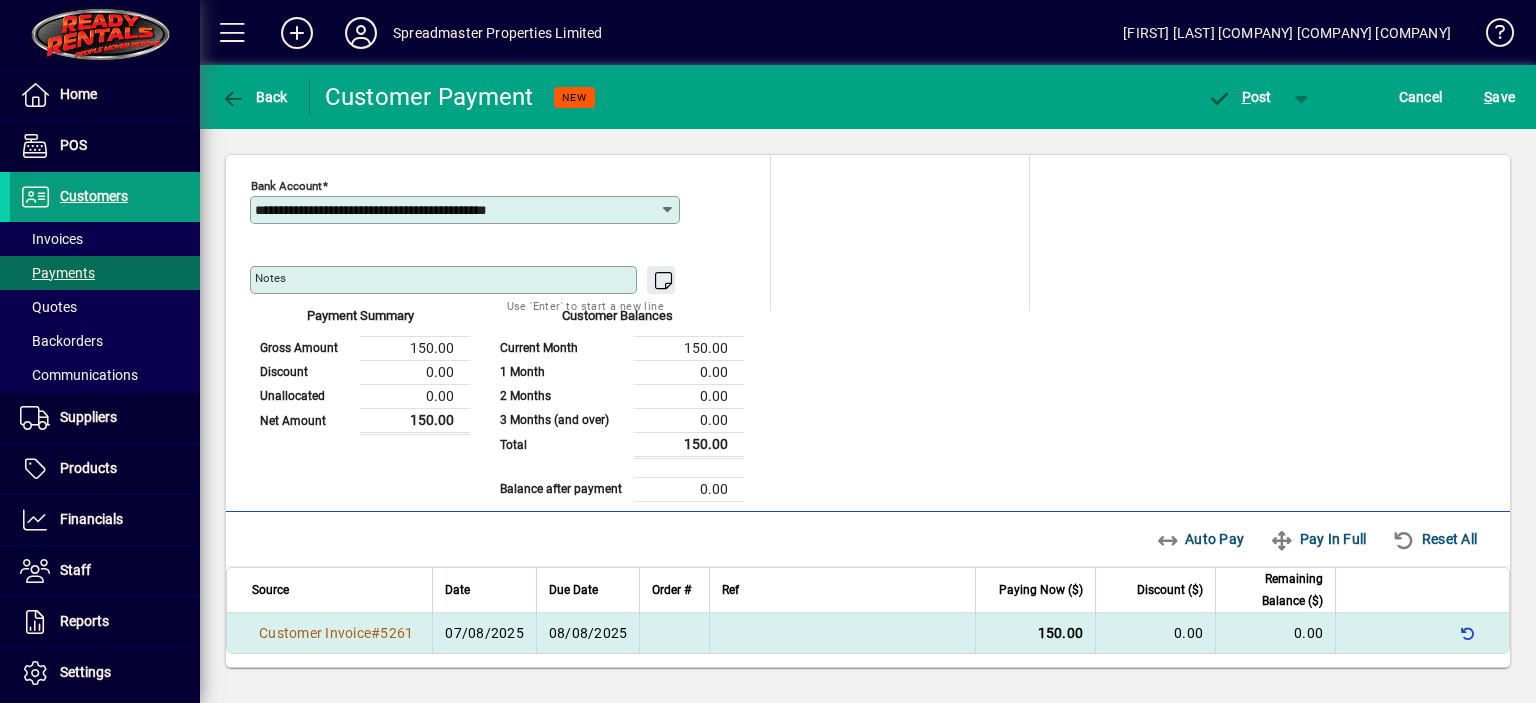 scroll, scrollTop: 0, scrollLeft: 0, axis: both 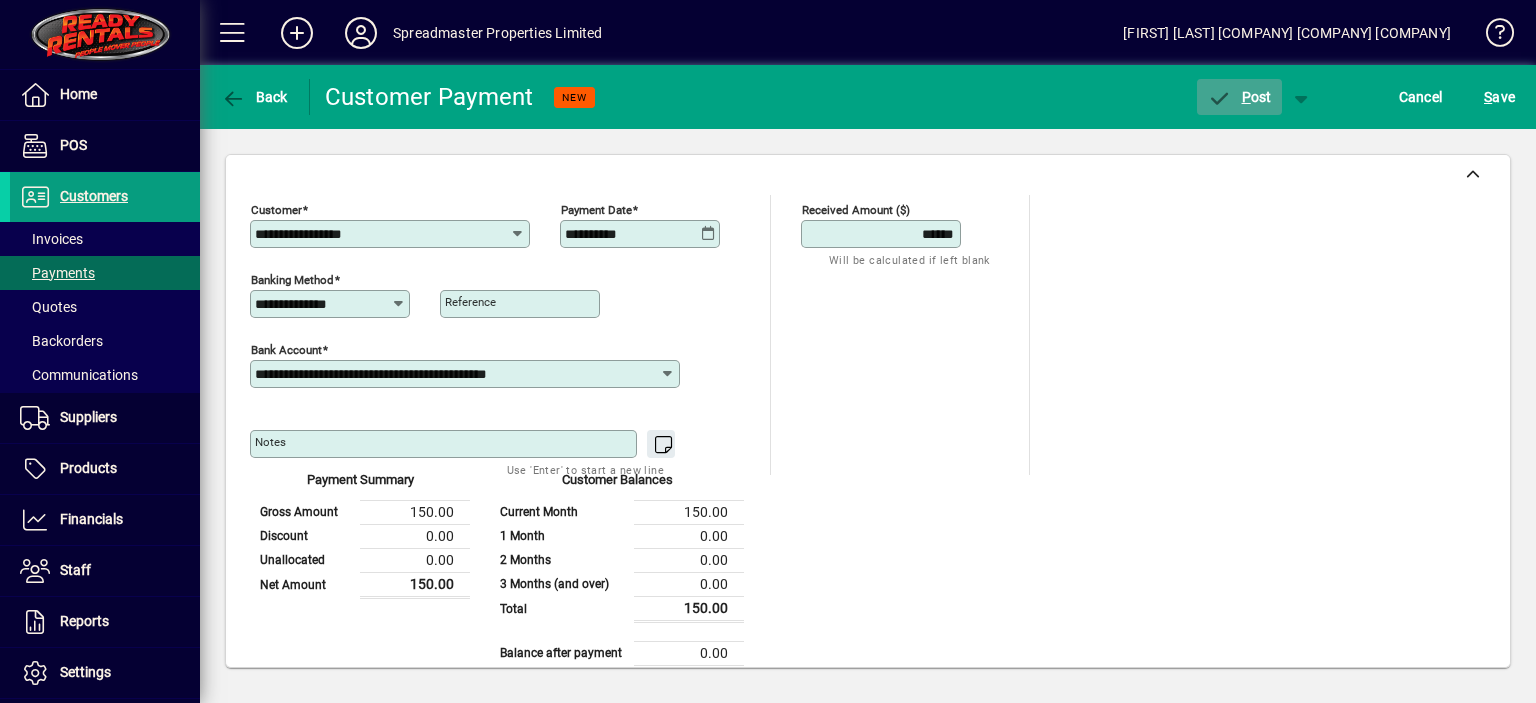 click on "P ost" 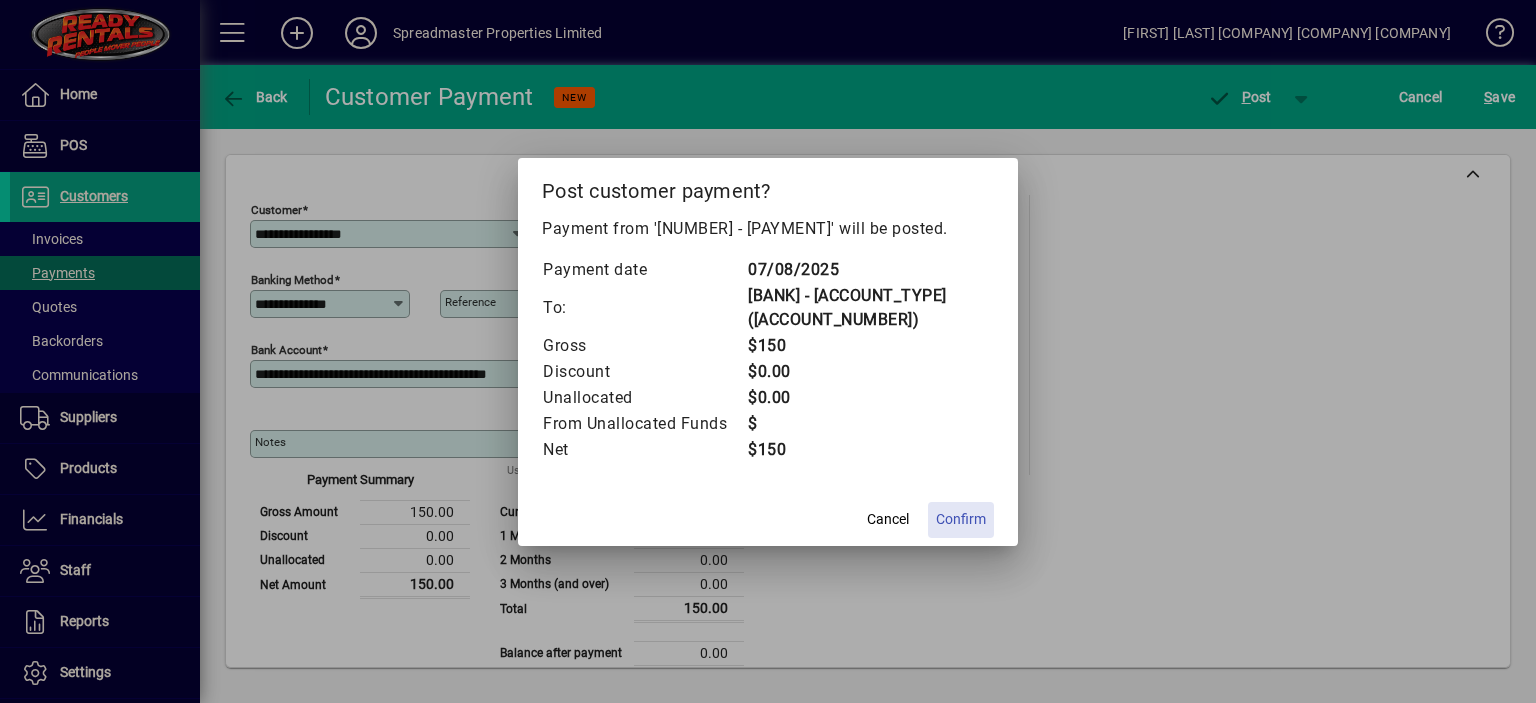 click on "Confirm" 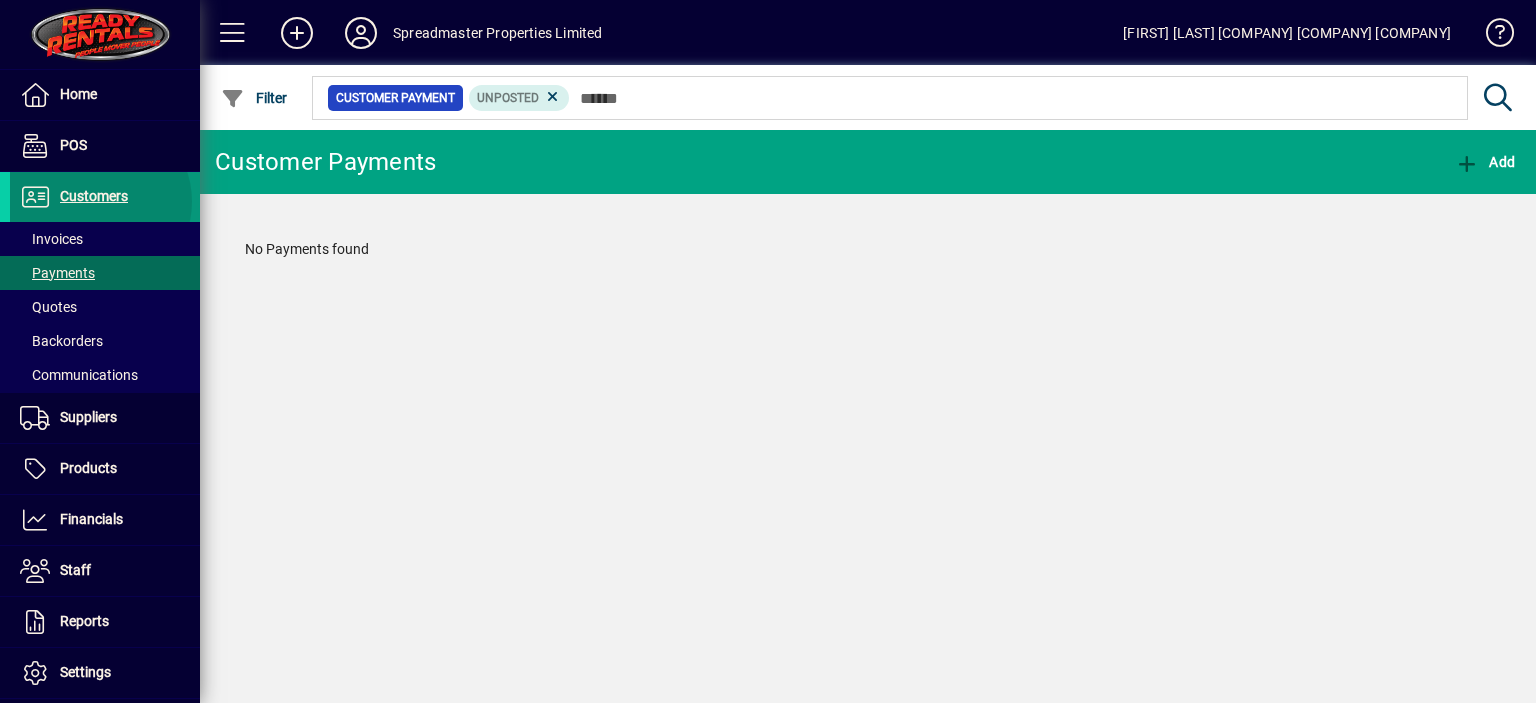 click on "Customers" at bounding box center [94, 196] 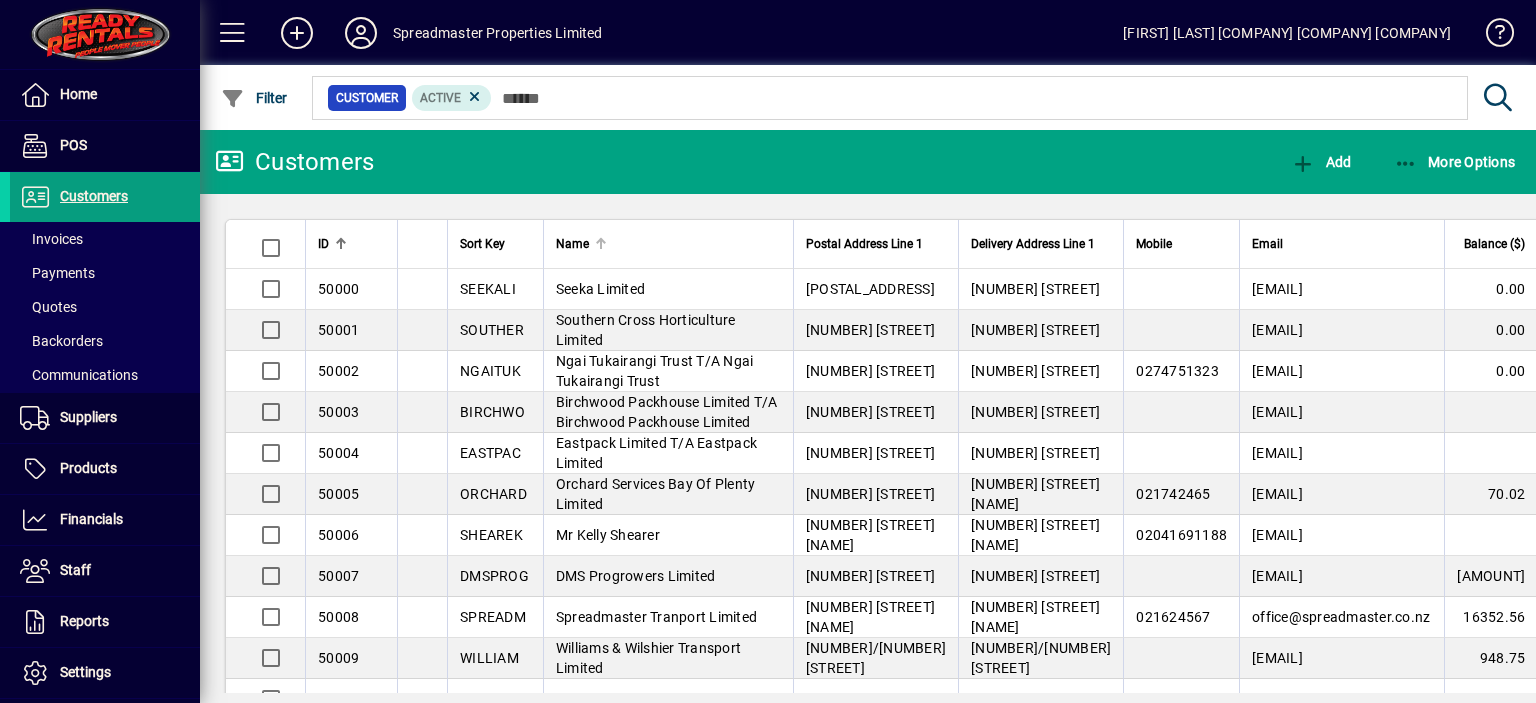 click at bounding box center [601, 244] 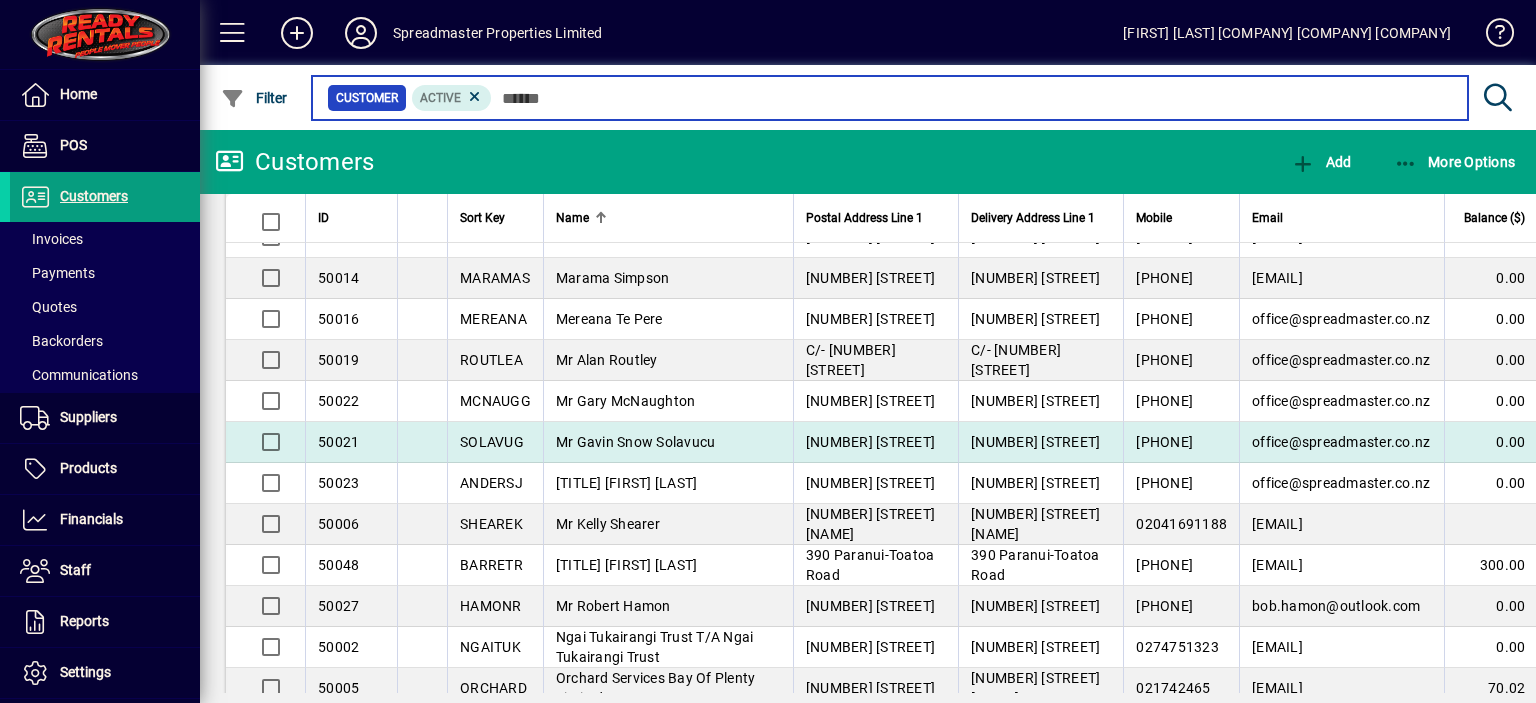 scroll, scrollTop: 700, scrollLeft: 0, axis: vertical 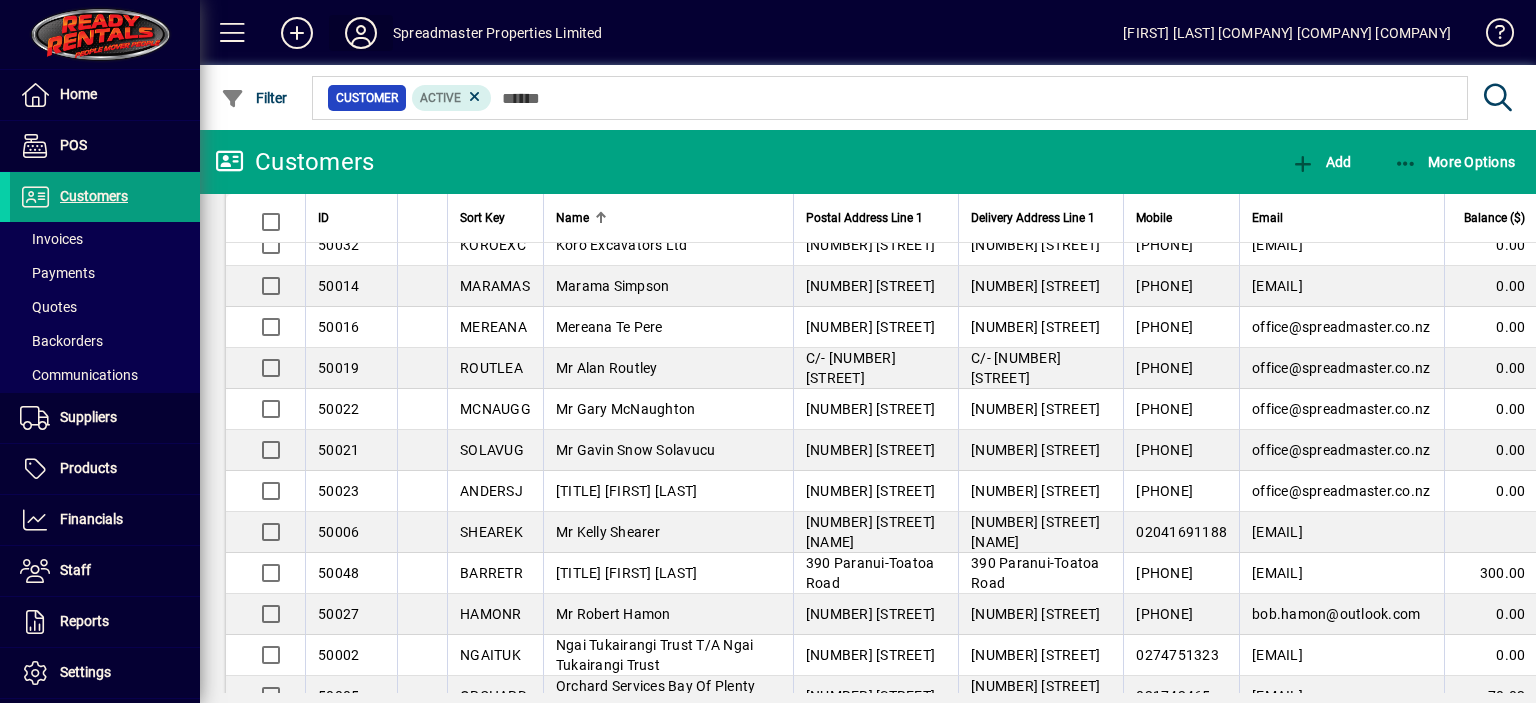 click 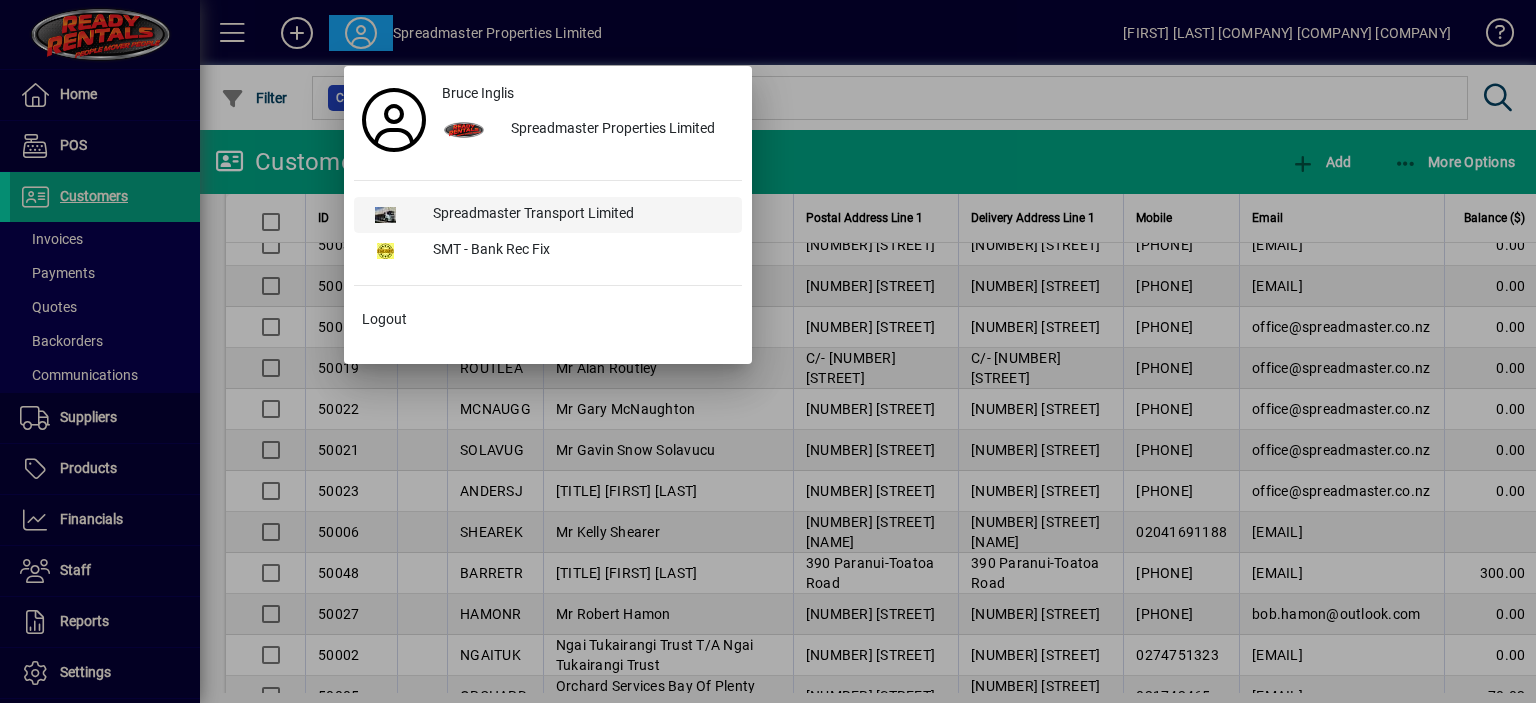 click on "Spreadmaster Transport Limited" at bounding box center (579, 215) 